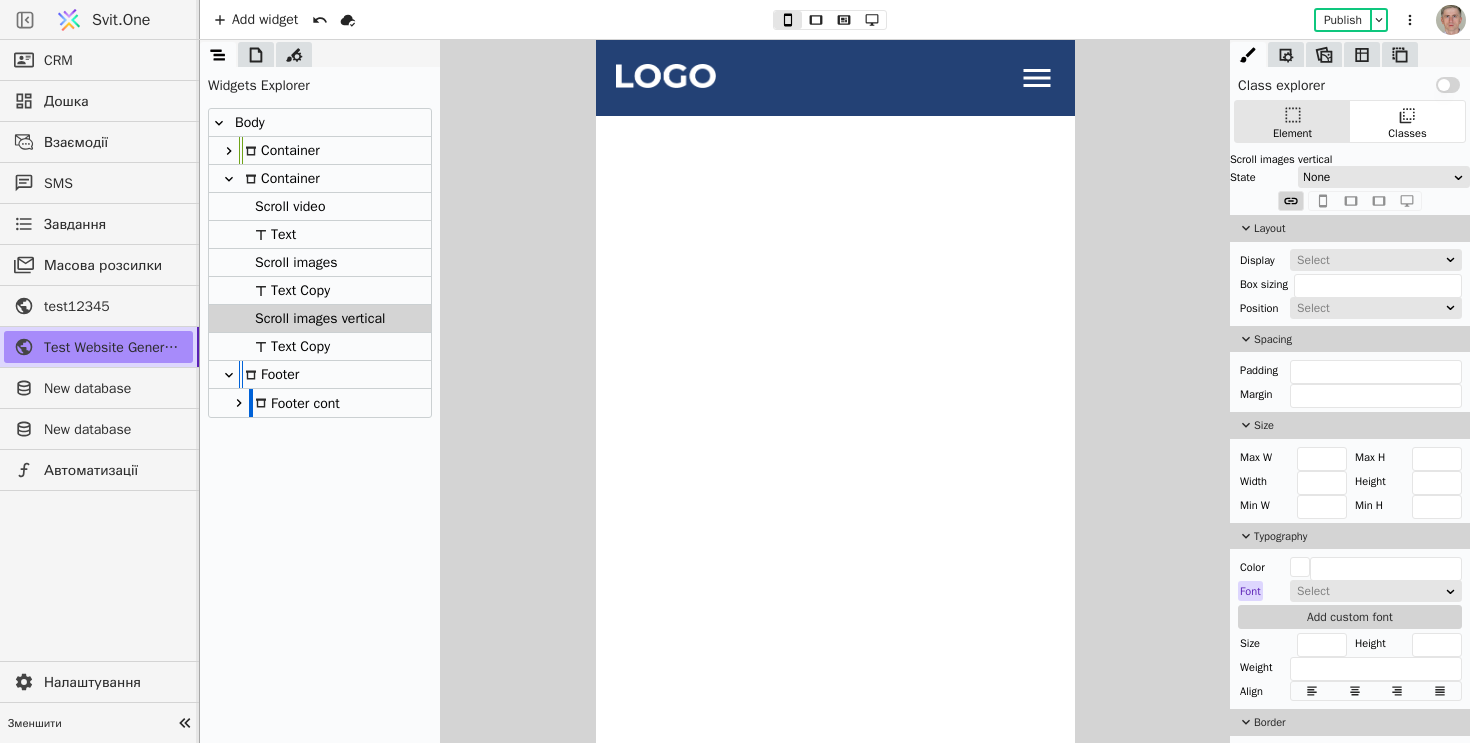 scroll, scrollTop: 6215, scrollLeft: 0, axis: vertical 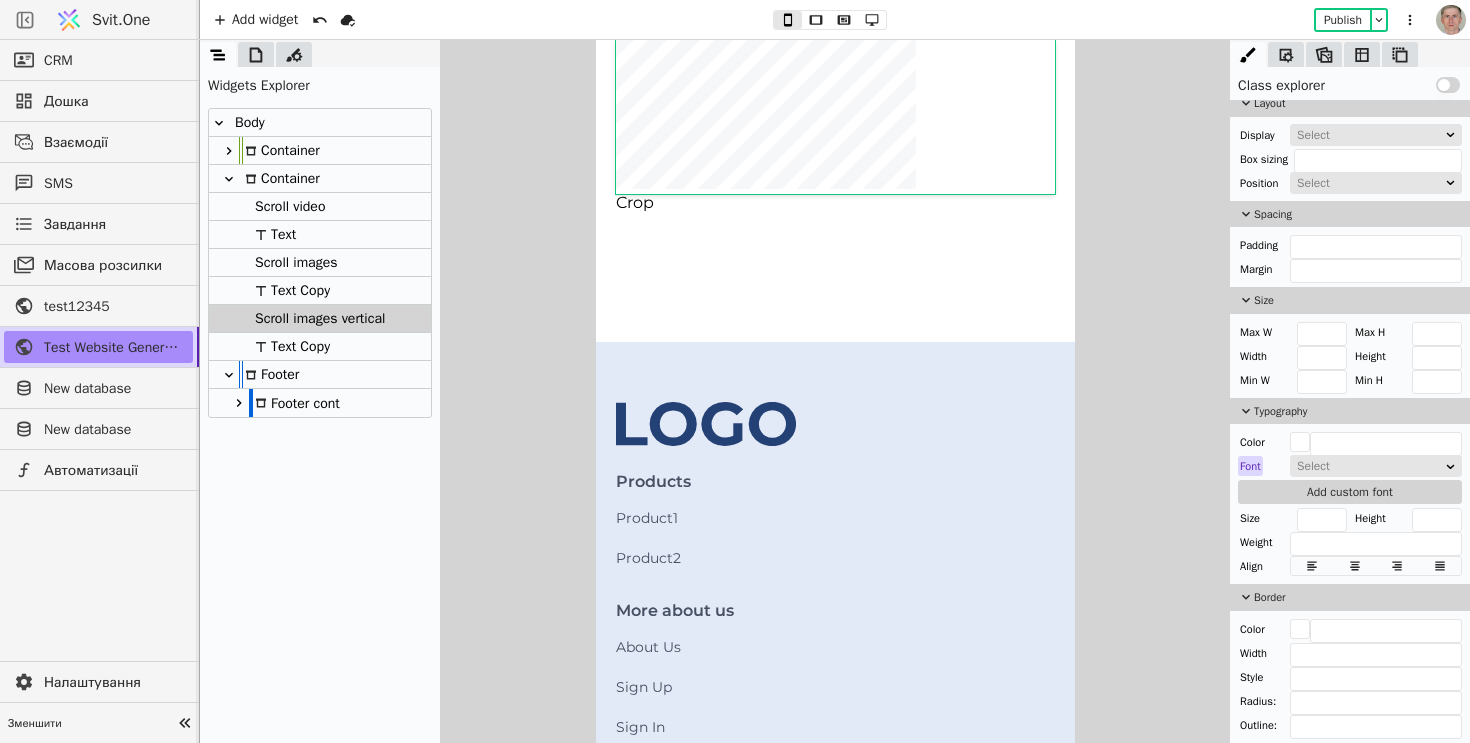 click on "Svit.One" at bounding box center (105, 20) 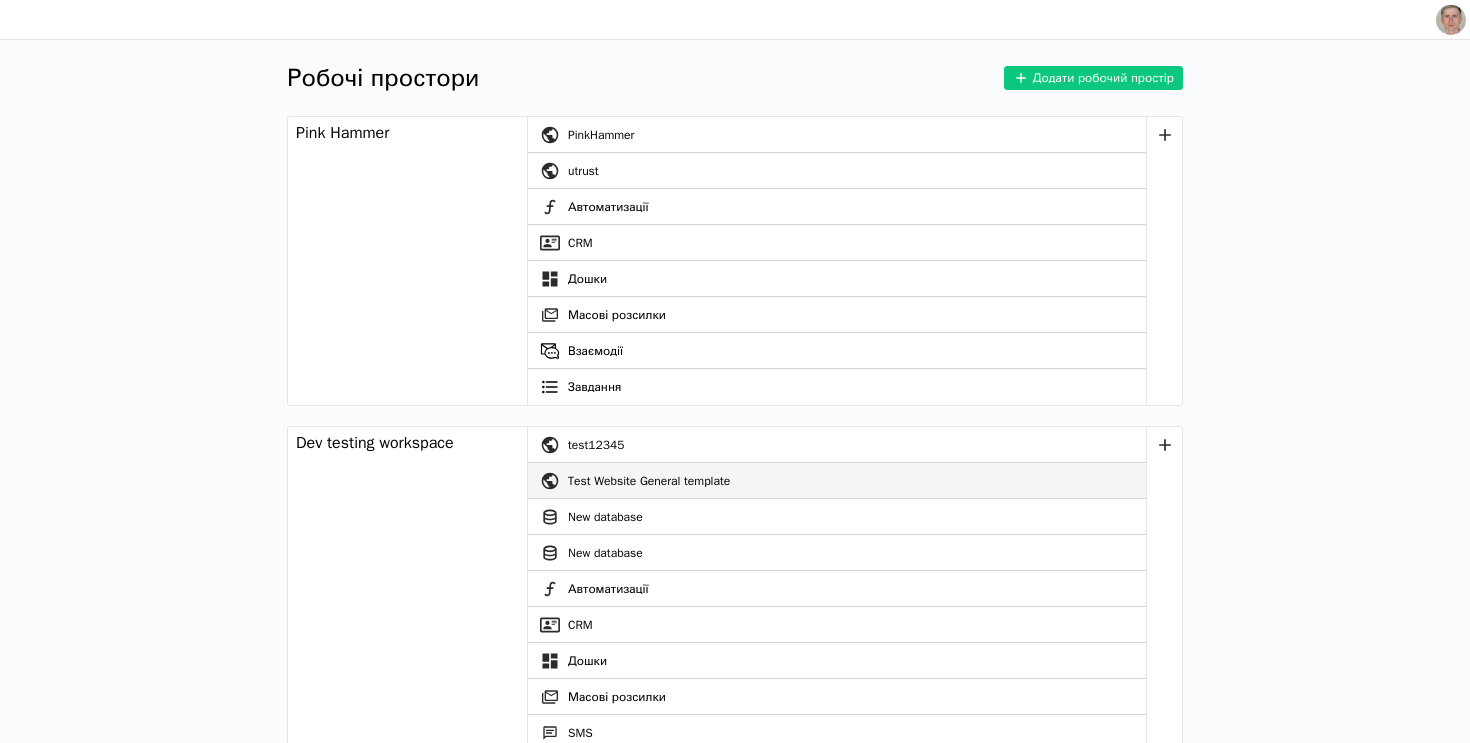 click on "Test Website General template" at bounding box center [857, 481] 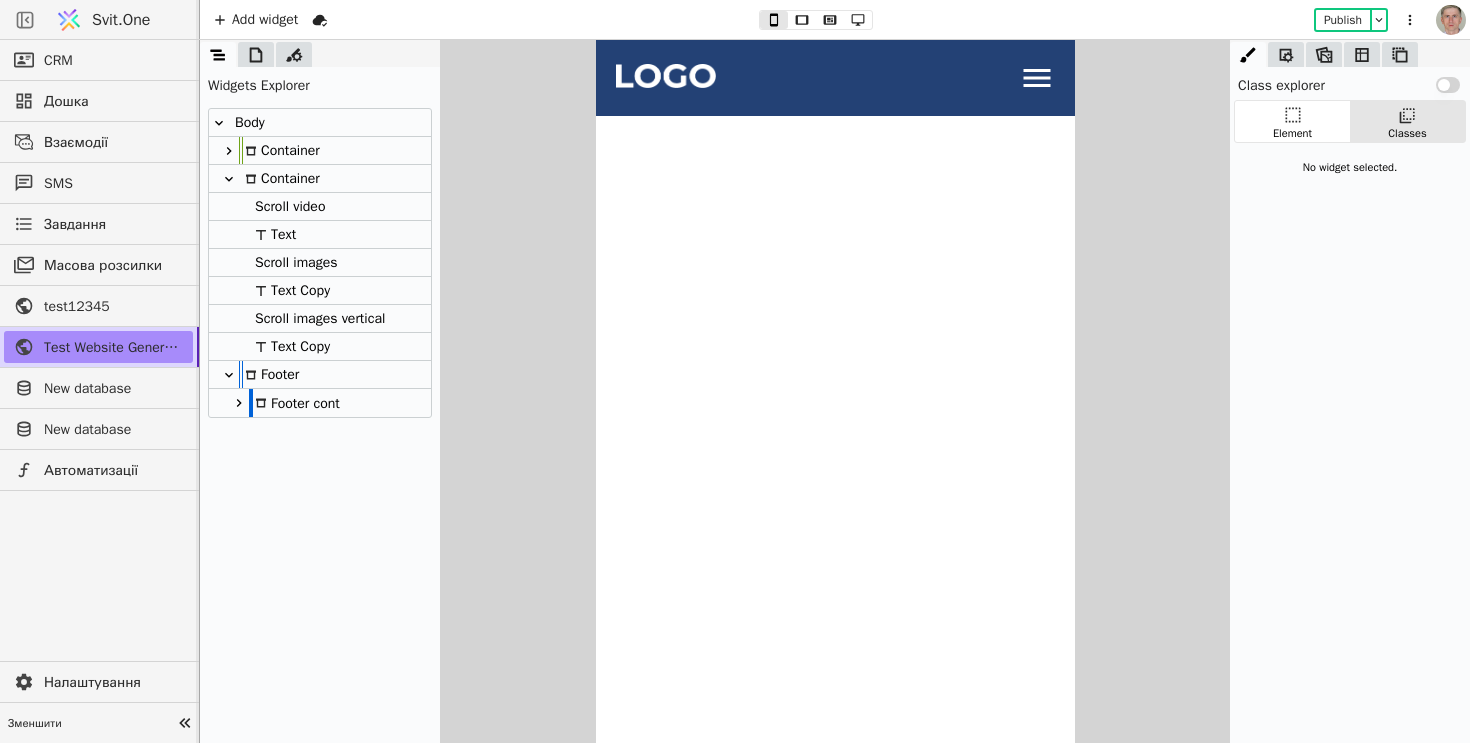 scroll, scrollTop: 6215, scrollLeft: 0, axis: vertical 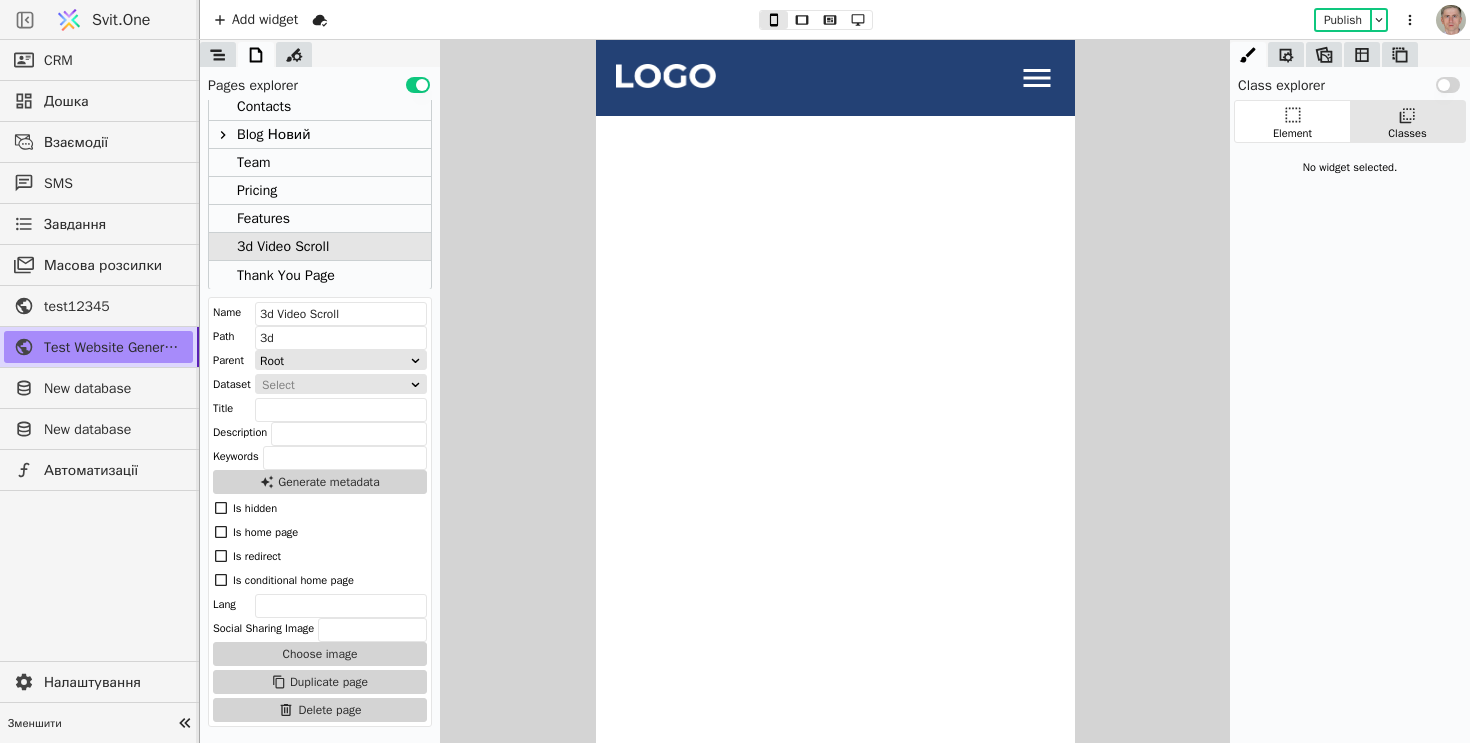 click on "Svit.One" at bounding box center (121, 20) 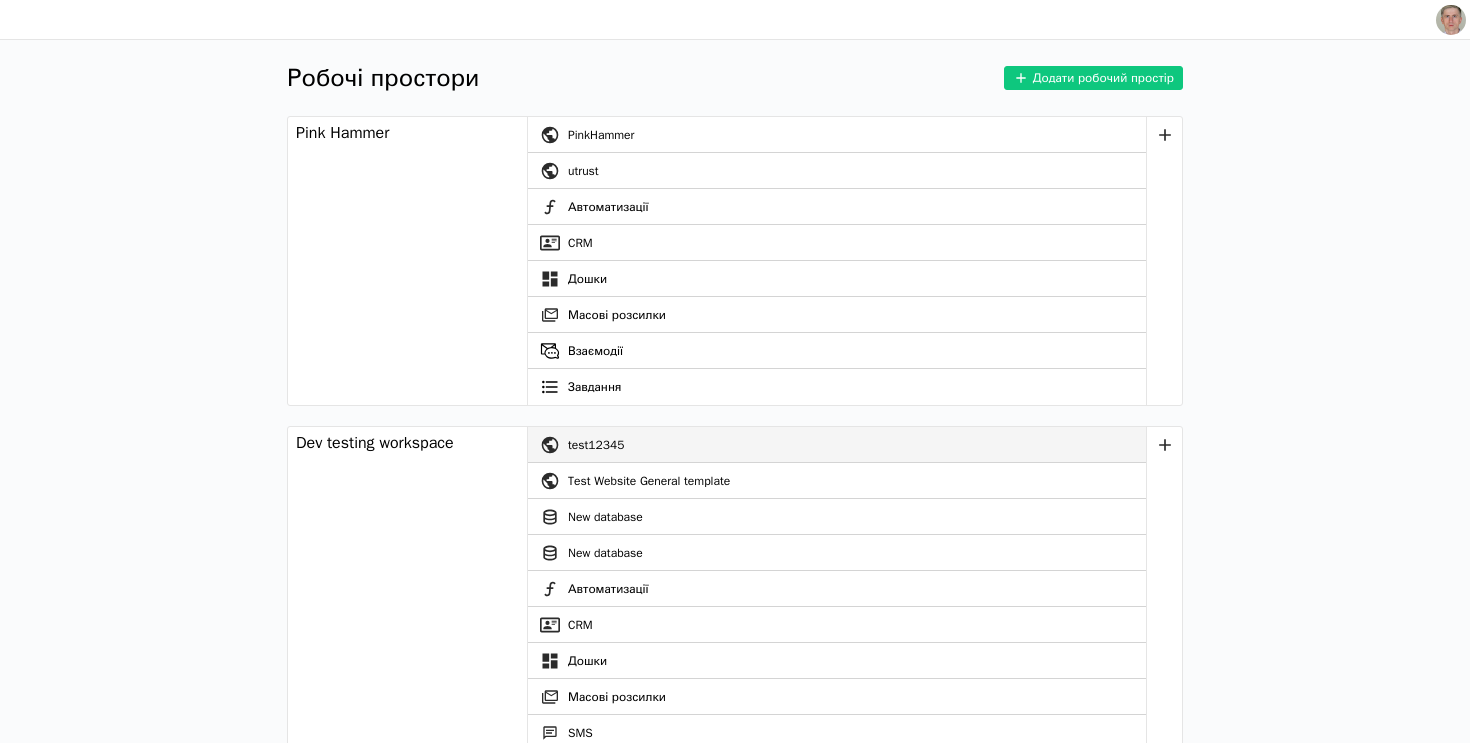 click on "test12345" at bounding box center (857, 445) 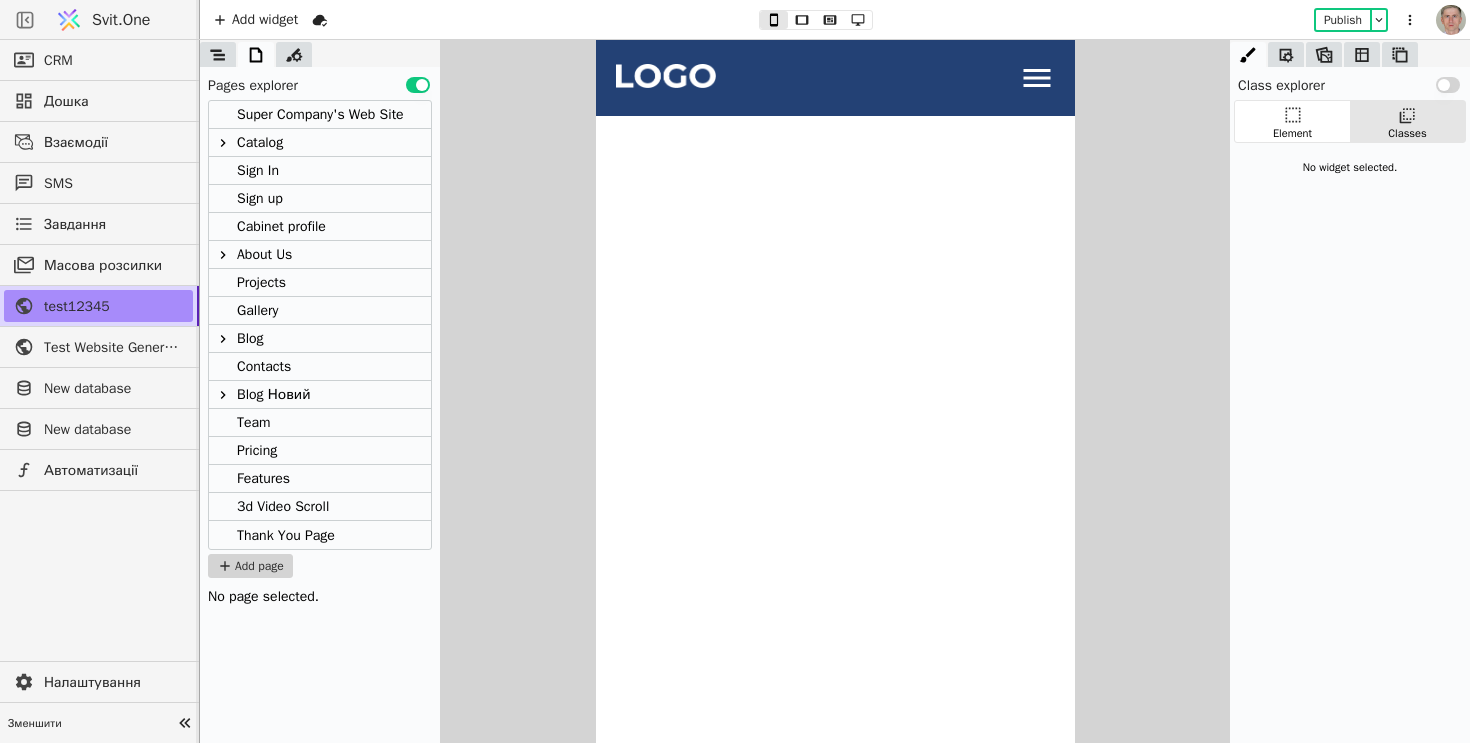 scroll, scrollTop: 0, scrollLeft: 0, axis: both 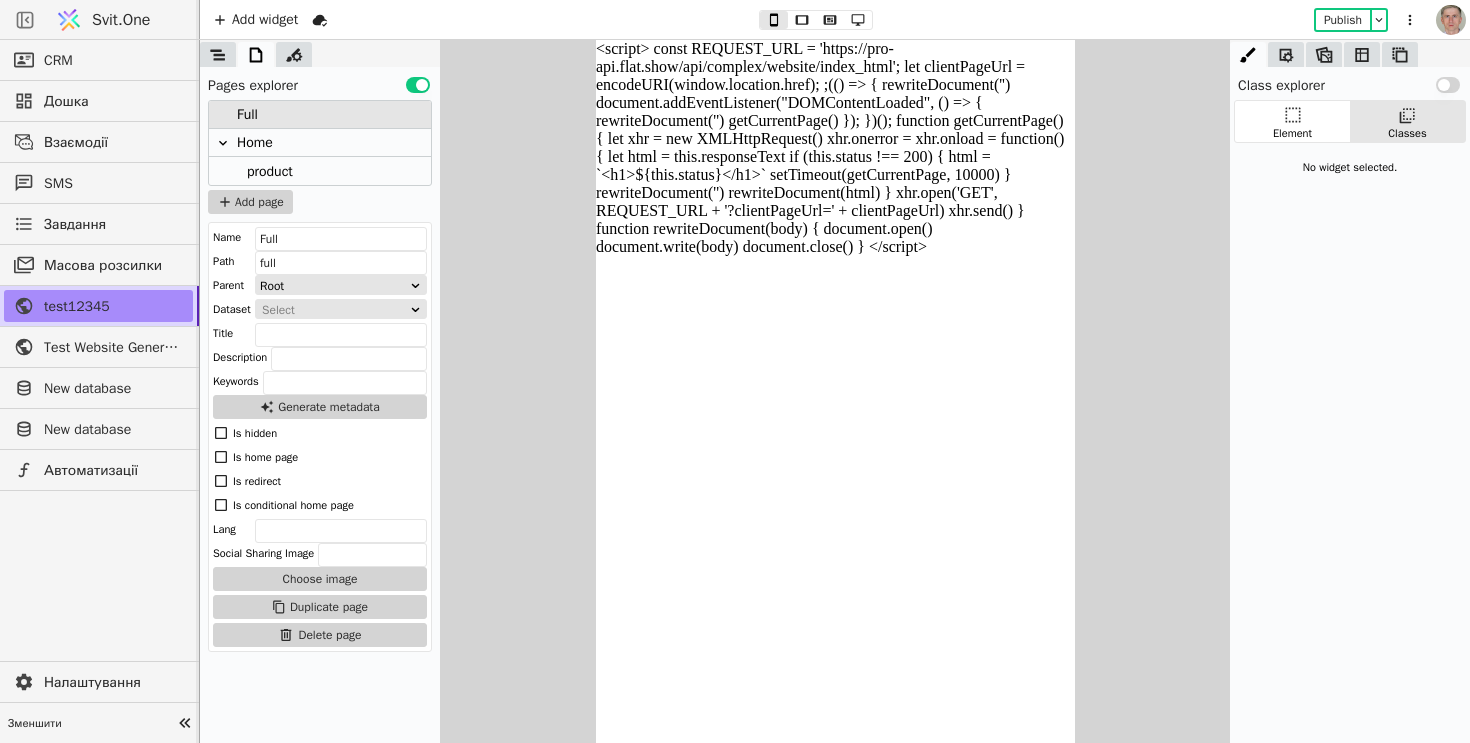 click on "Full" at bounding box center [320, 115] 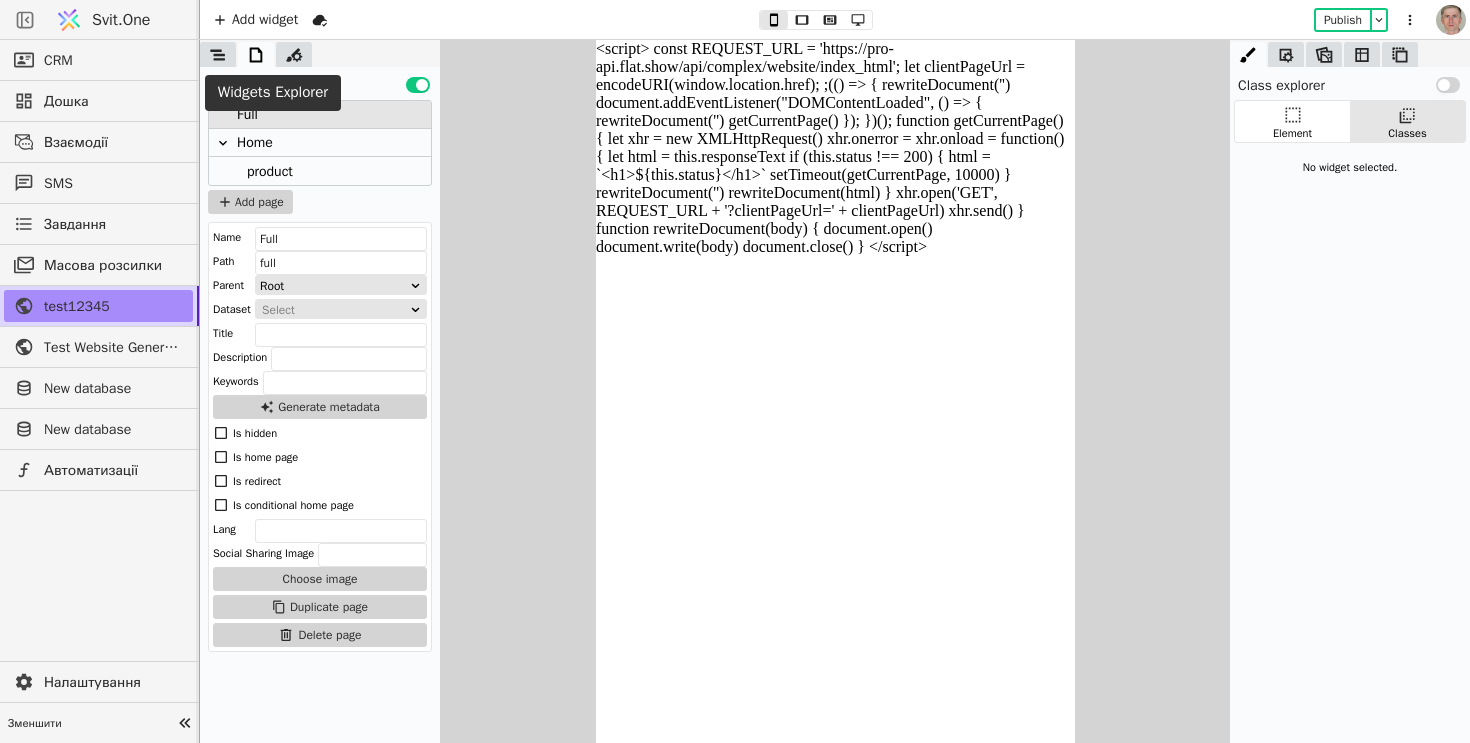 click 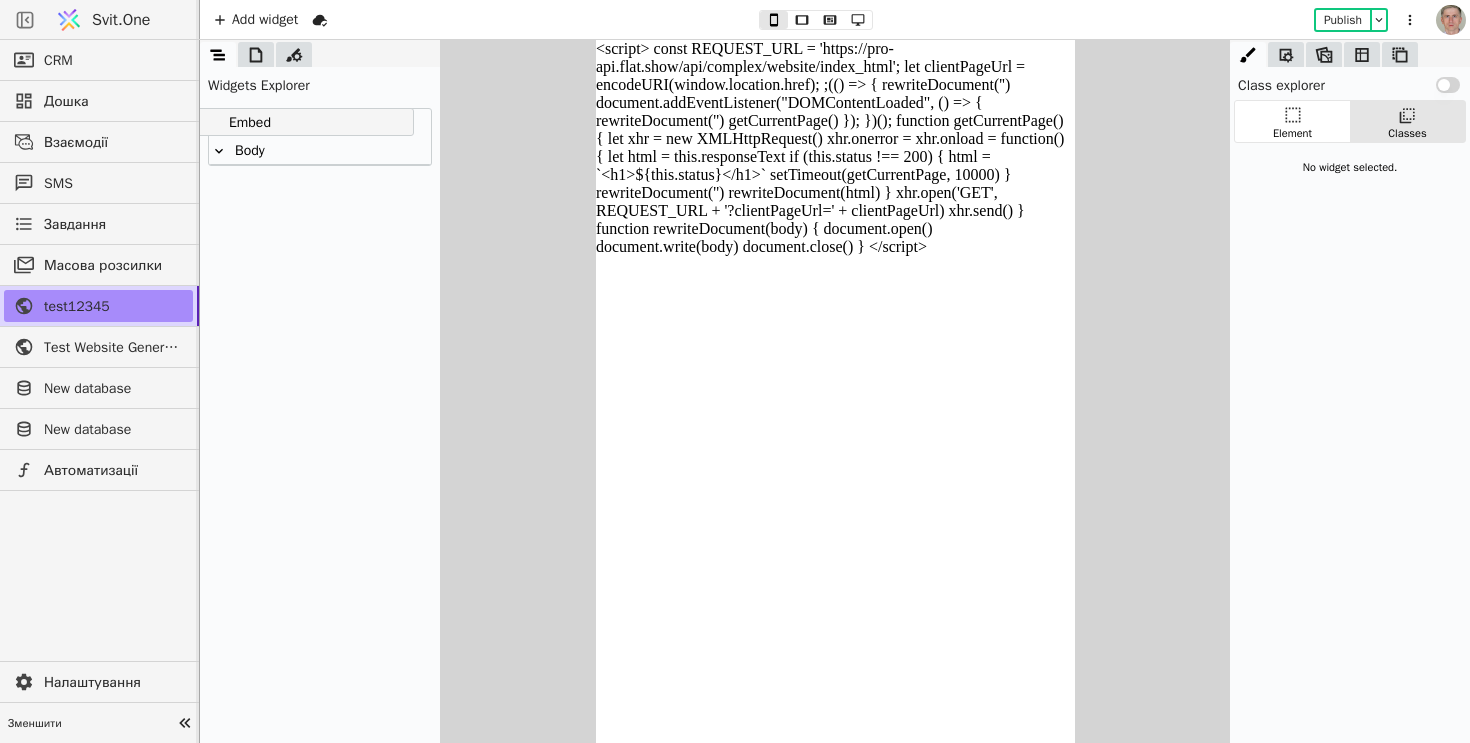 drag, startPoint x: 287, startPoint y: 146, endPoint x: 263, endPoint y: 107, distance: 45.79301 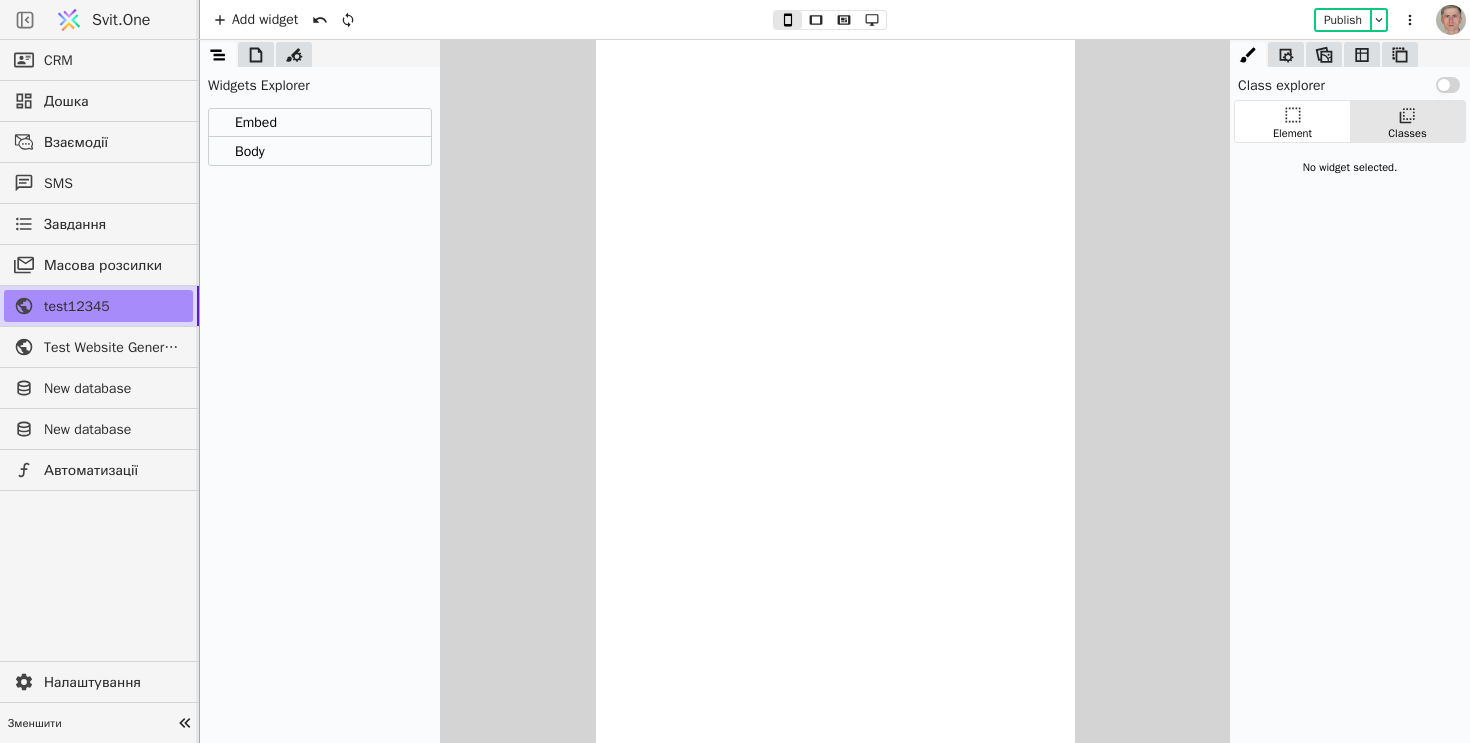 click on "Body" at bounding box center [320, 151] 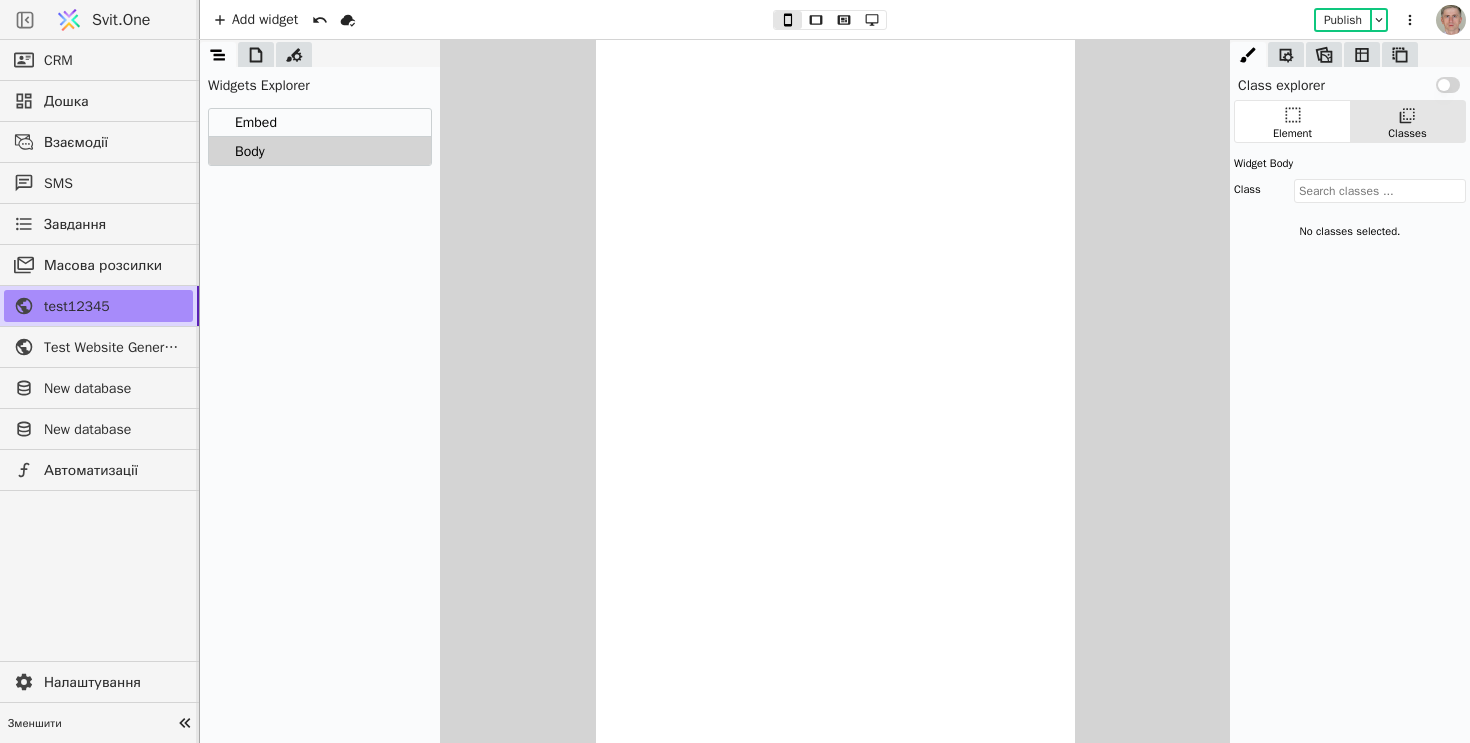 click on "Embed" at bounding box center [320, 123] 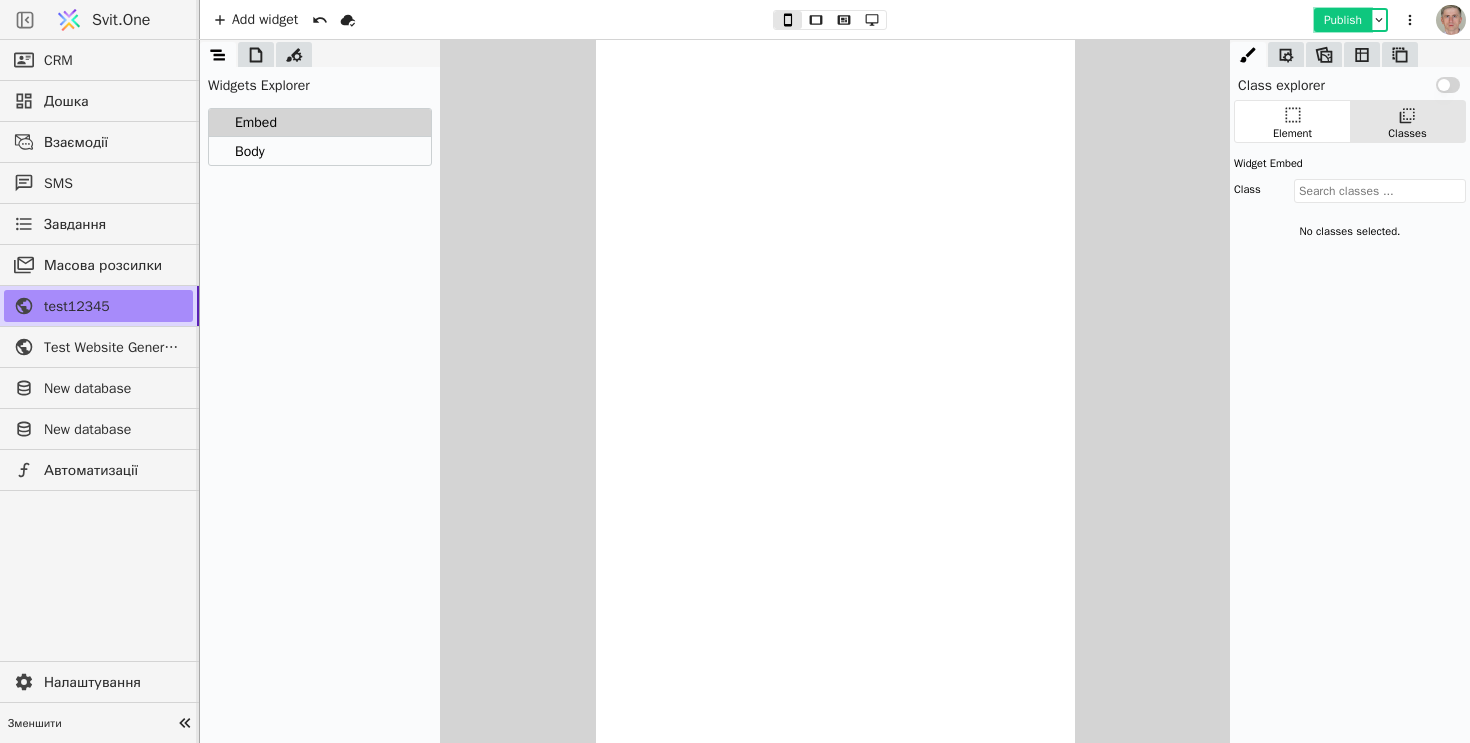 click on "Publish" at bounding box center (1343, 20) 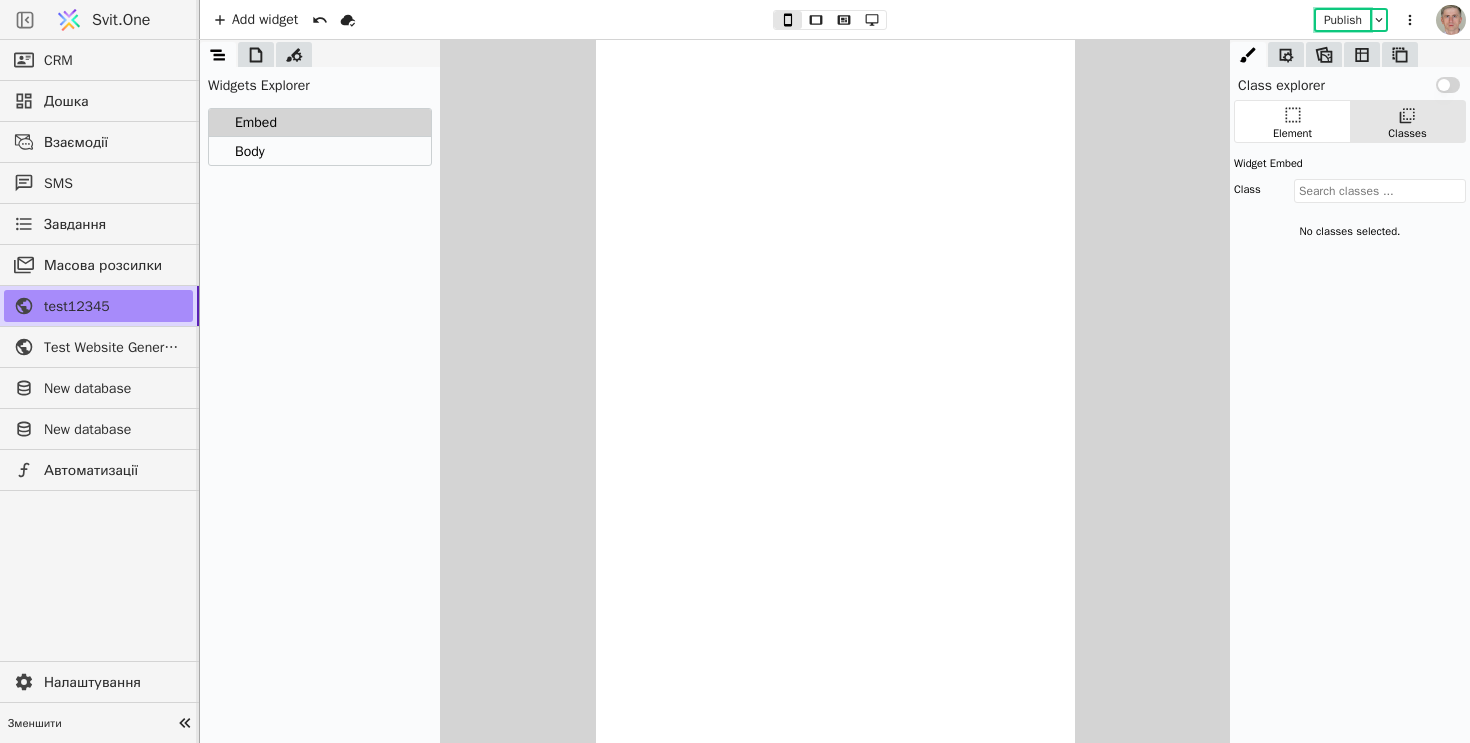 click on "Body" at bounding box center [320, 151] 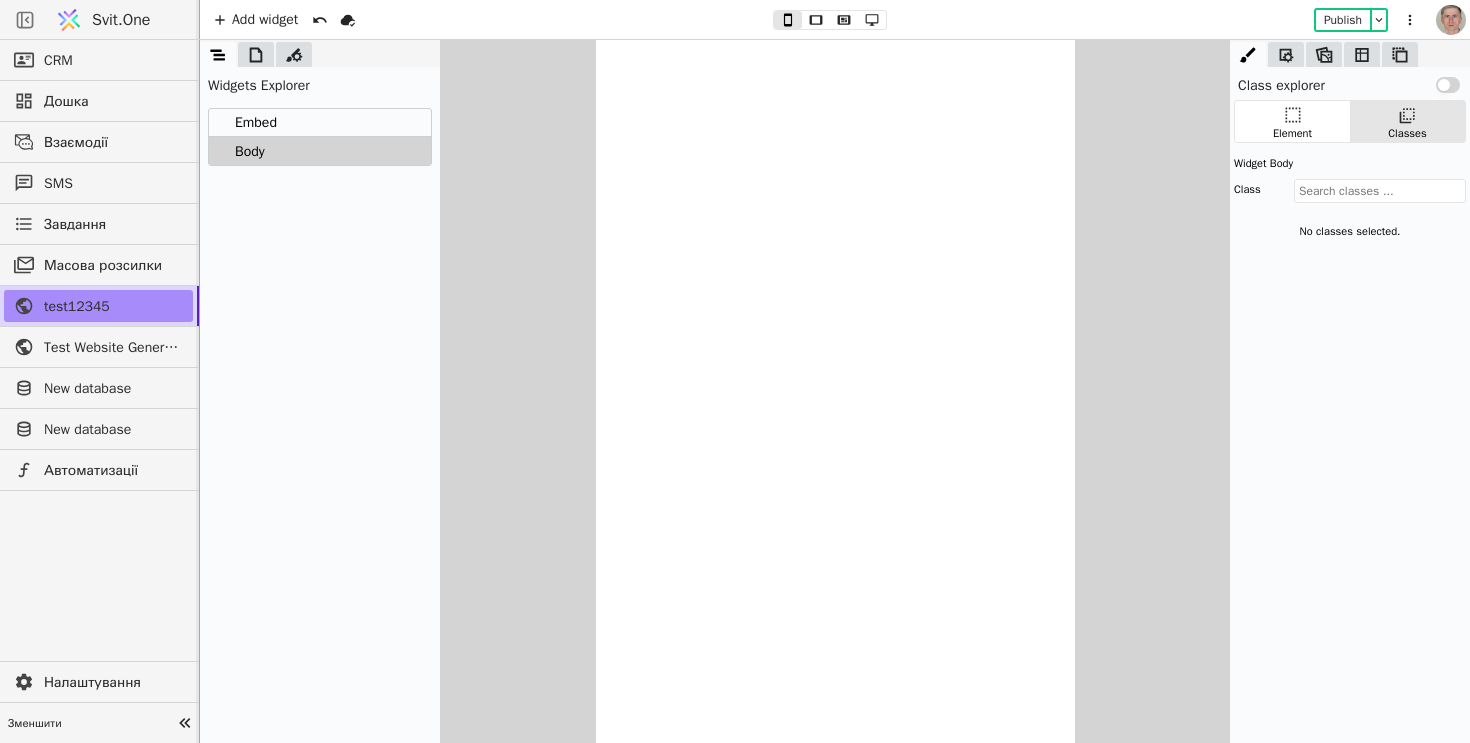 click on "Class explorer Use setting" at bounding box center (1350, 81) 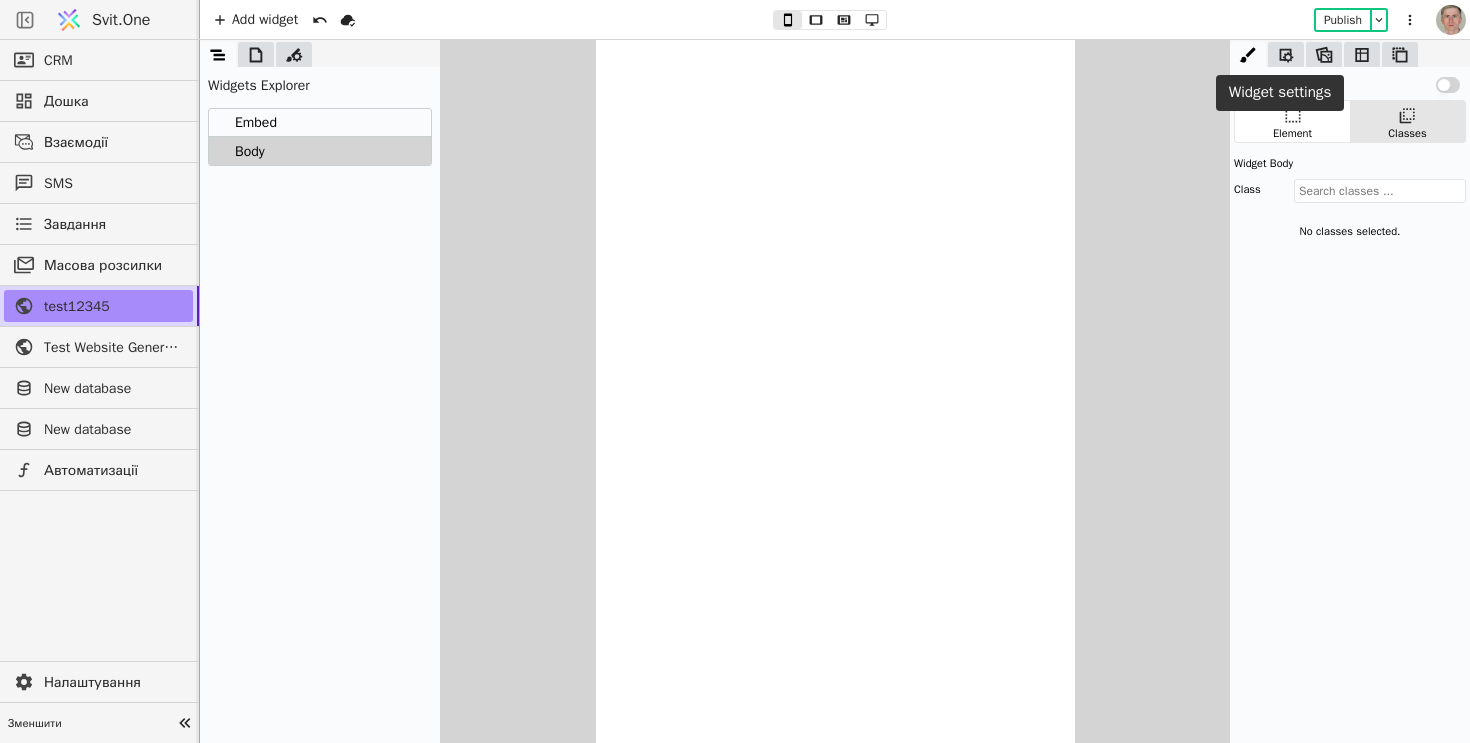 click 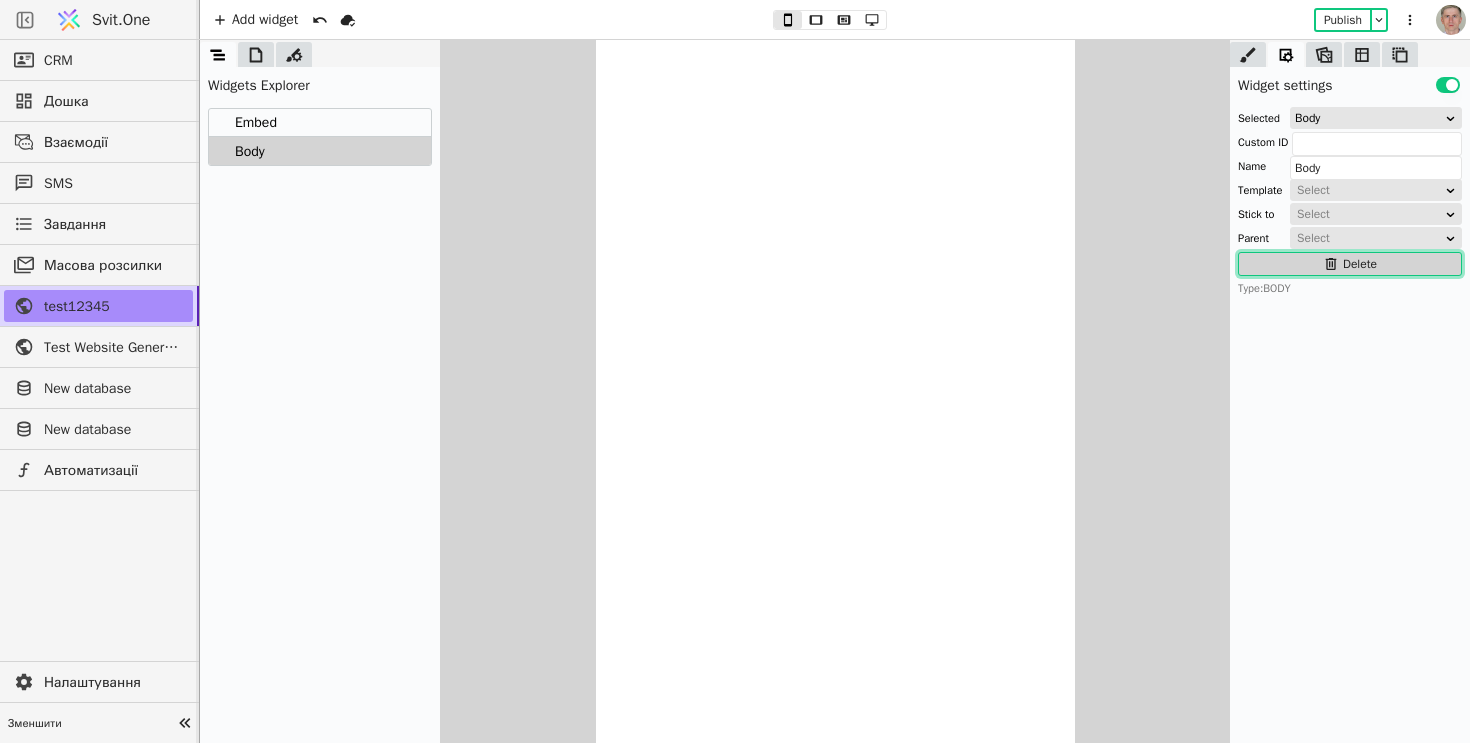 click on "Delete" at bounding box center (1350, 264) 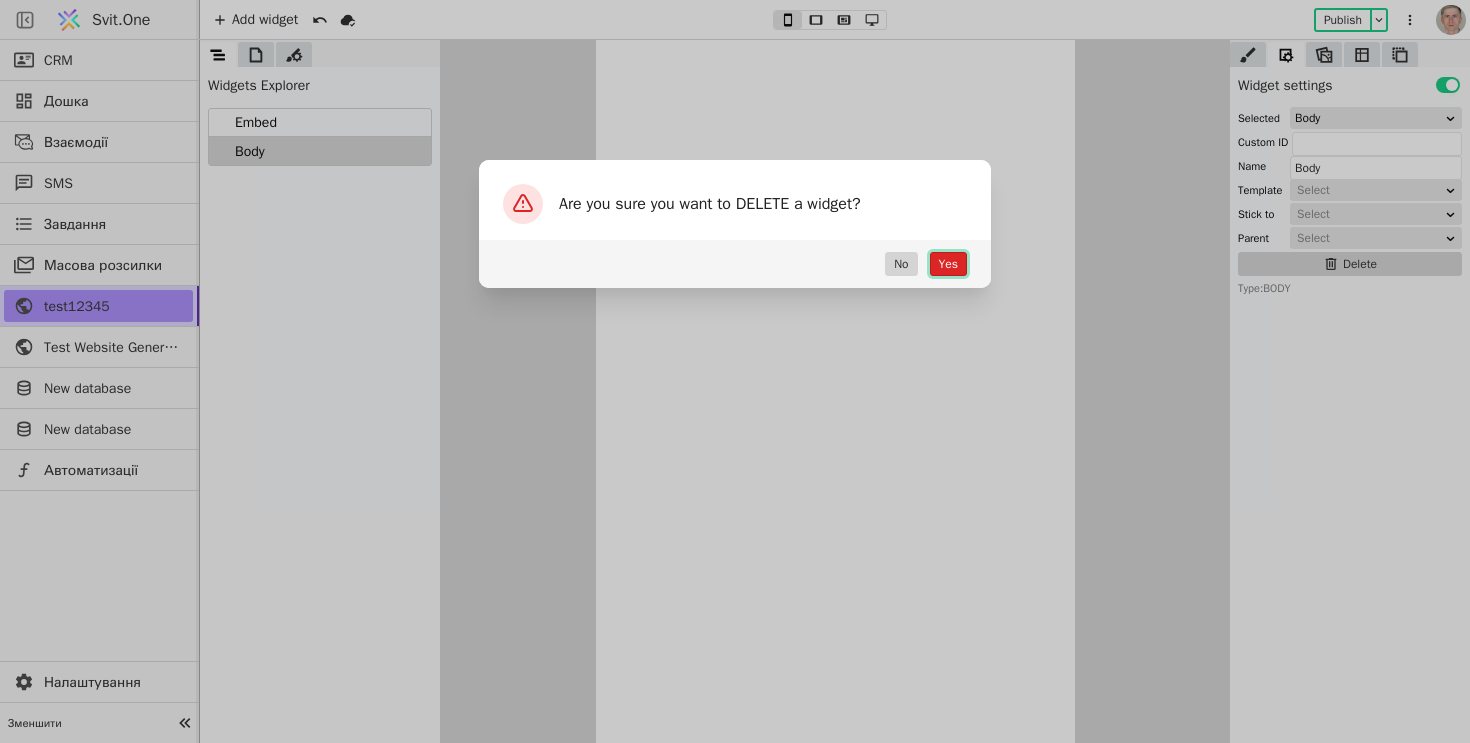 click on "Yes" at bounding box center [948, 264] 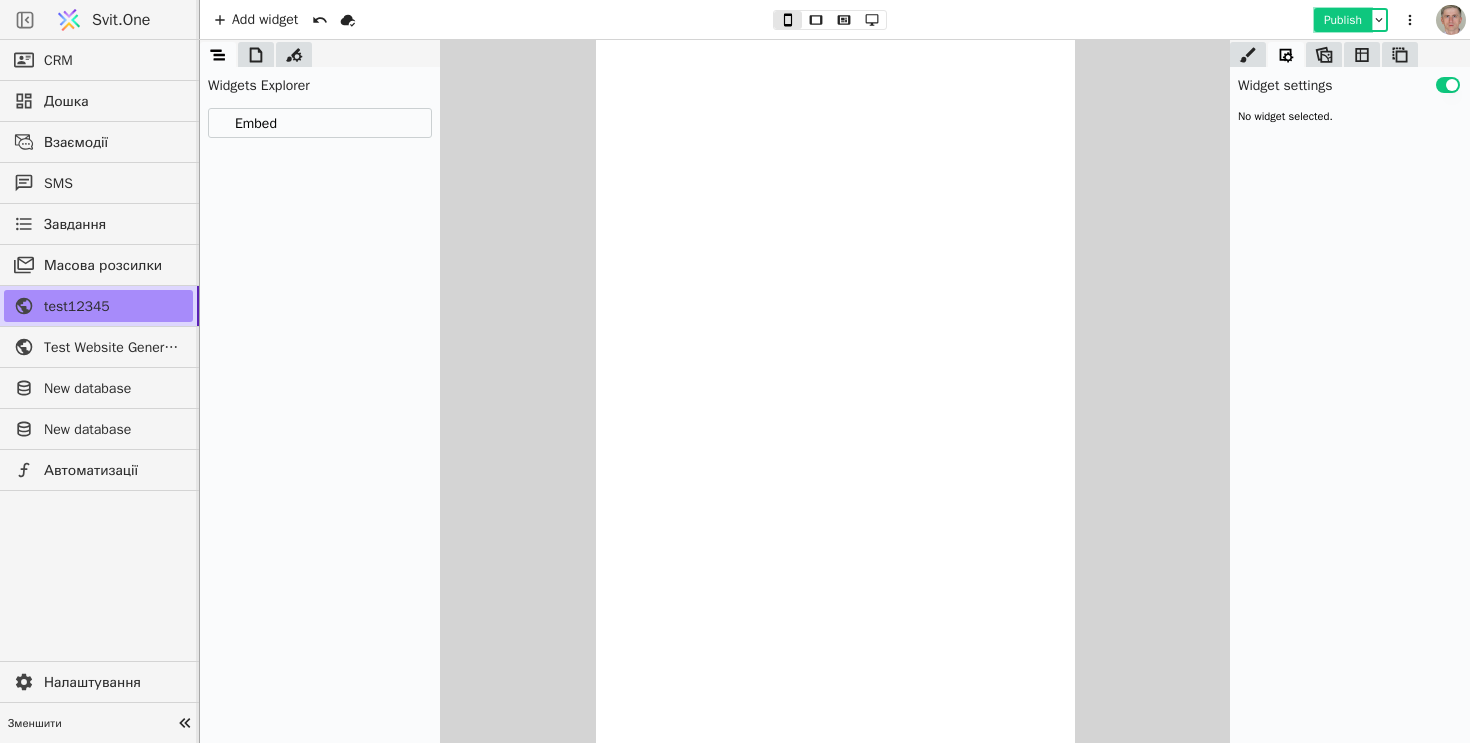click on "Publish" at bounding box center [1343, 20] 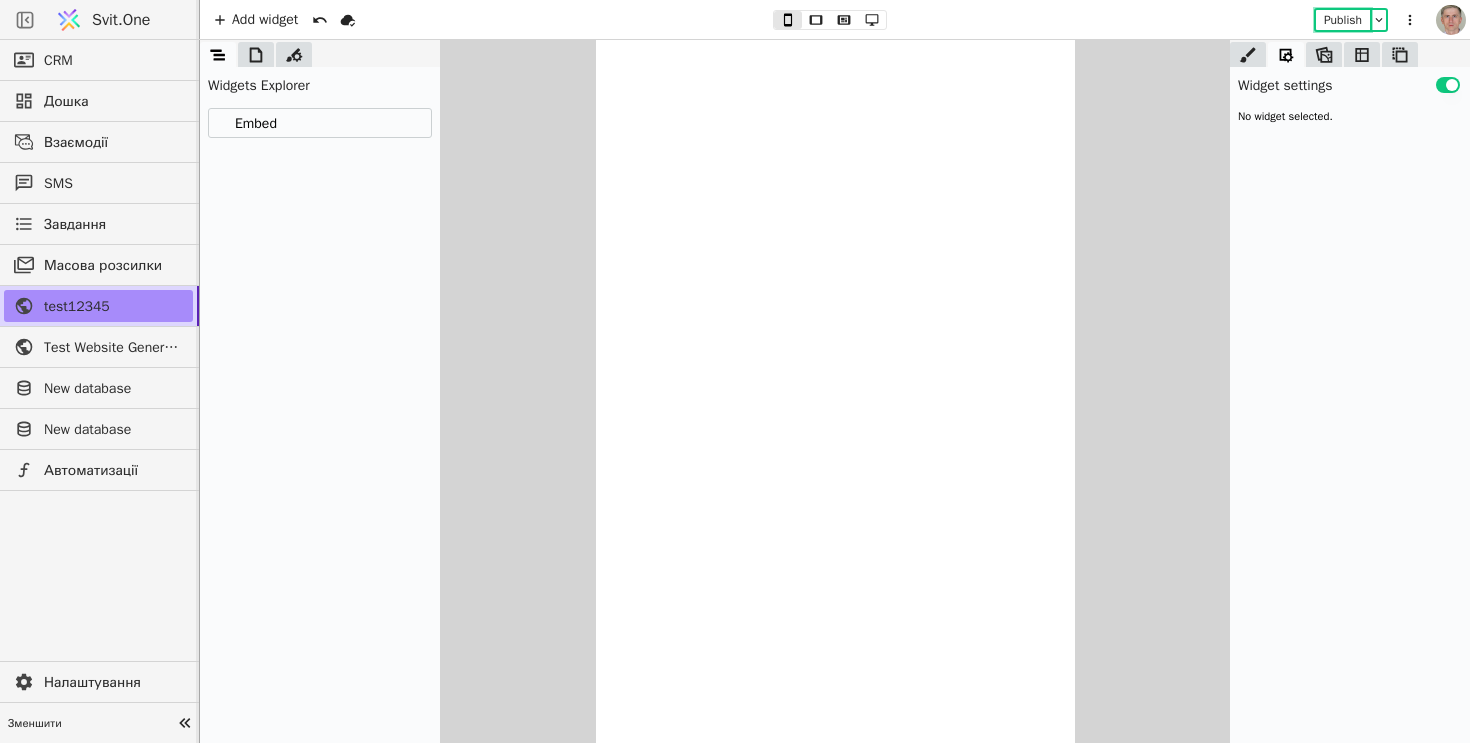 click on "Embed" at bounding box center [320, 123] 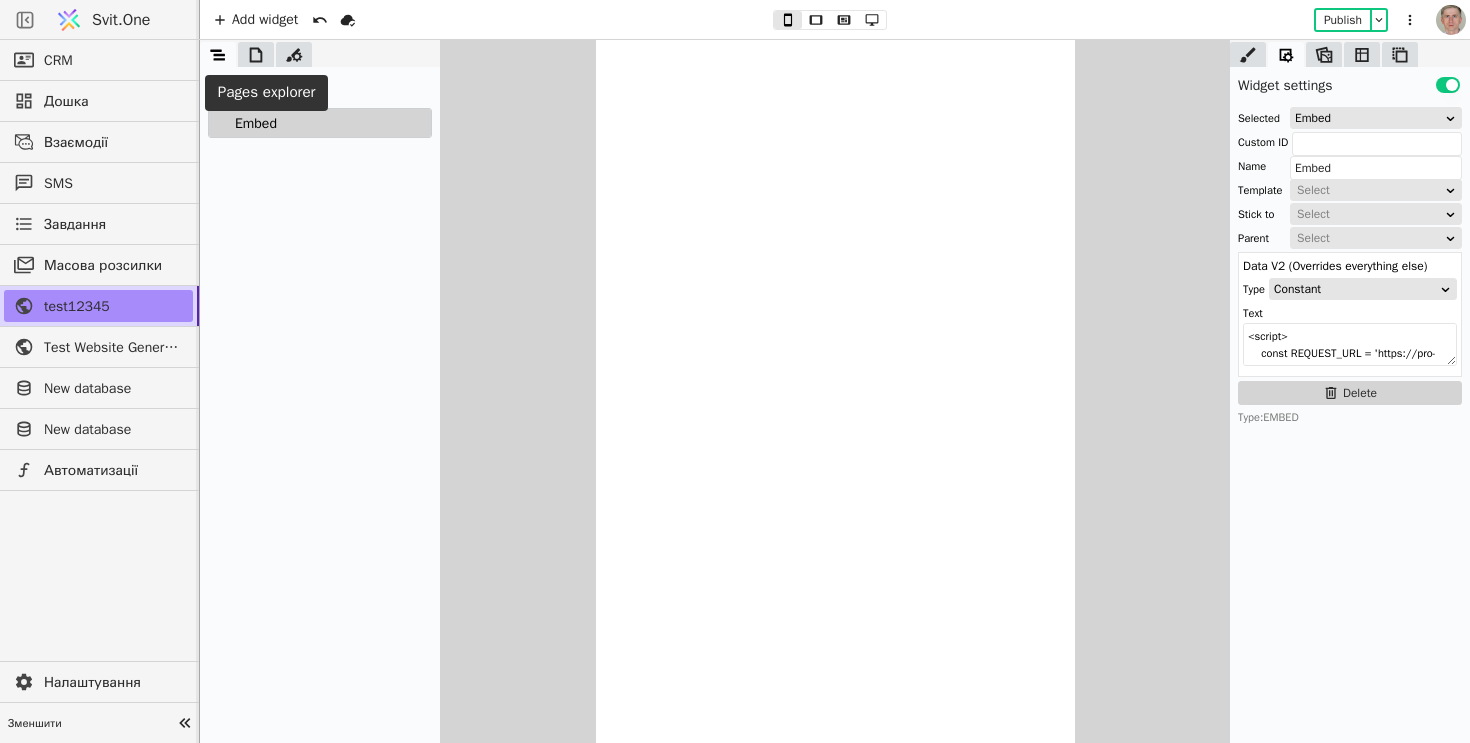 click 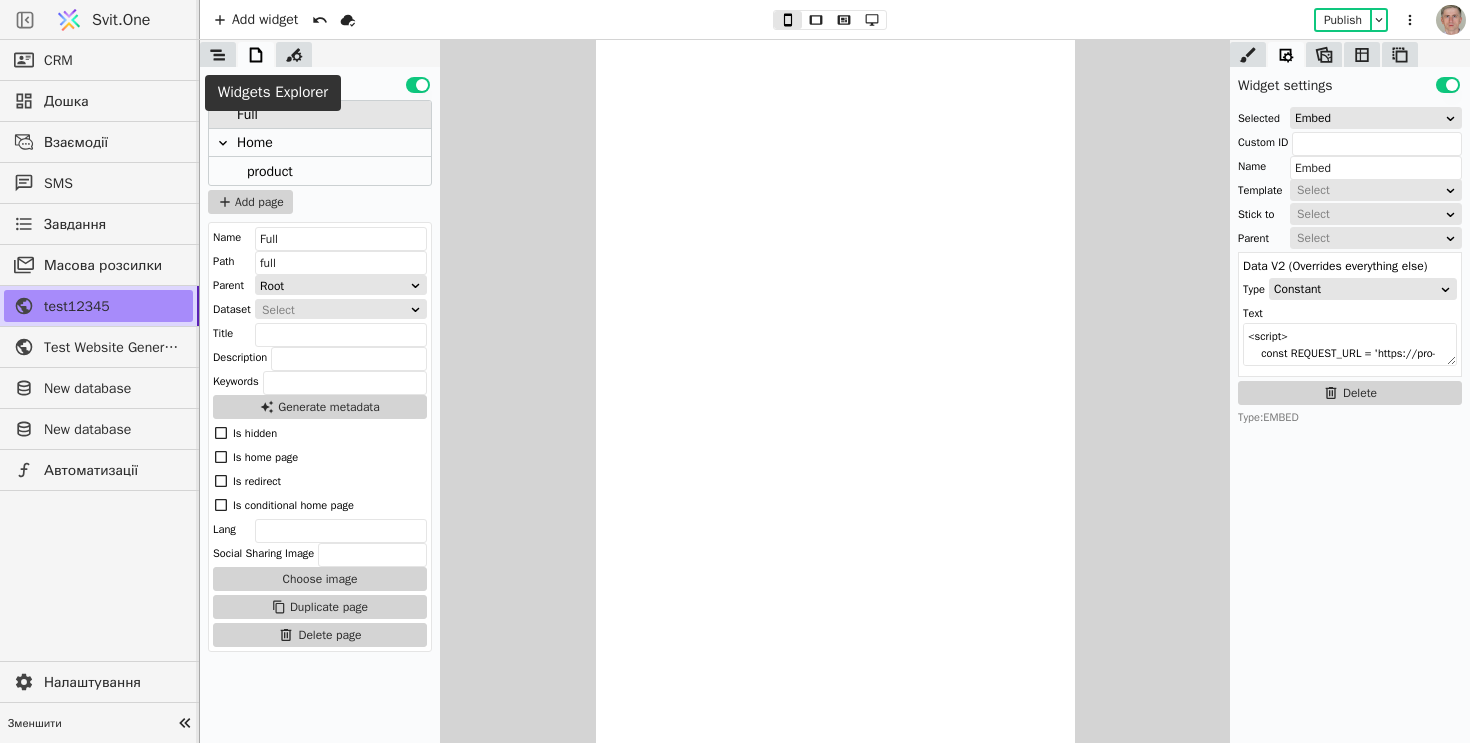 click 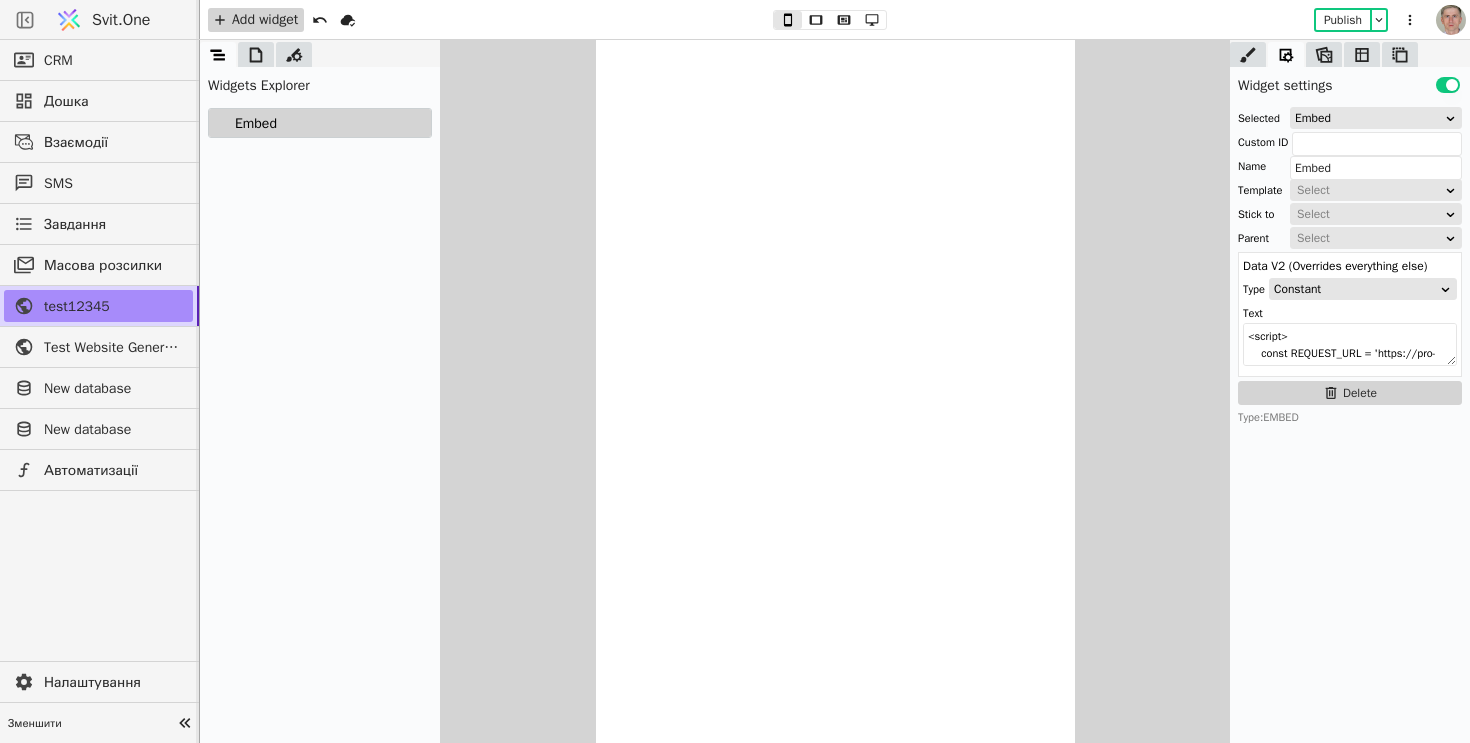 click on "Add widget" at bounding box center (256, 20) 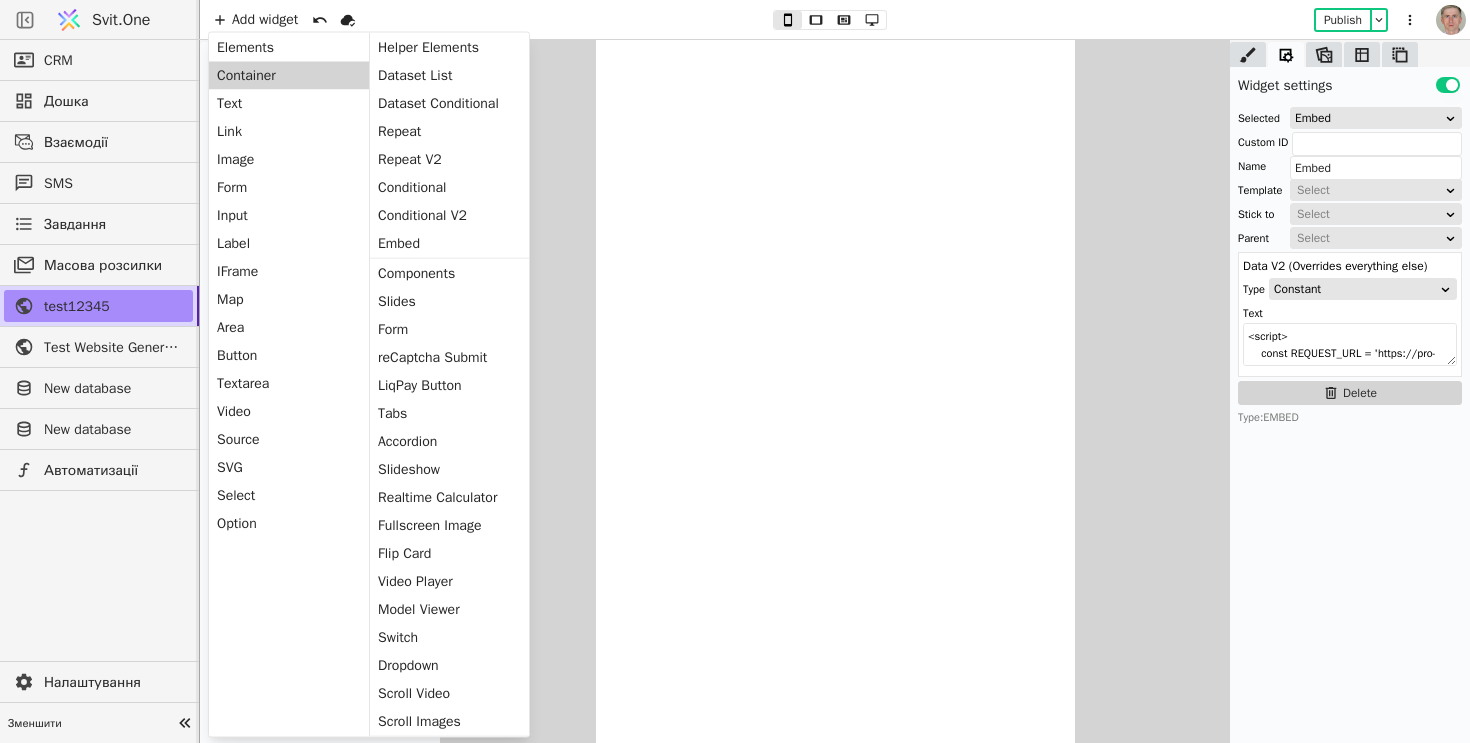 click on "Container" at bounding box center [289, 76] 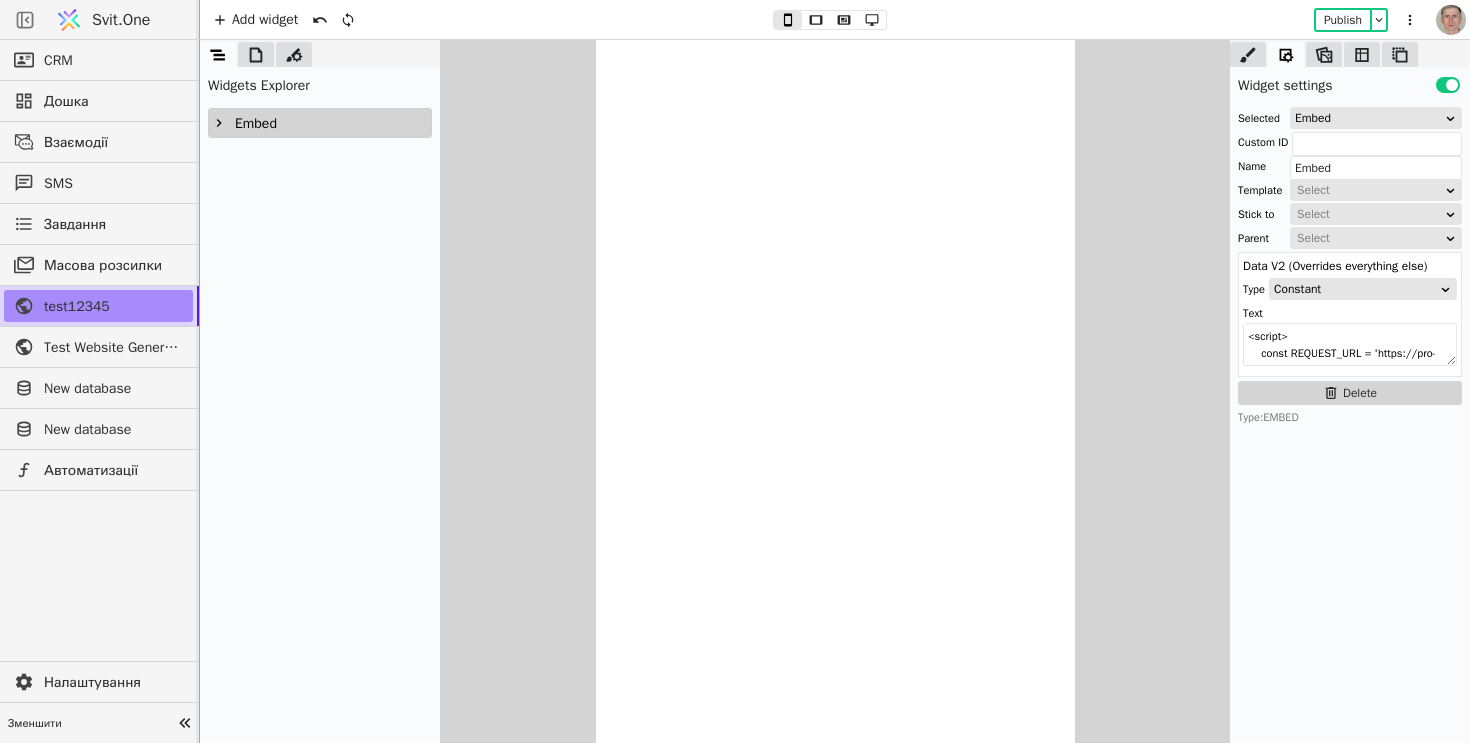 click at bounding box center (835, 391) 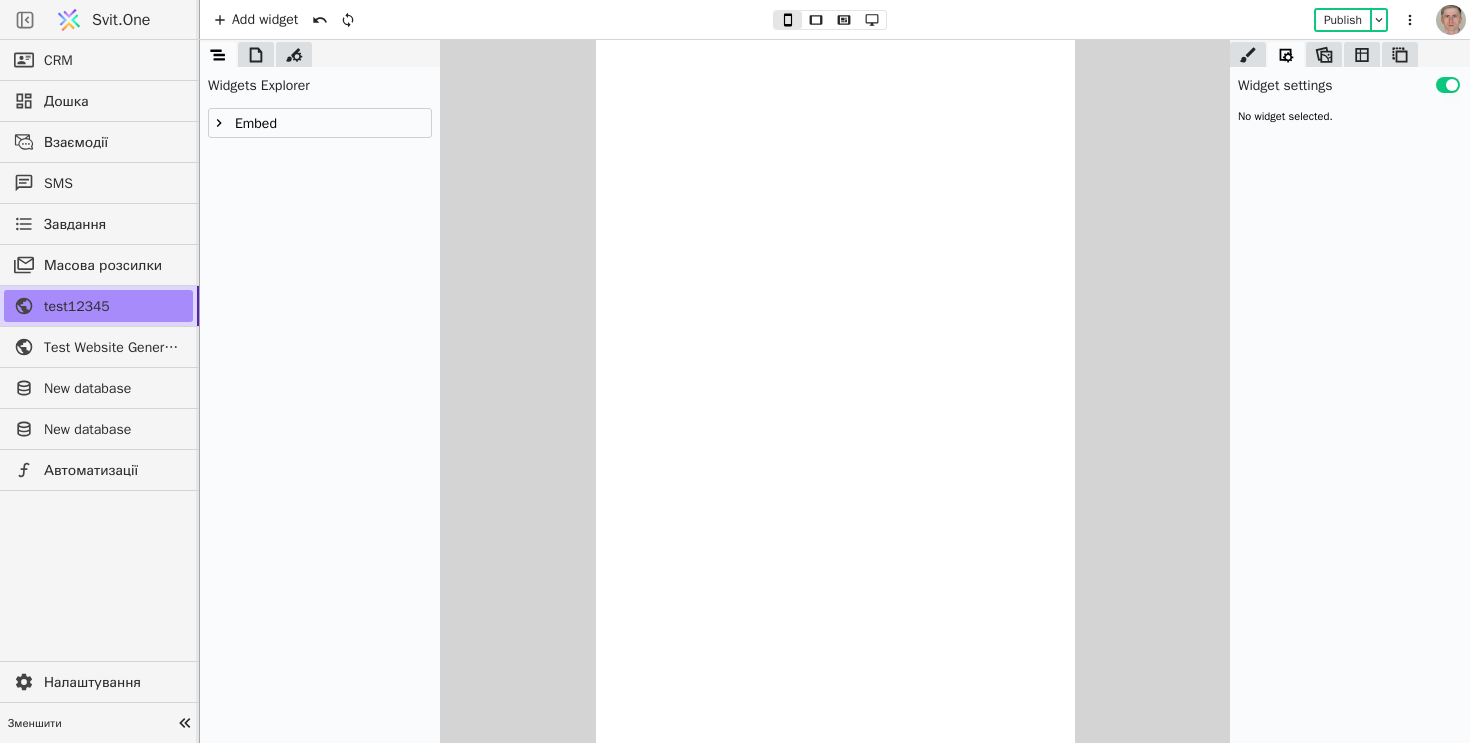 click 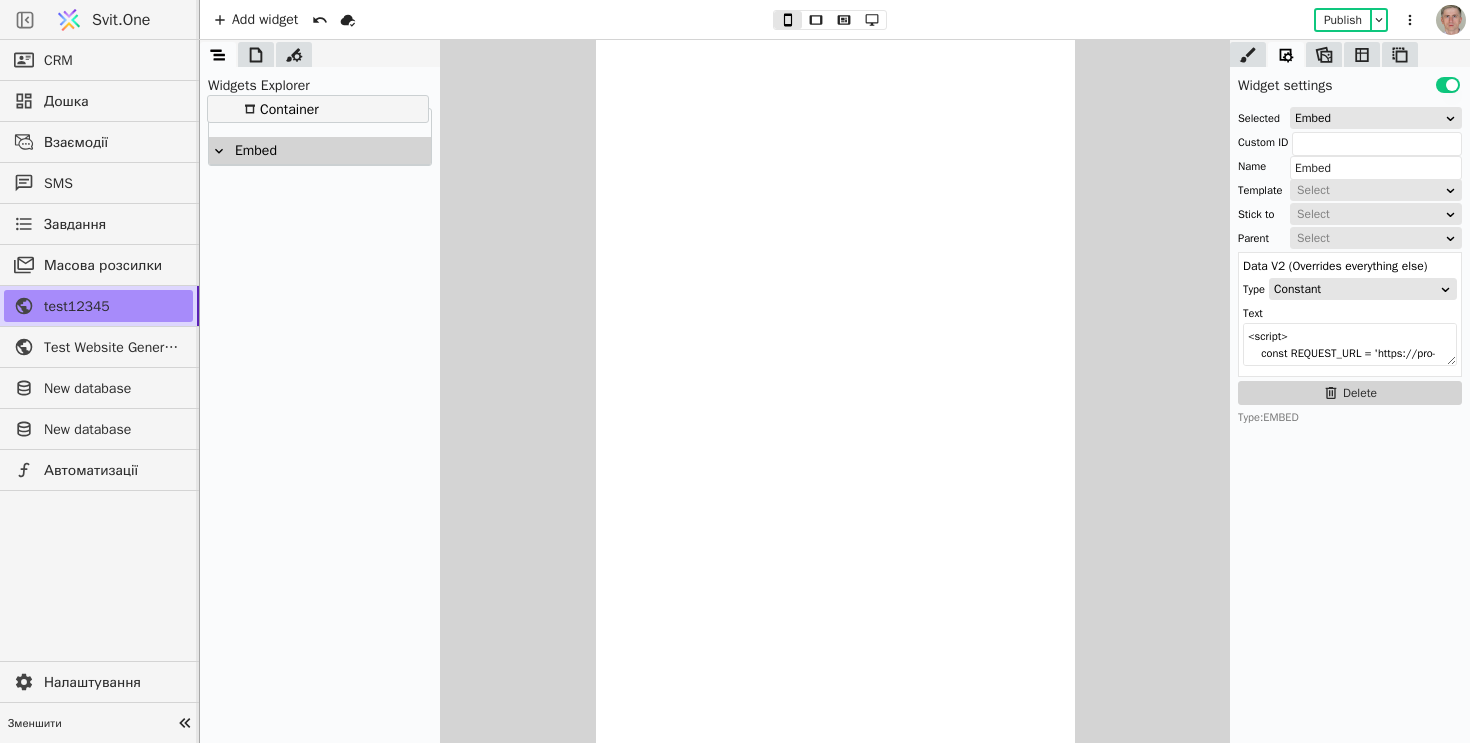 drag, startPoint x: 312, startPoint y: 148, endPoint x: 300, endPoint y: 105, distance: 44.64303 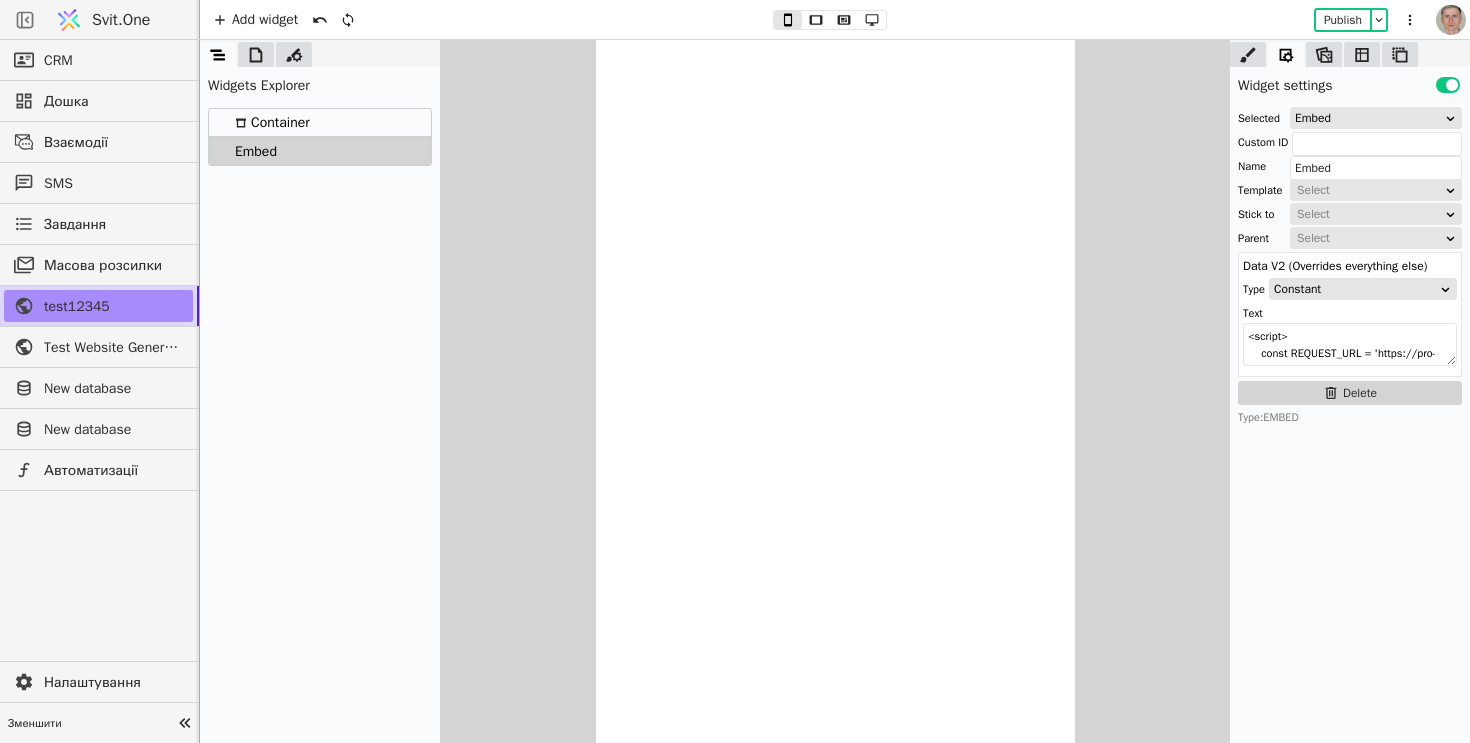 click on "Container" at bounding box center (320, 123) 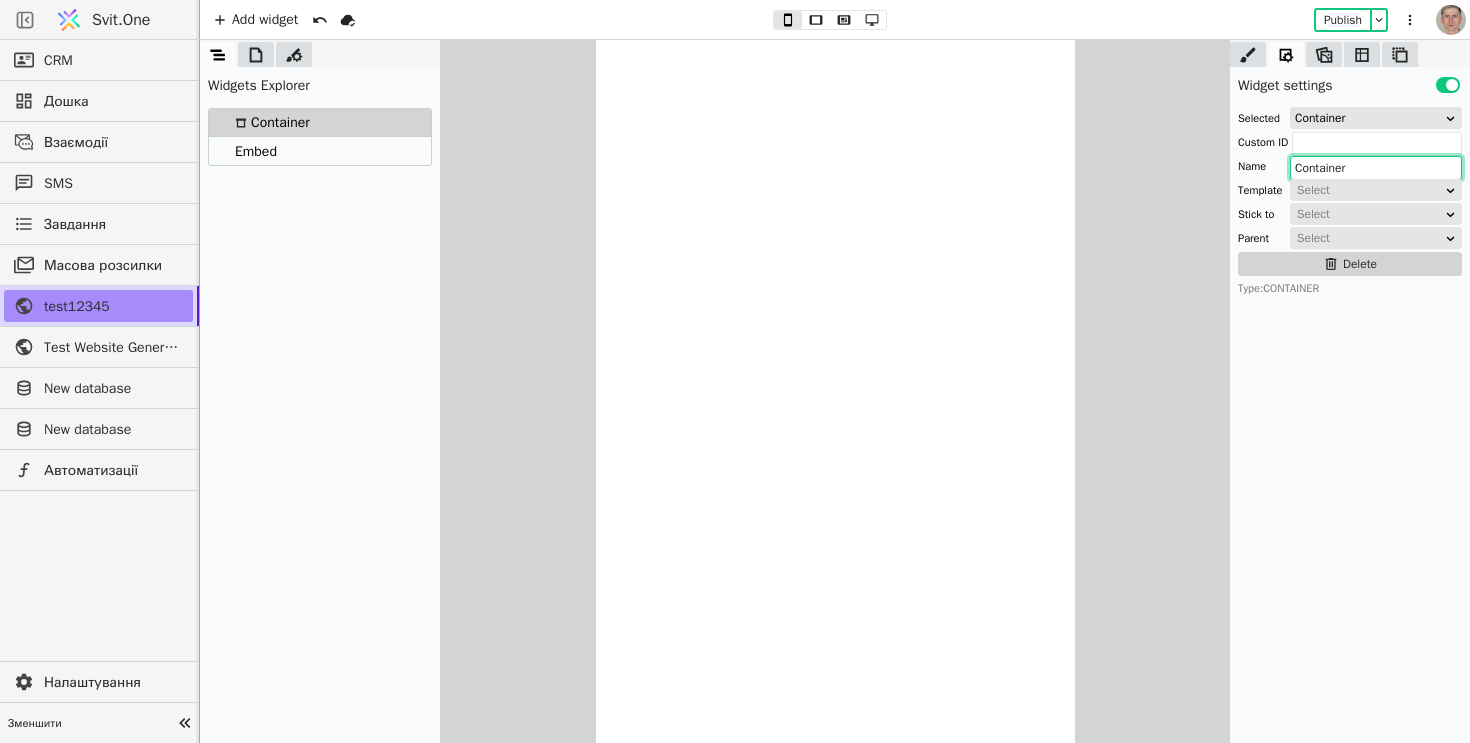 drag, startPoint x: 1376, startPoint y: 173, endPoint x: 1088, endPoint y: 173, distance: 288 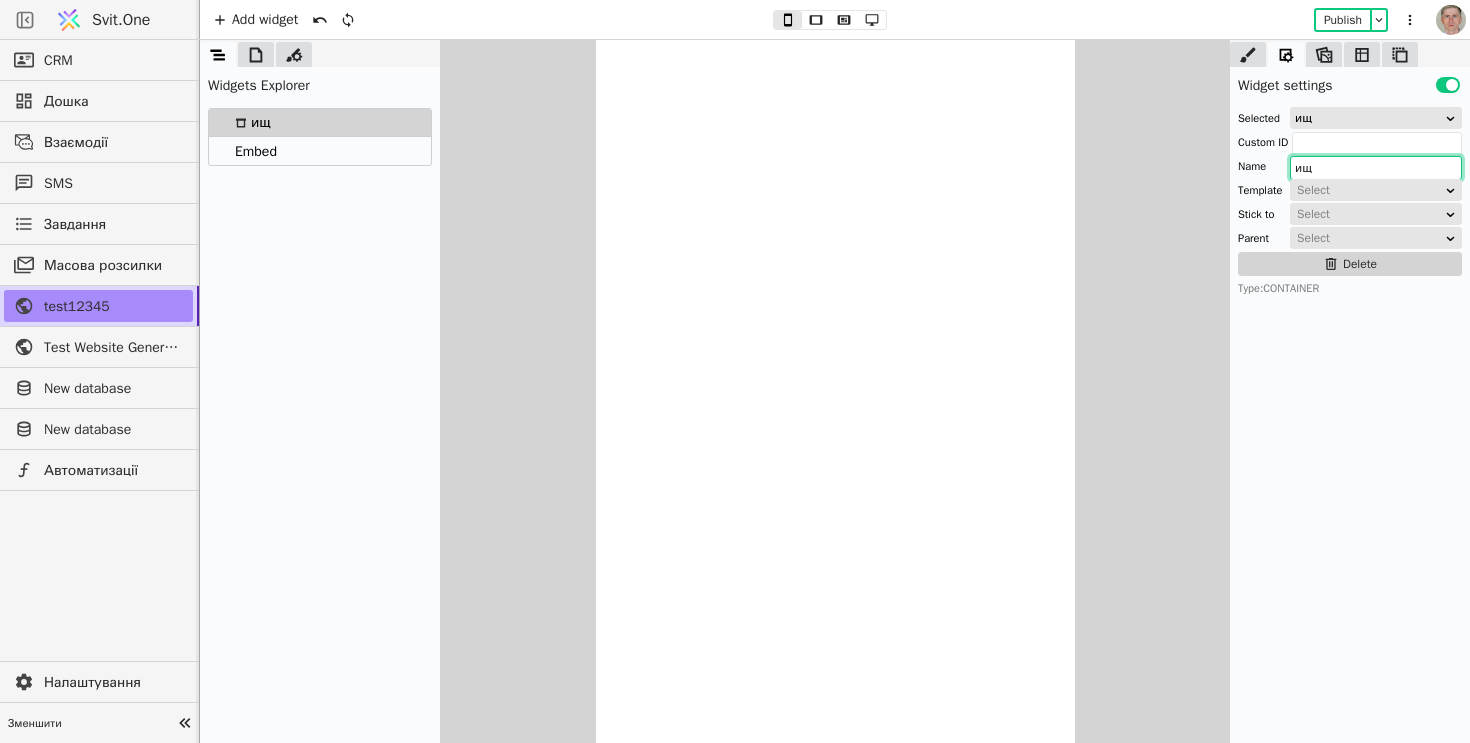 type on "и" 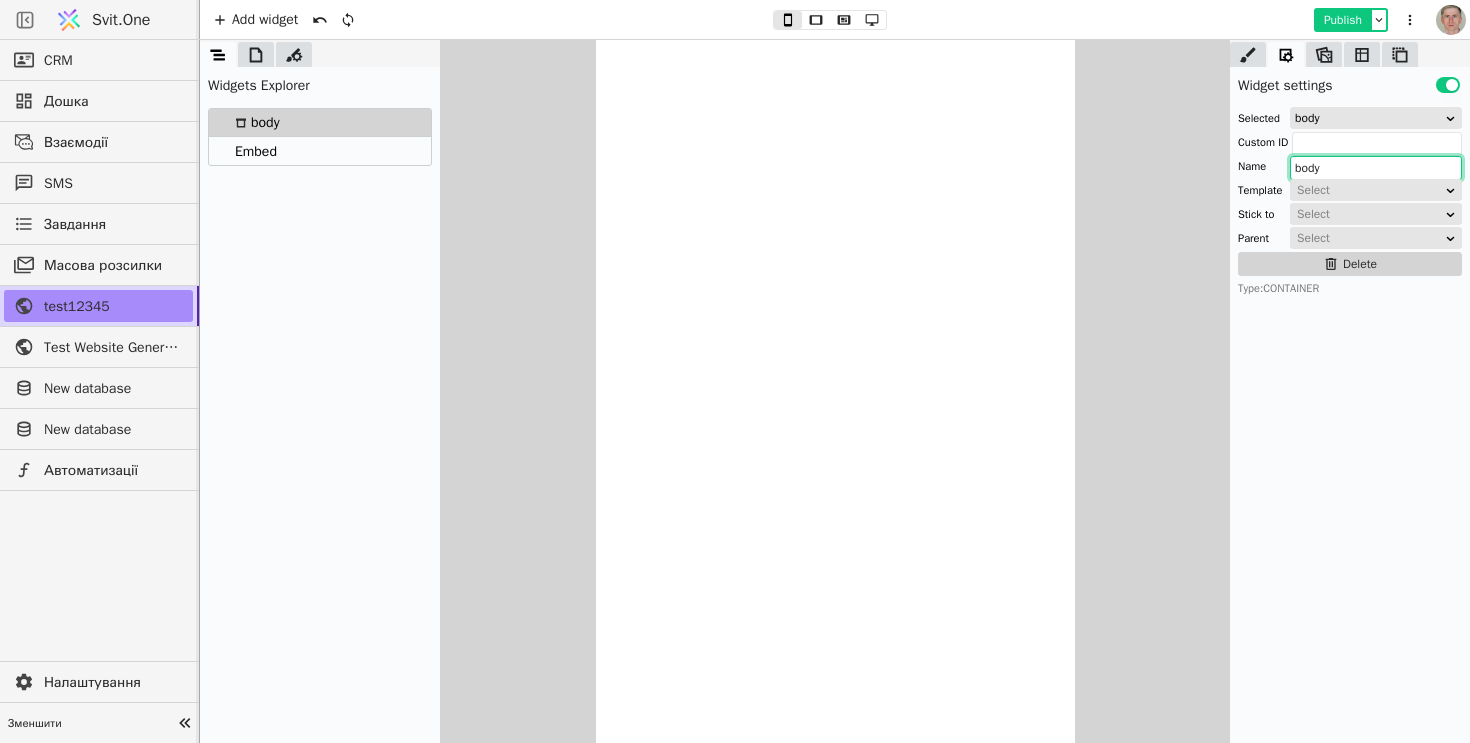type on "body" 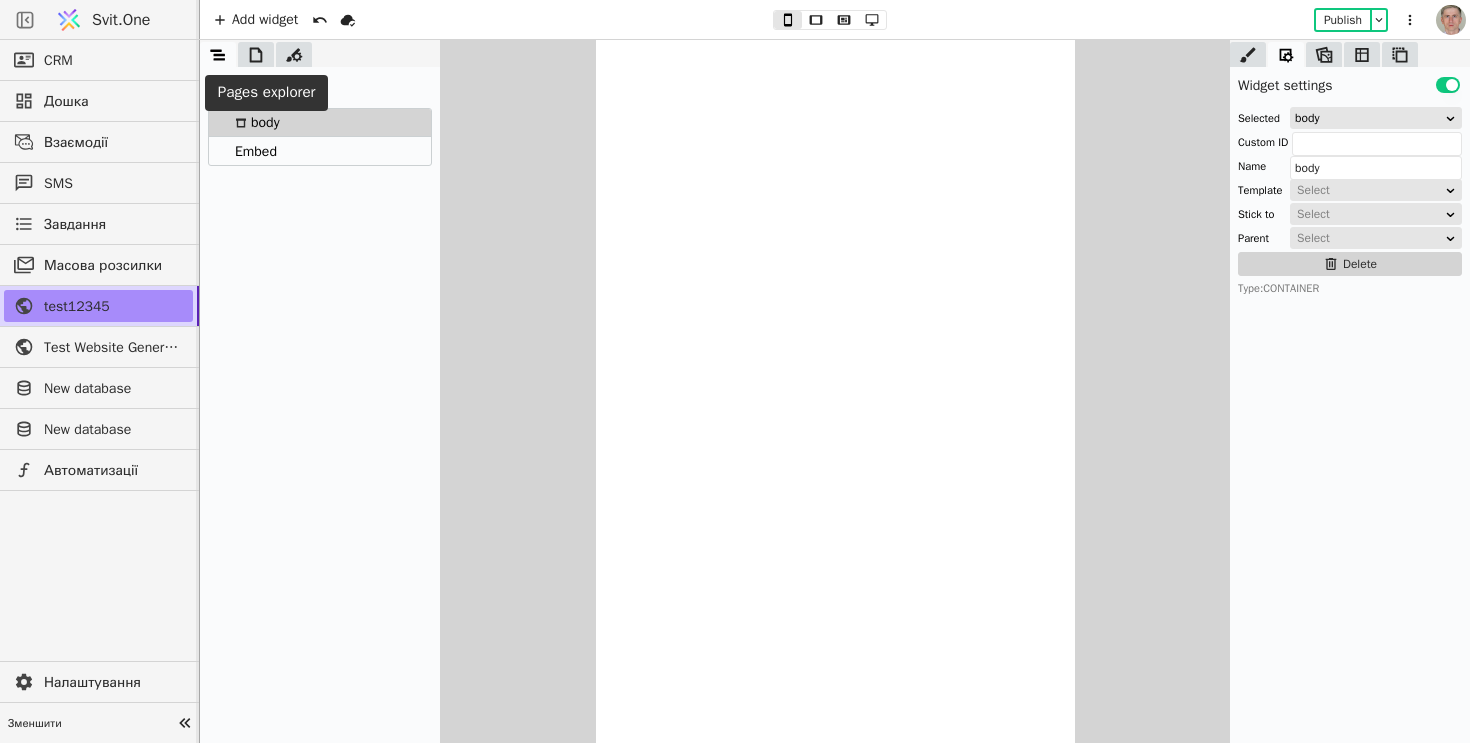click 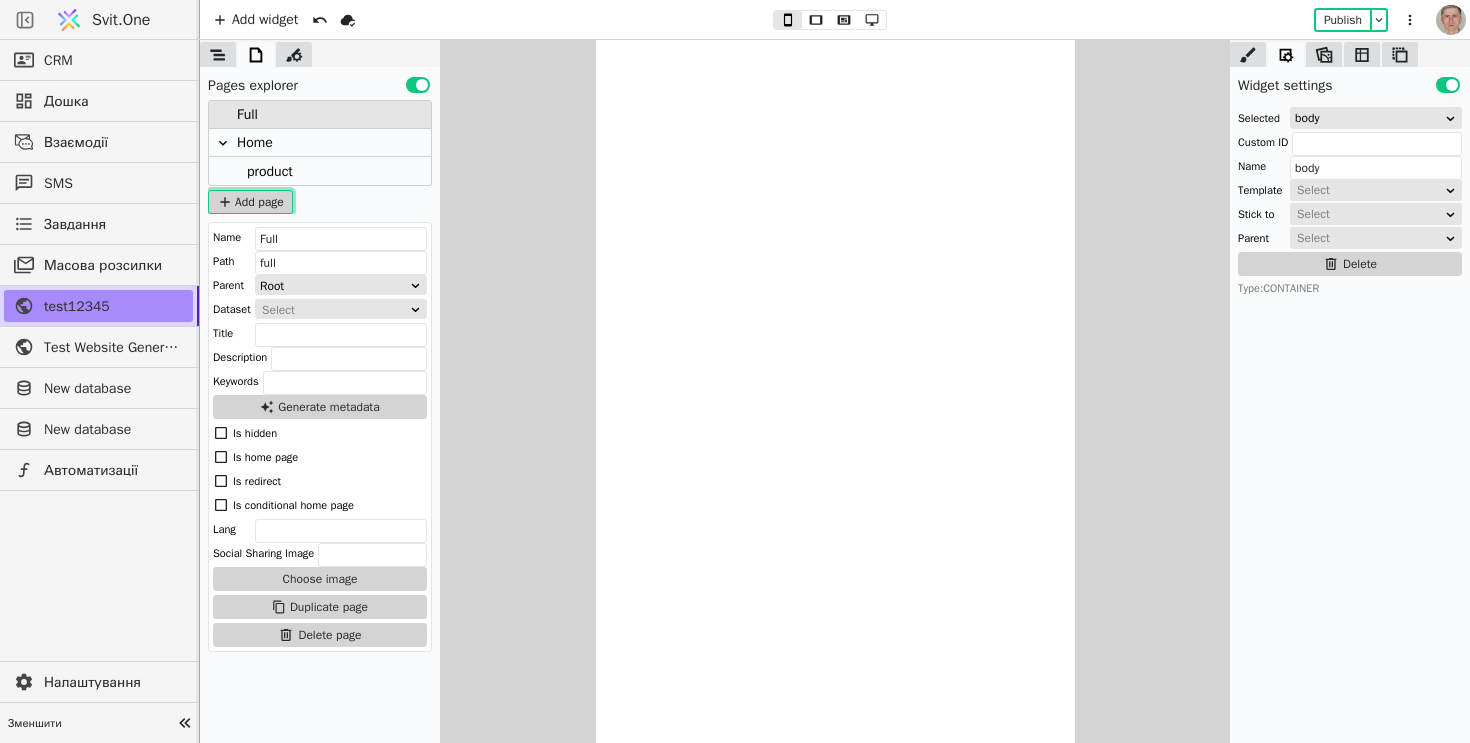 click on "Add page" at bounding box center [250, 202] 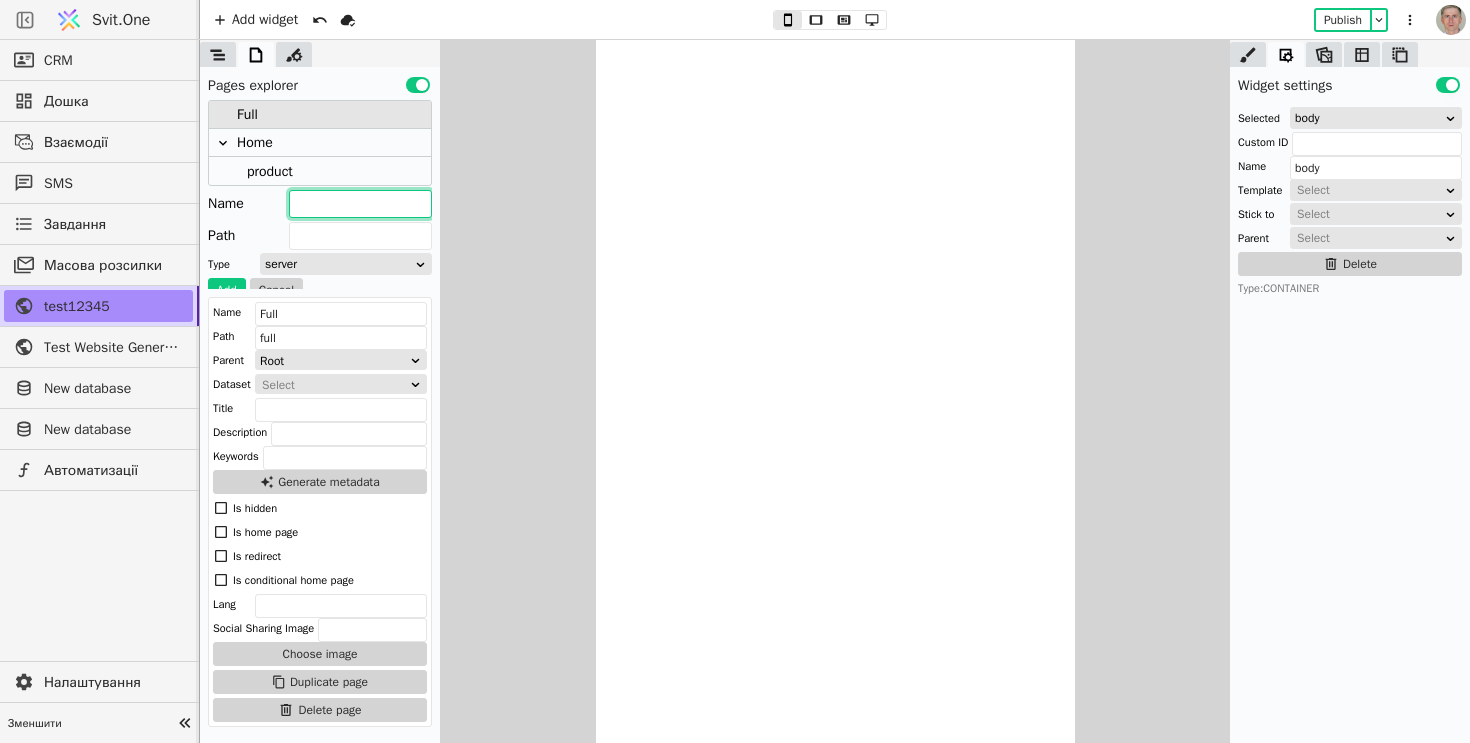 click at bounding box center (360, 204) 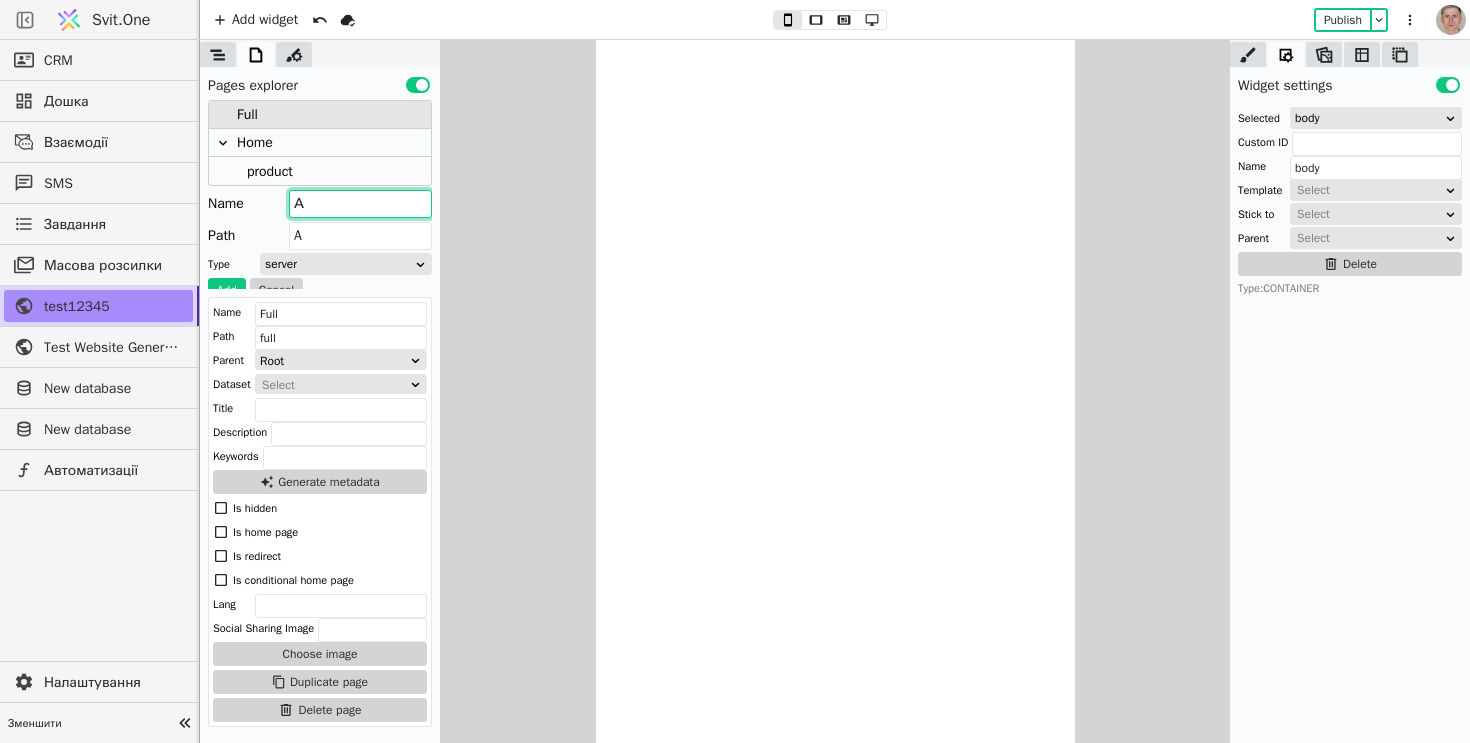 type on "Аг" 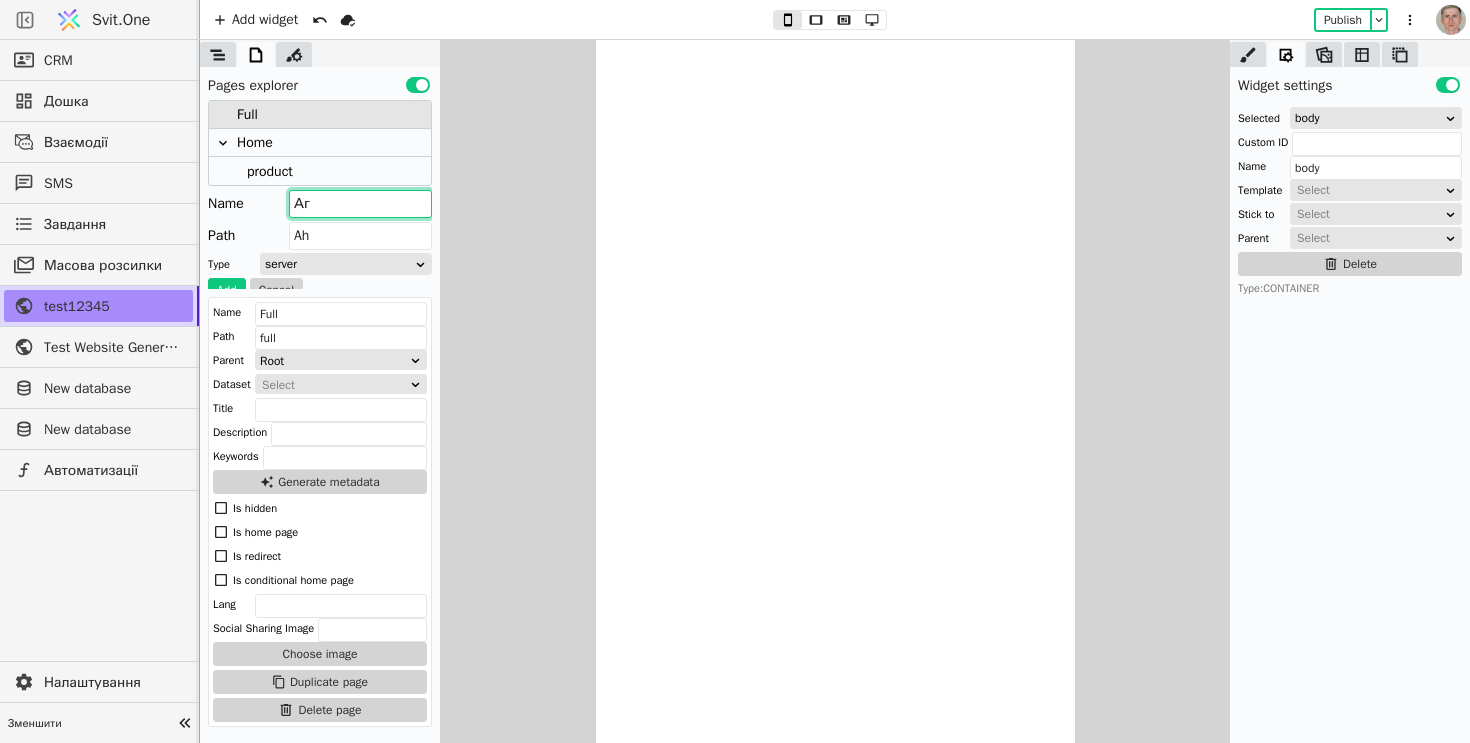 type on "Агд" 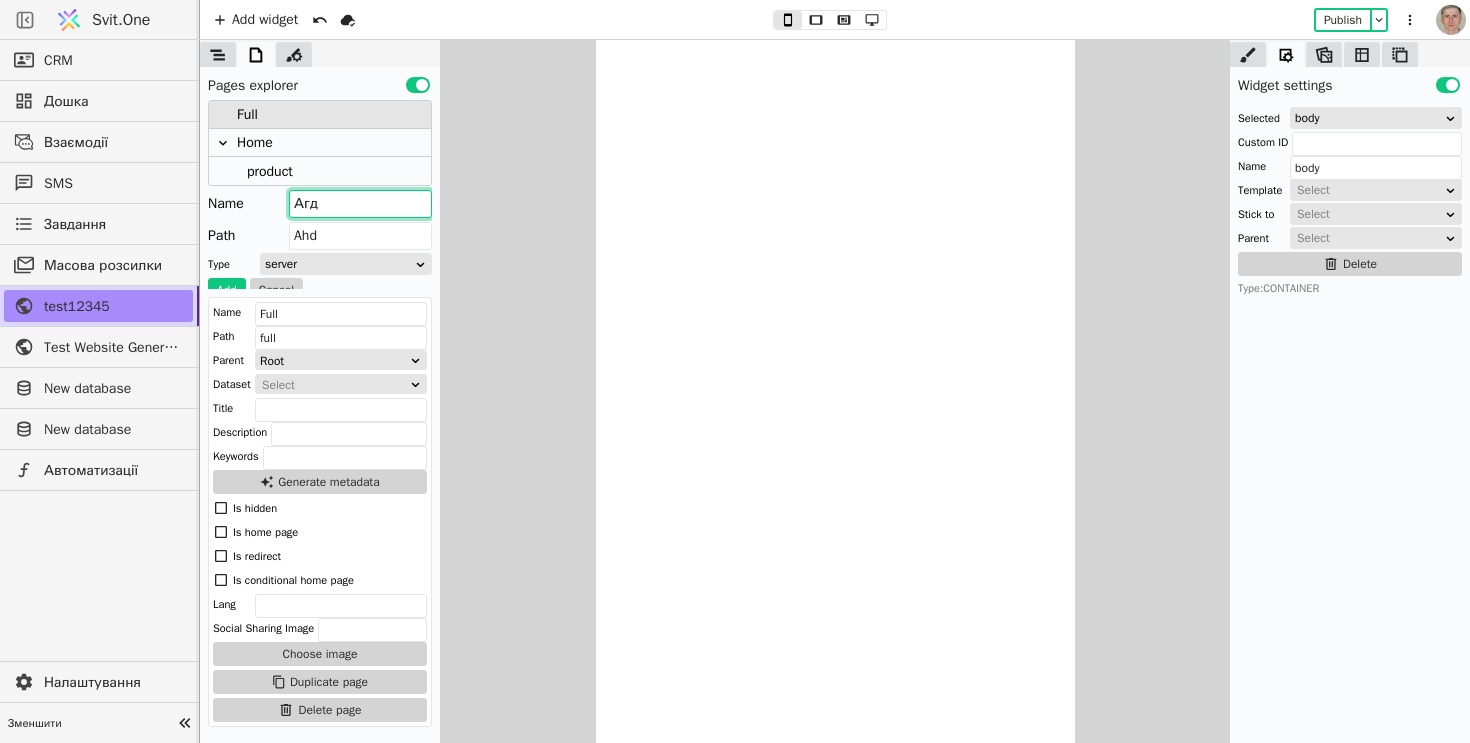 type on "Агдд" 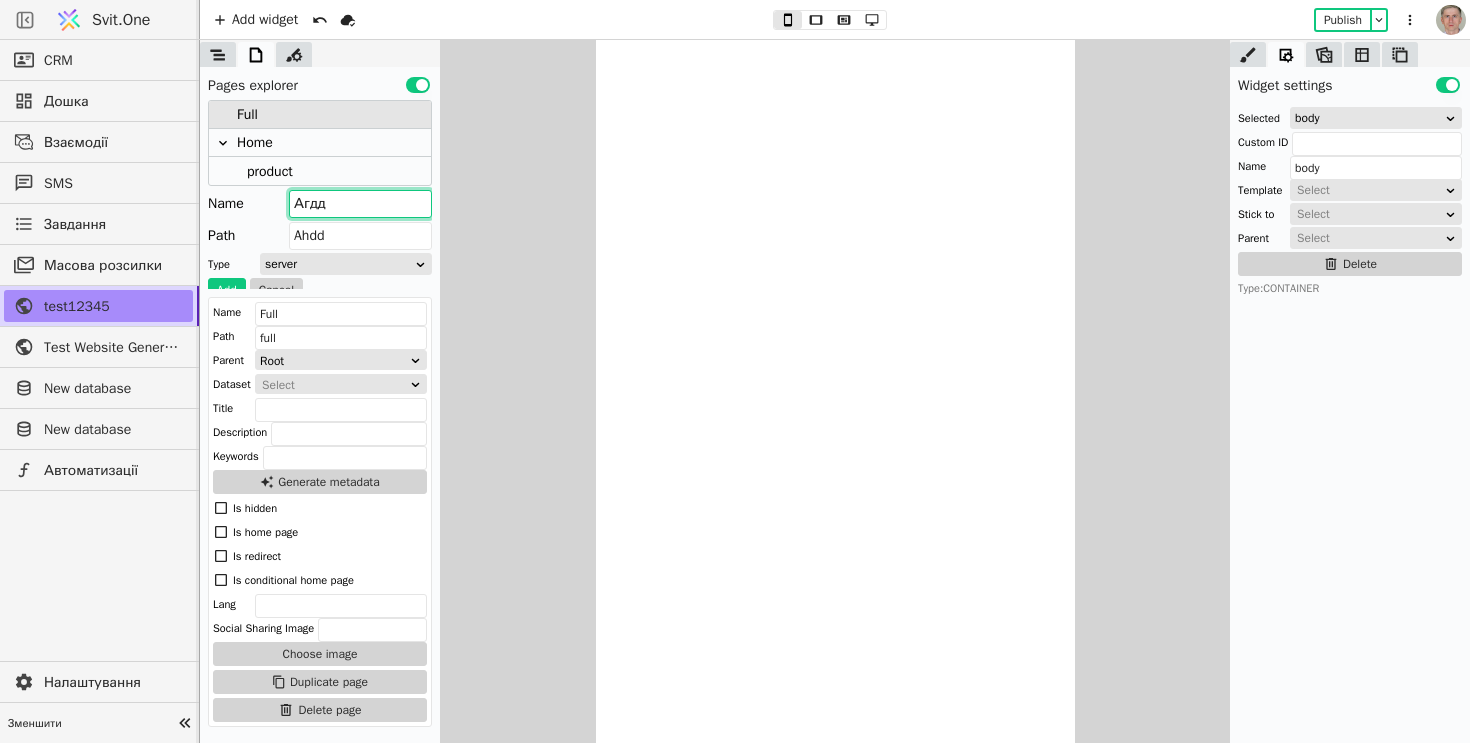 type on "Агд" 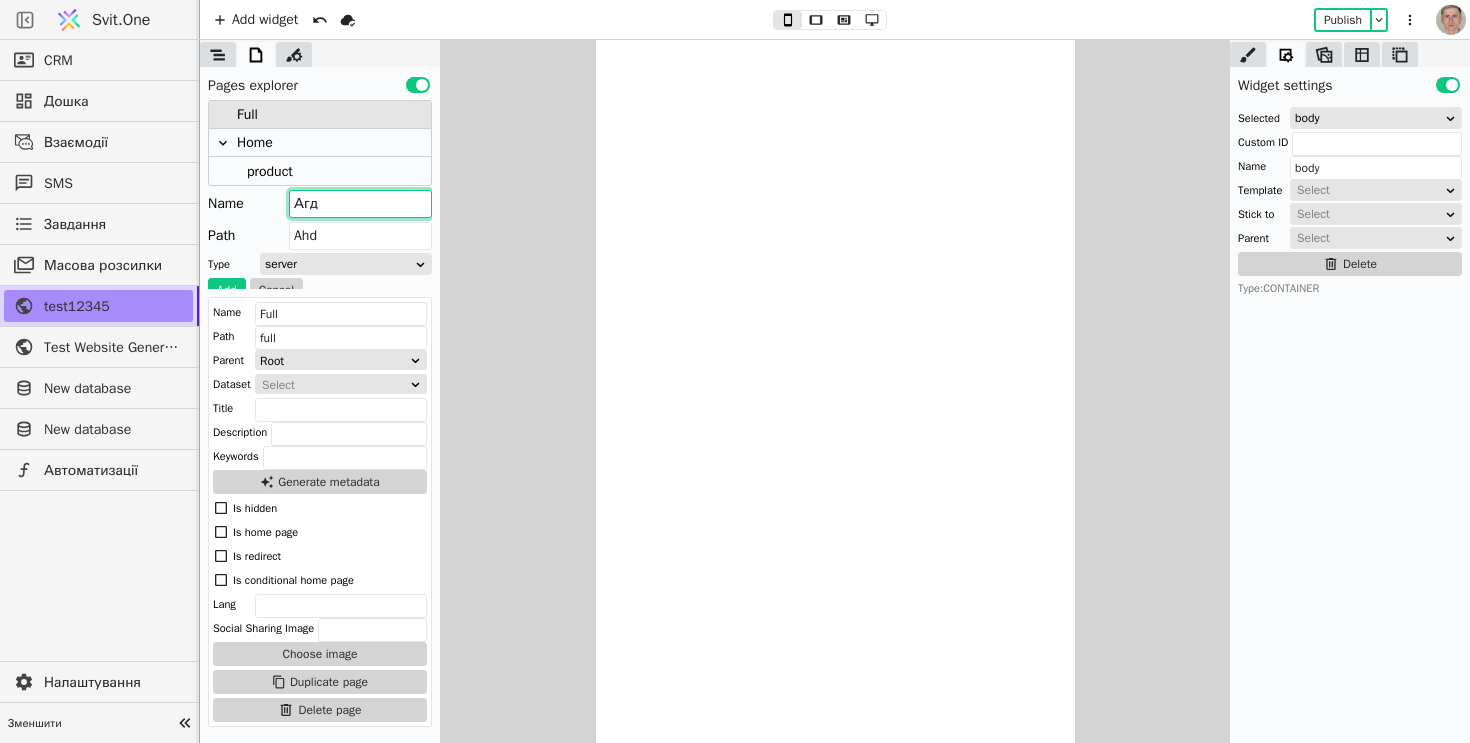 type on "Аг" 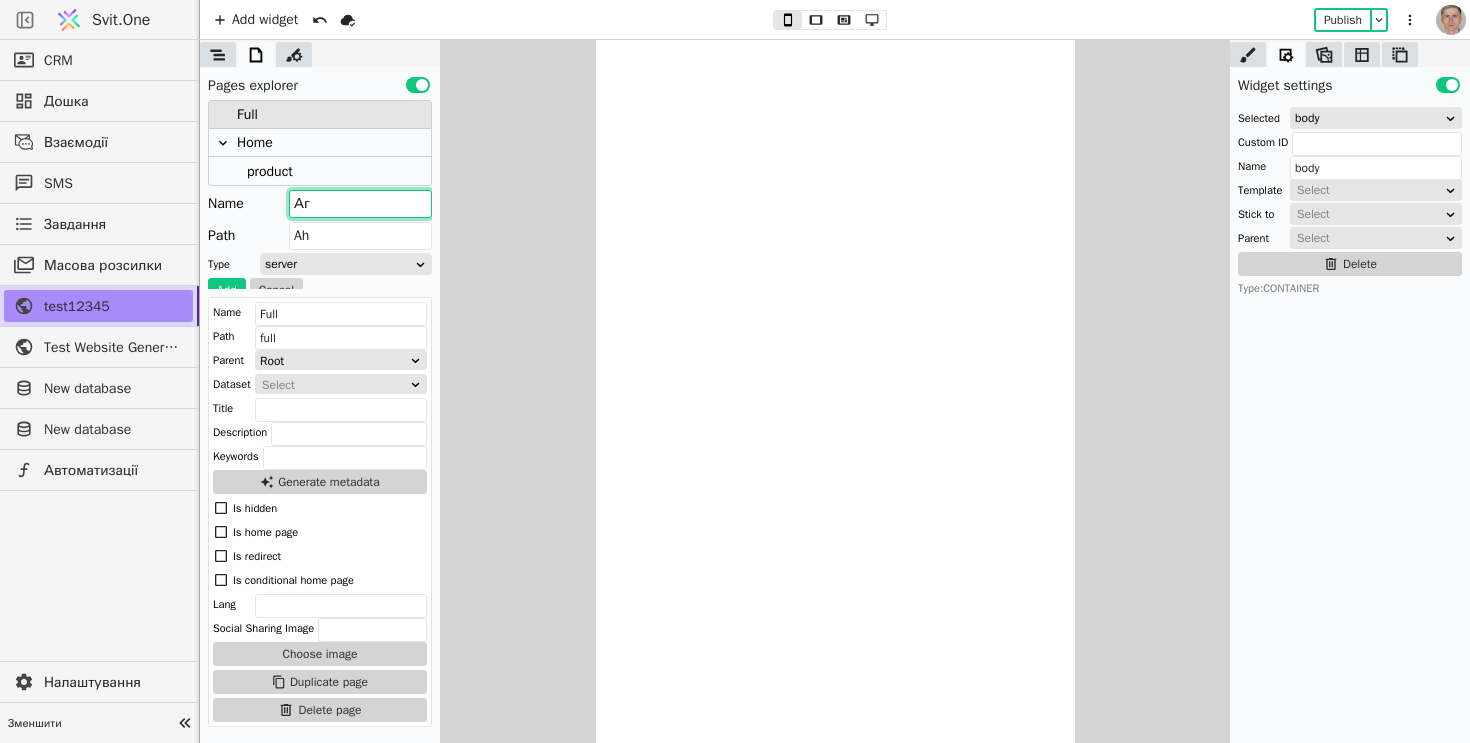 type on "А" 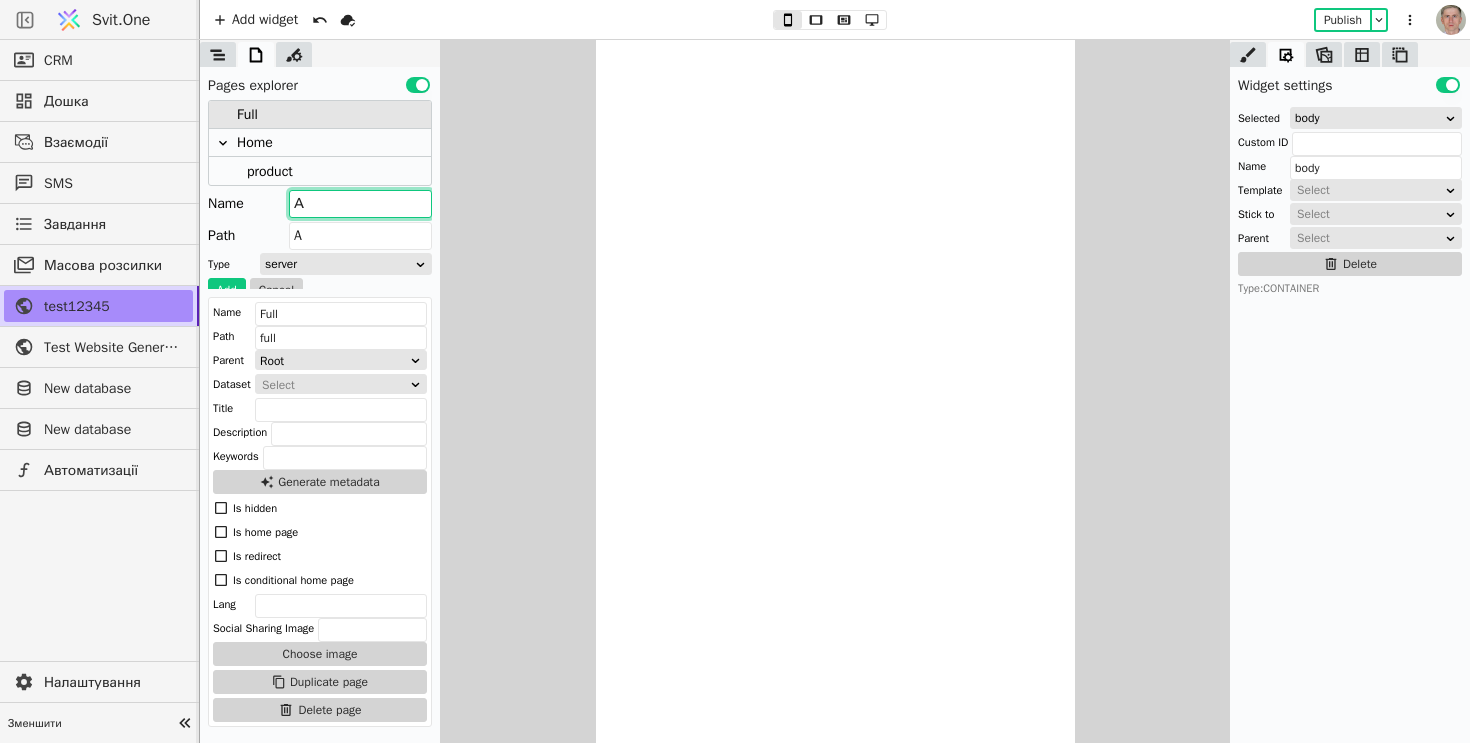 type 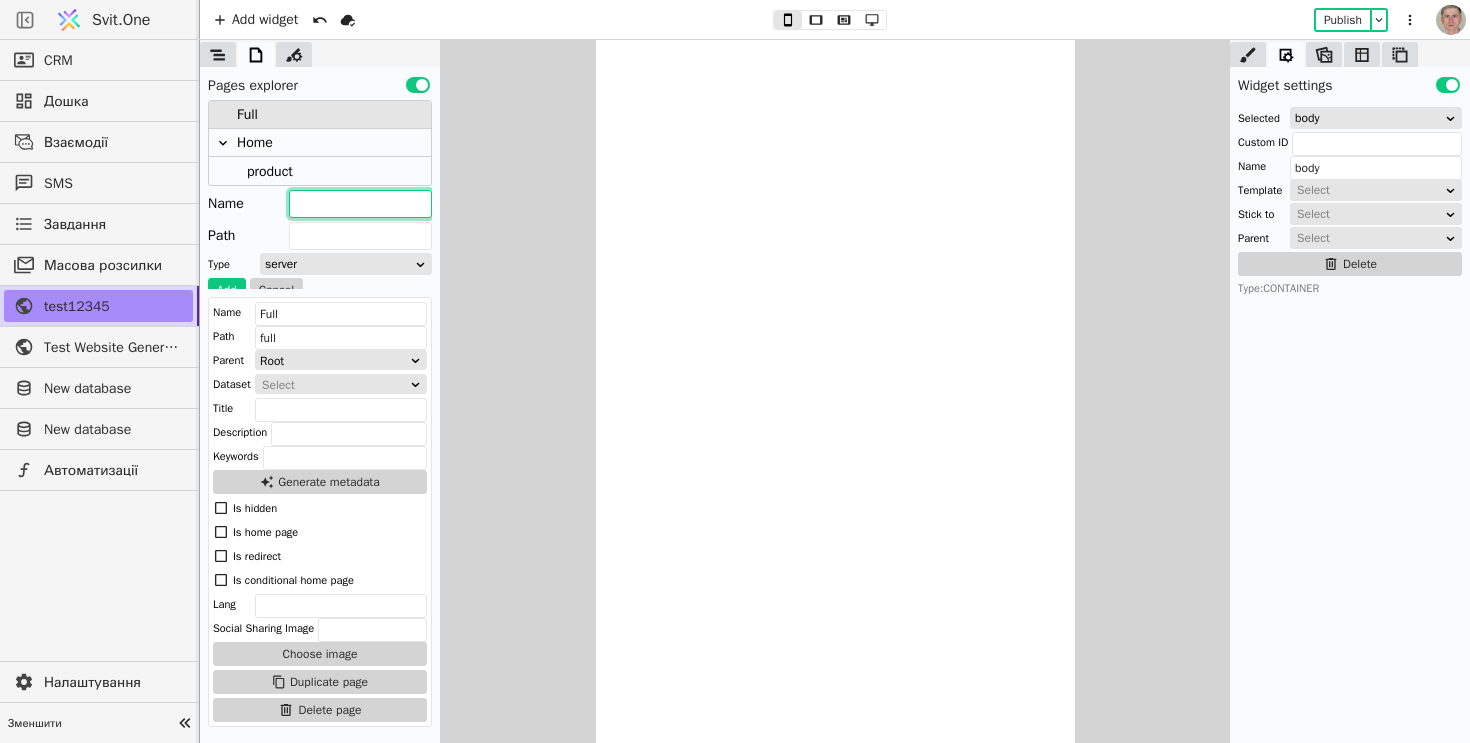 type on "F" 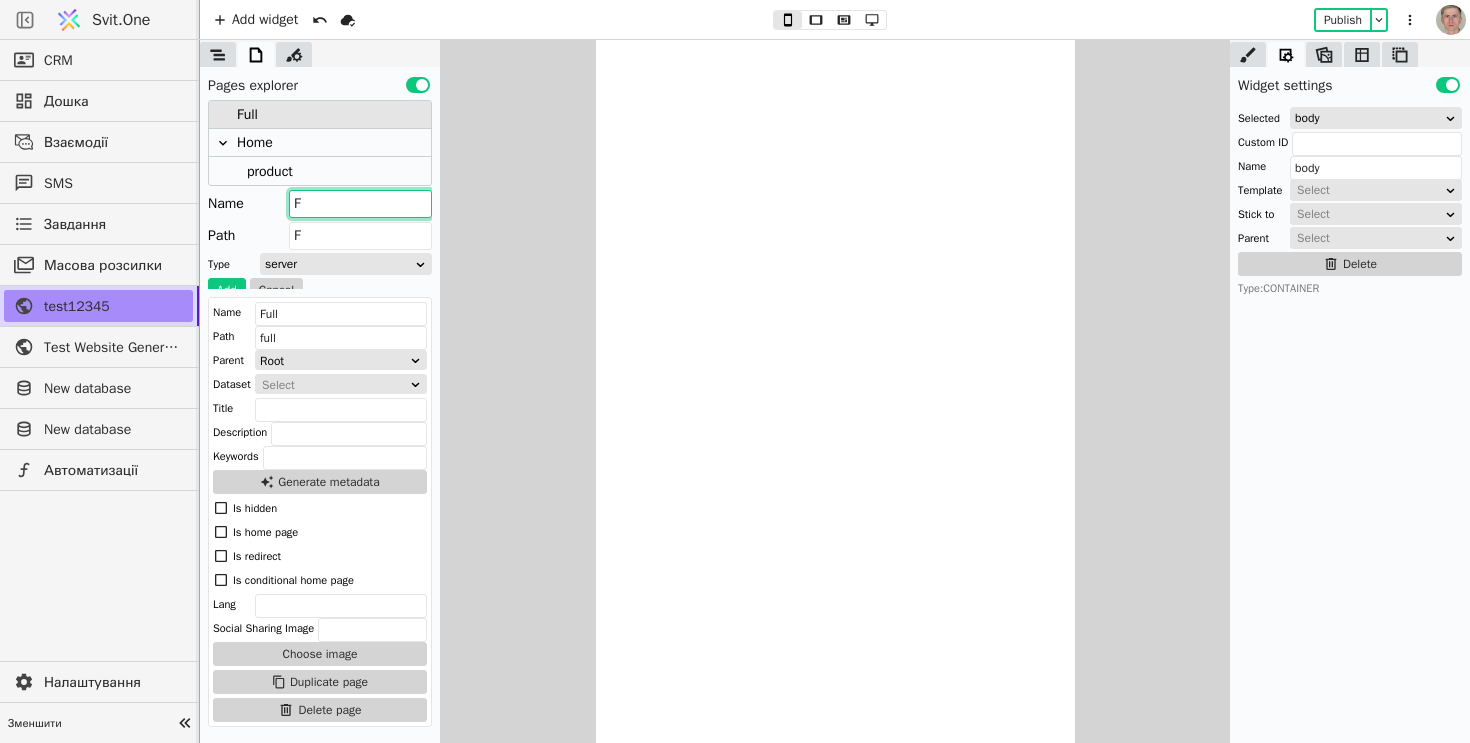 type on "Fu" 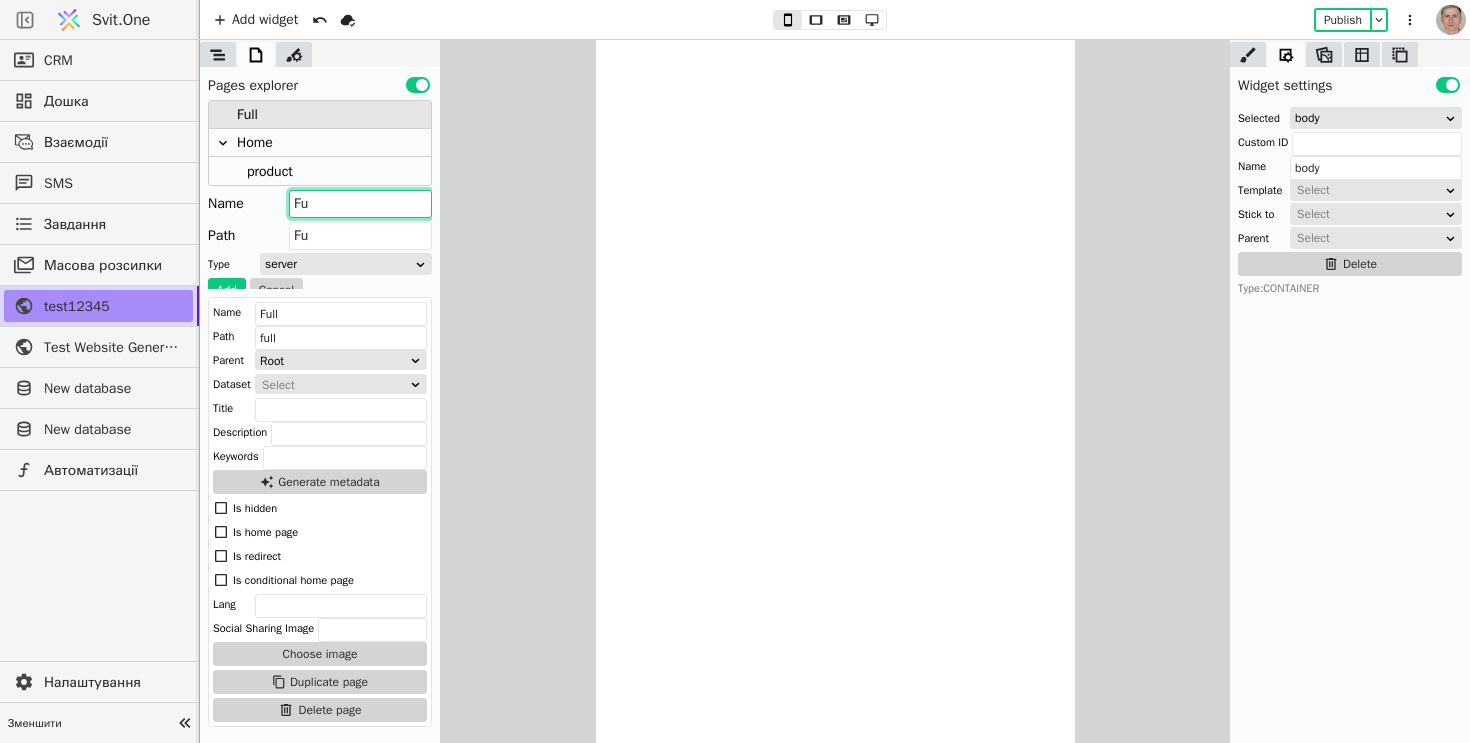type on "Ful" 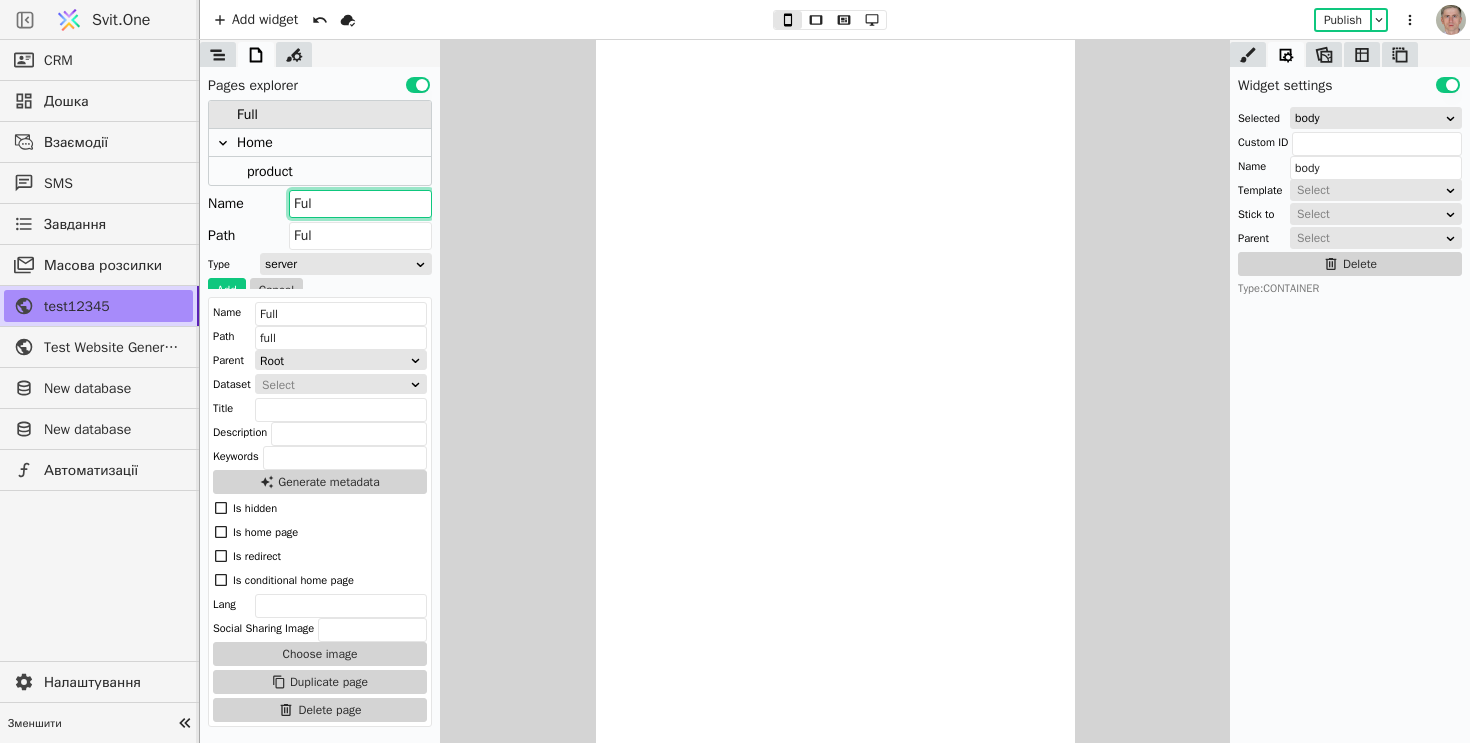 type on "Full" 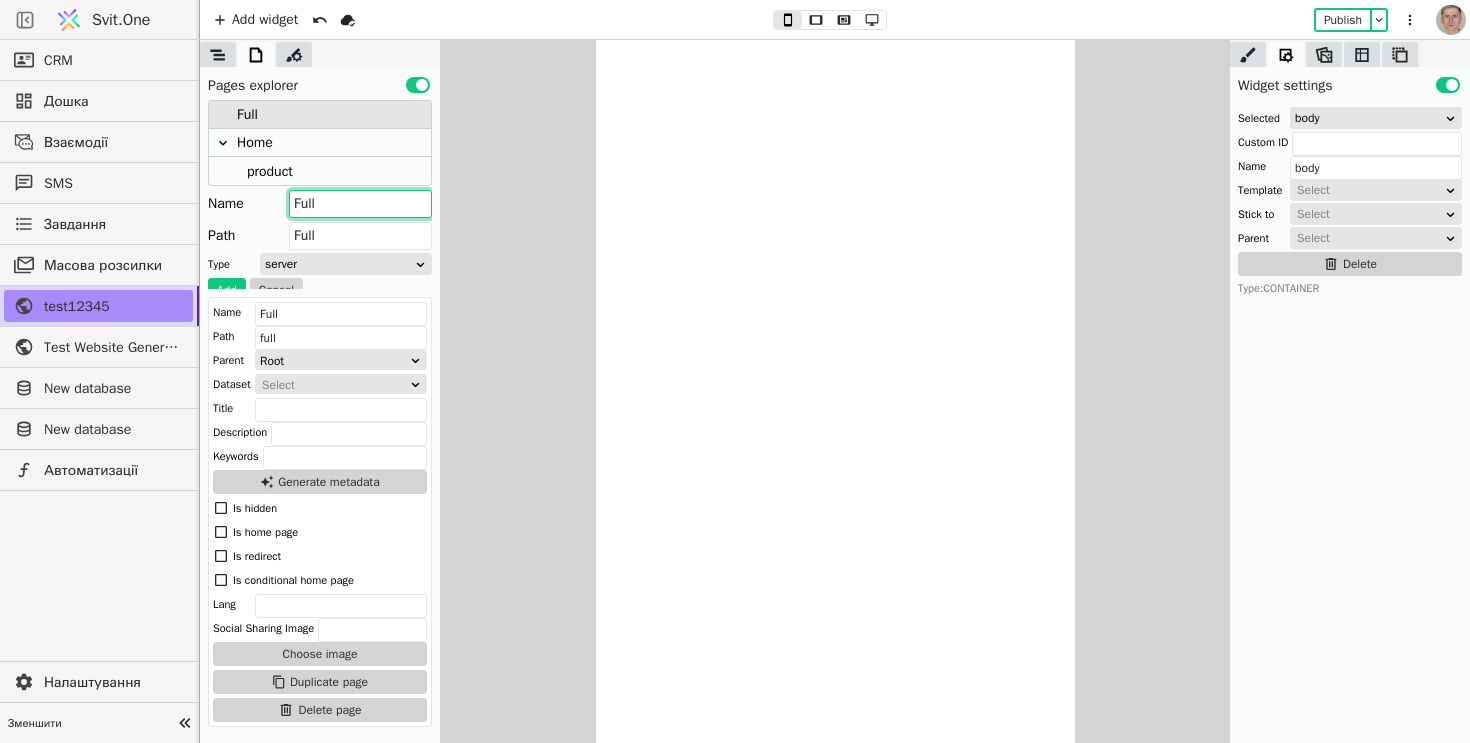 type on "Full2" 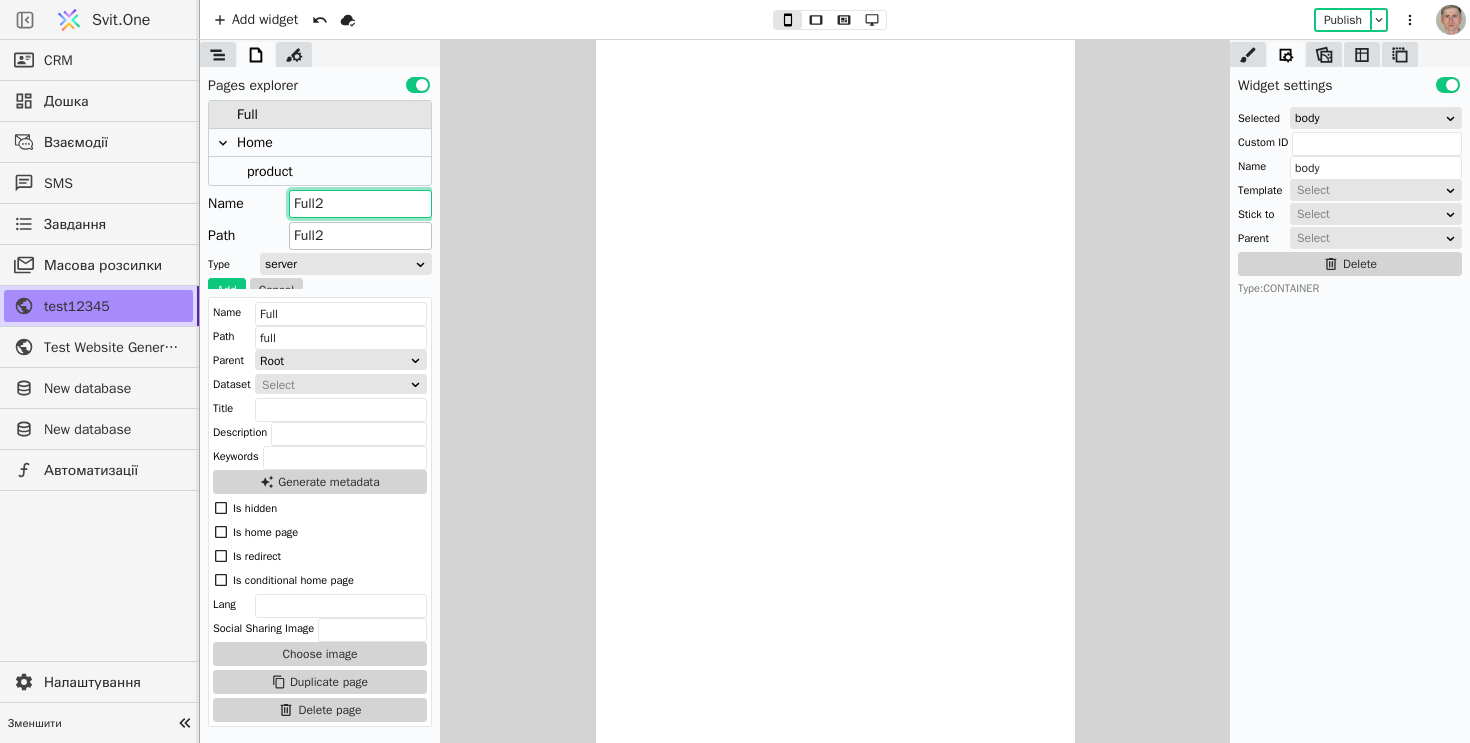 type on "Full2" 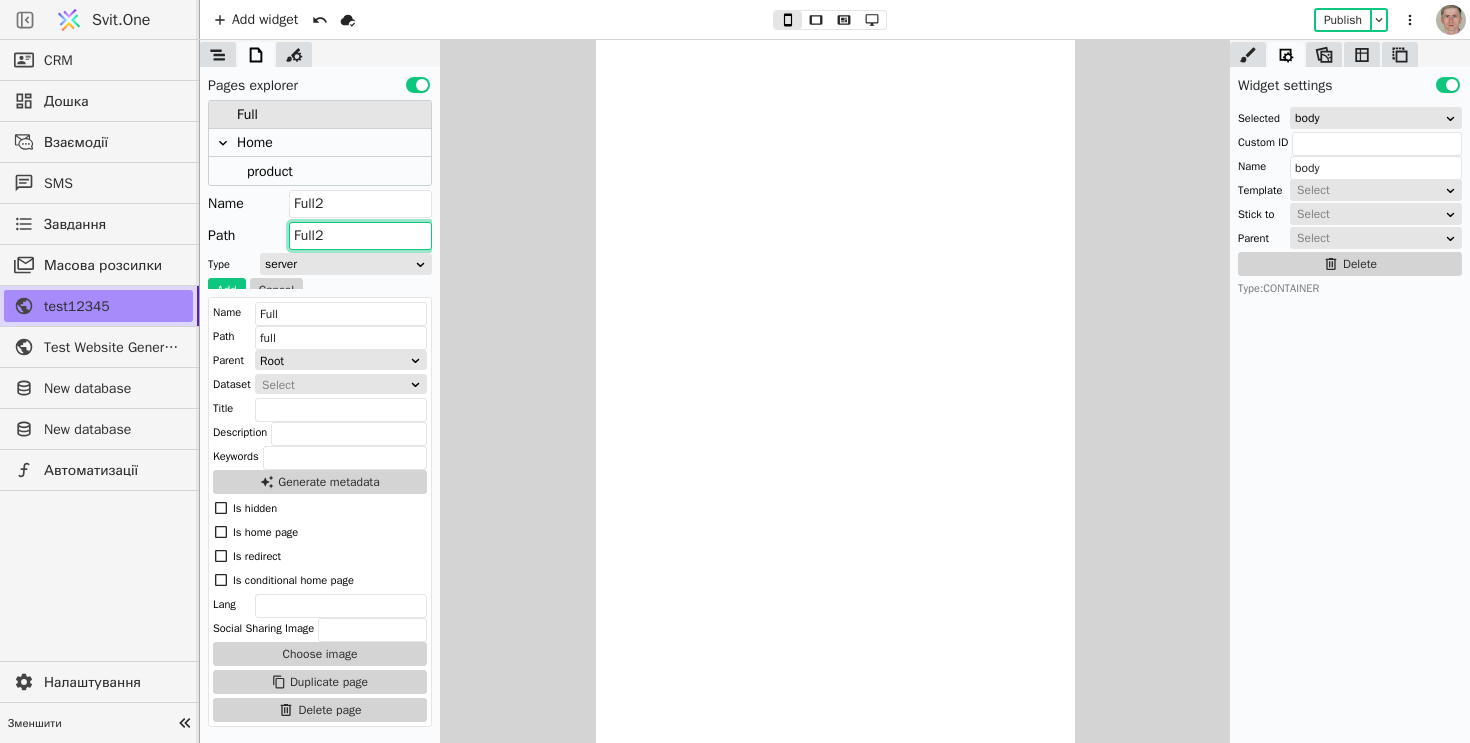 drag, startPoint x: 276, startPoint y: 236, endPoint x: 243, endPoint y: 236, distance: 33 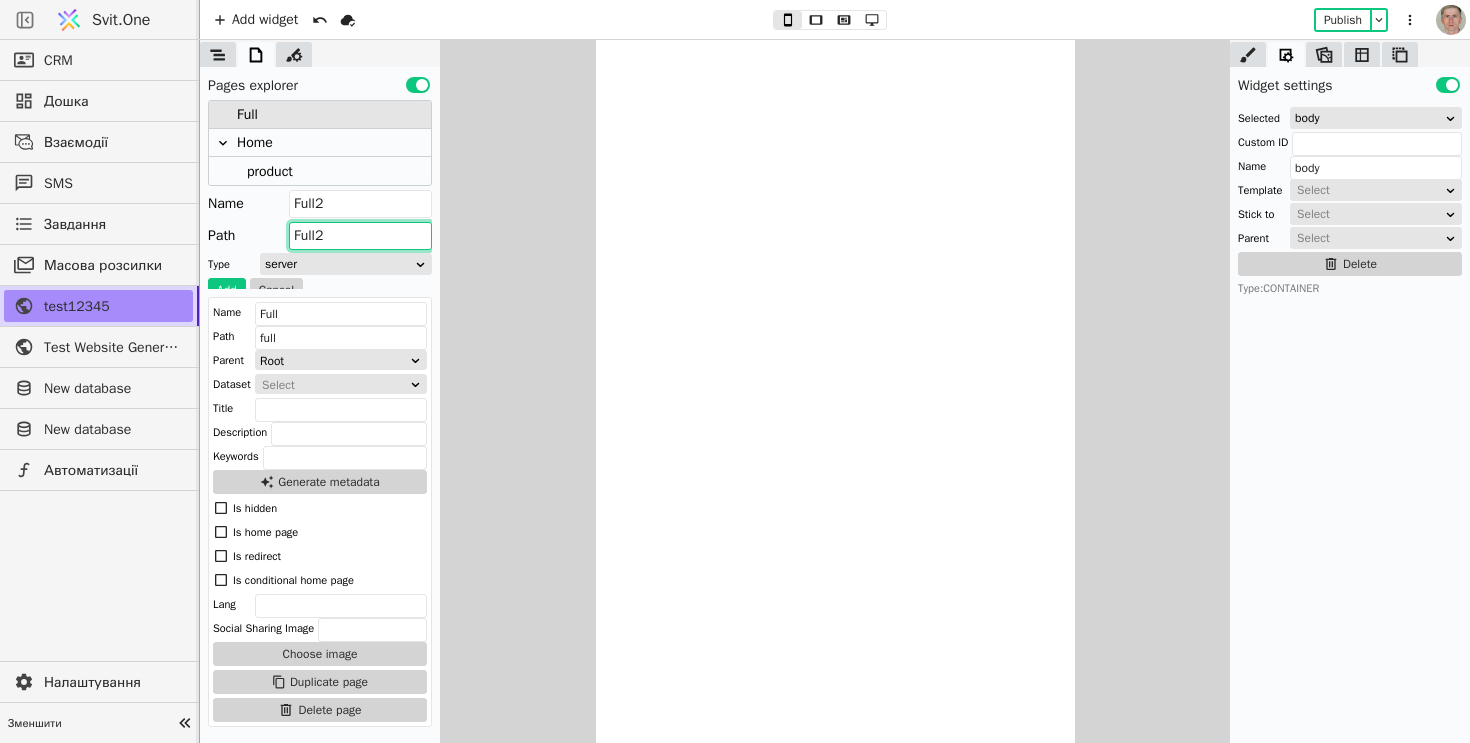 click on "Path Full2" at bounding box center [320, 236] 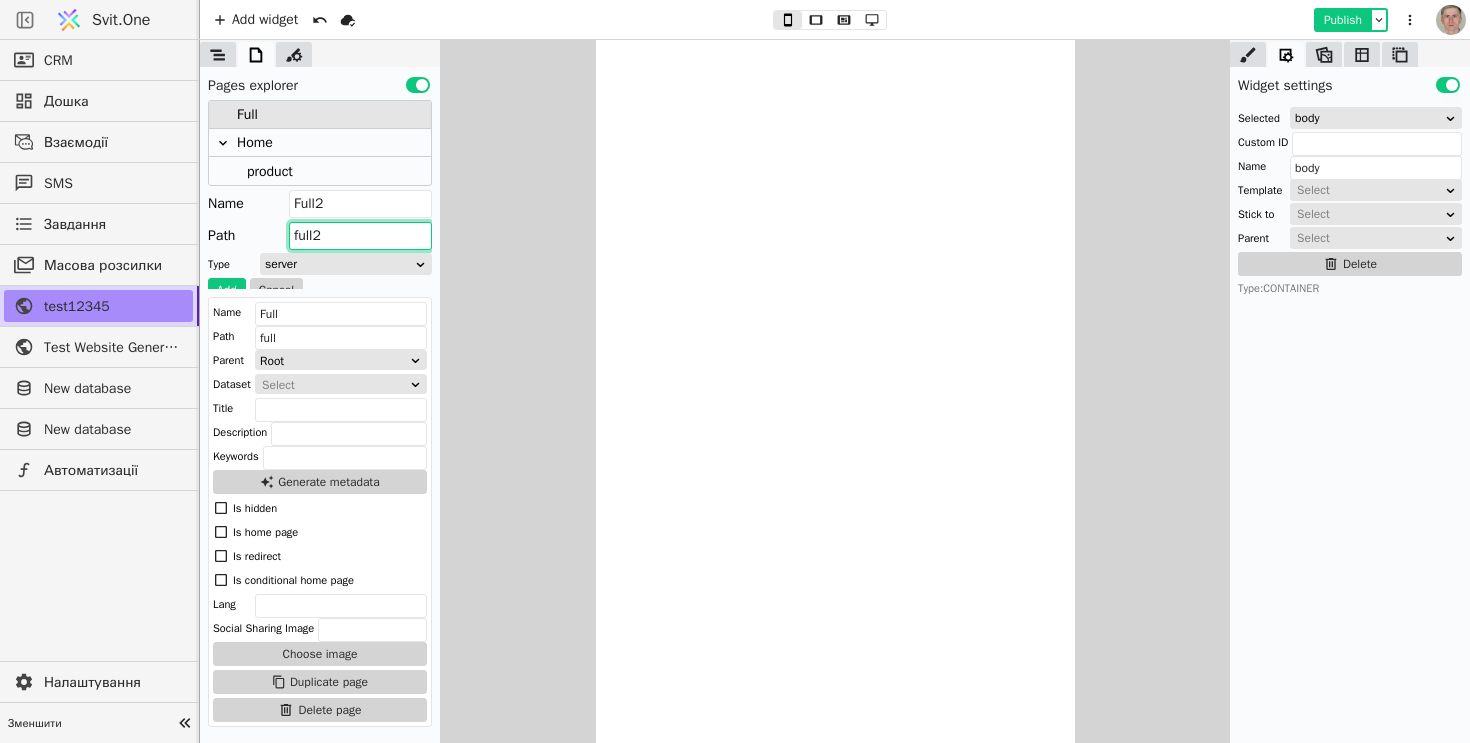 type on "full2" 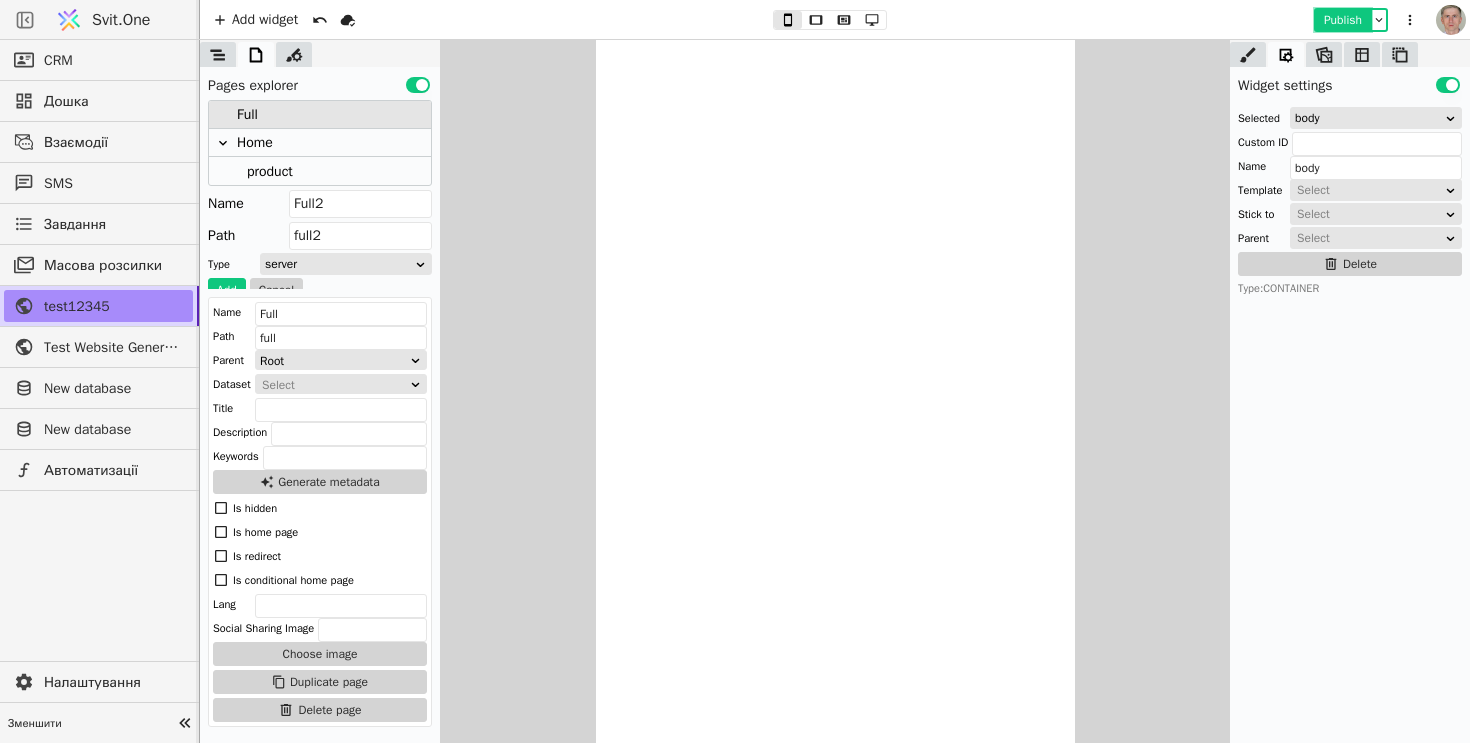 click on "Publish" at bounding box center (1343, 20) 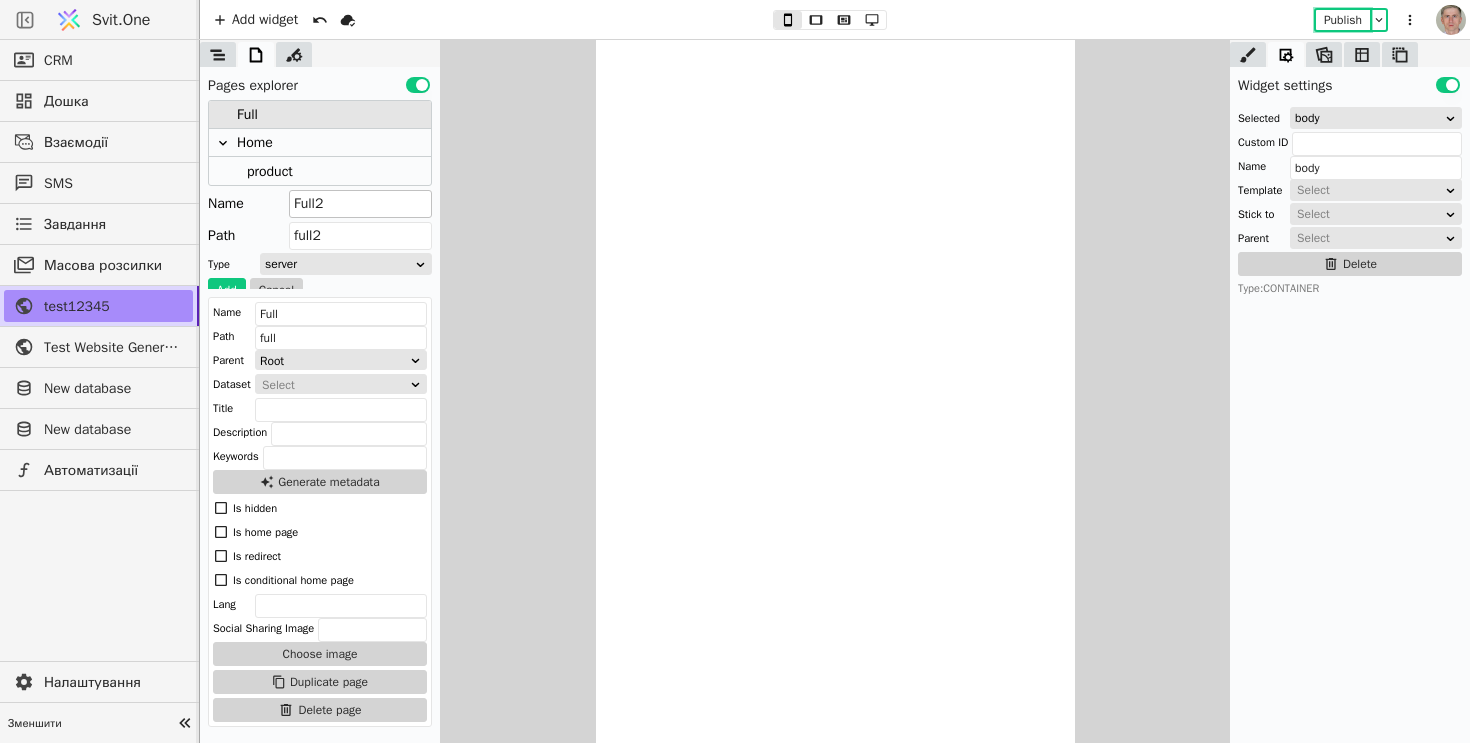 scroll, scrollTop: 13, scrollLeft: 0, axis: vertical 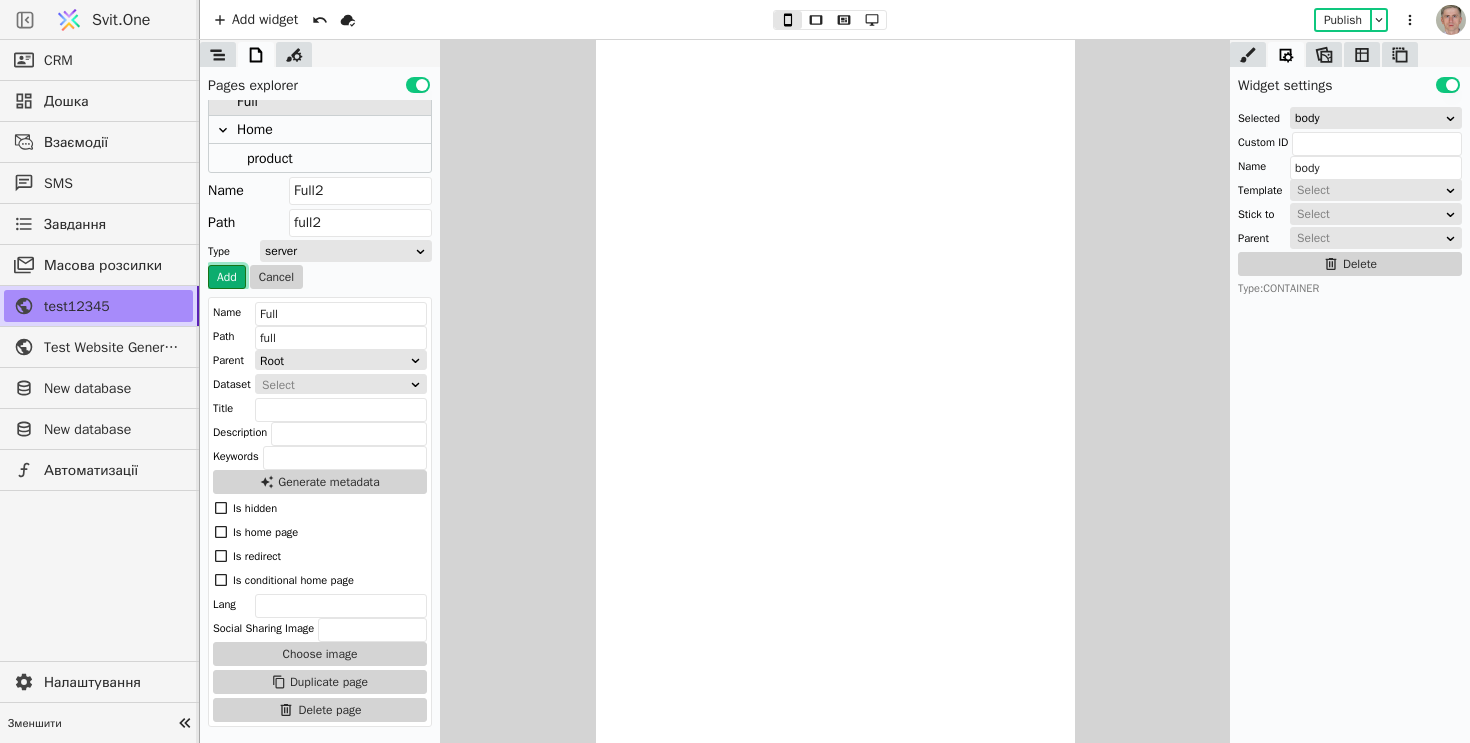 click on "Add" at bounding box center [227, 277] 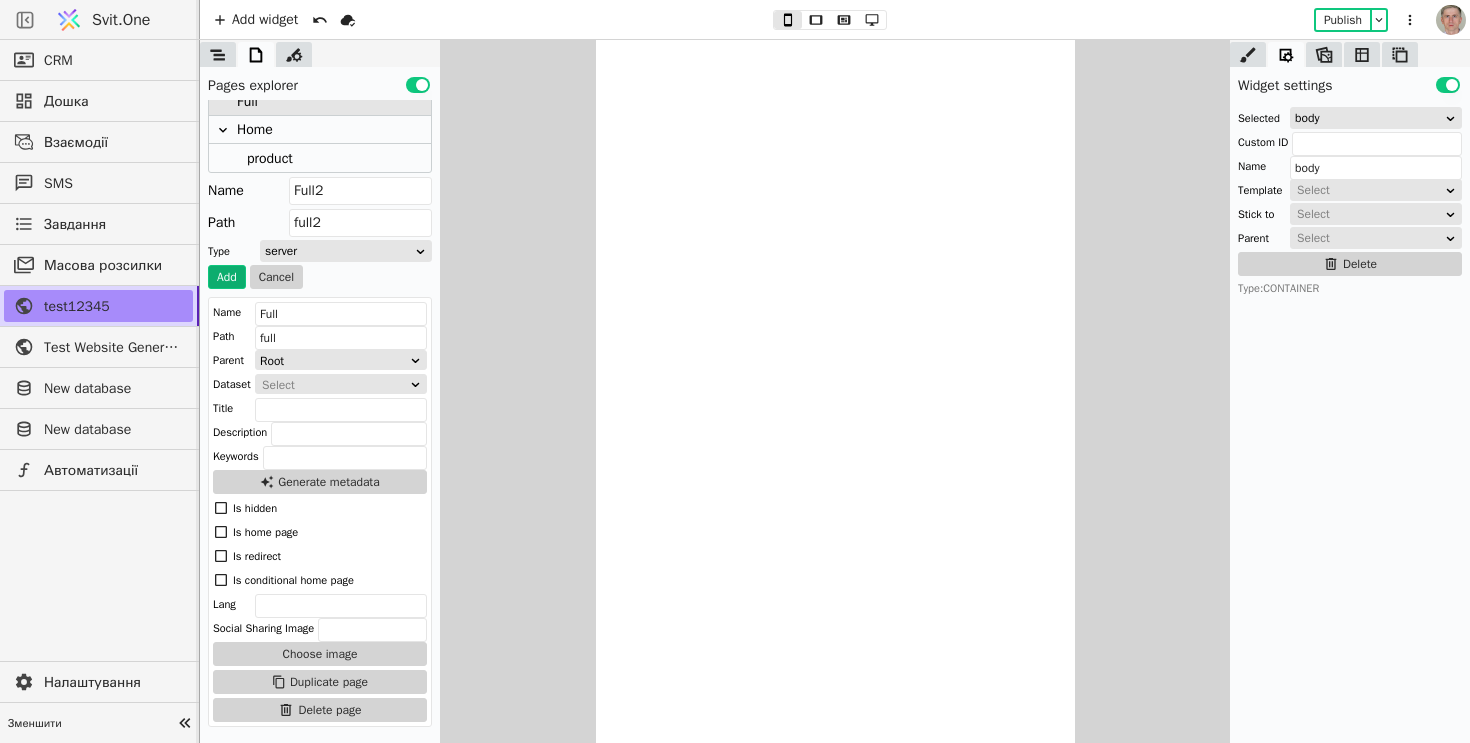 scroll, scrollTop: 0, scrollLeft: 0, axis: both 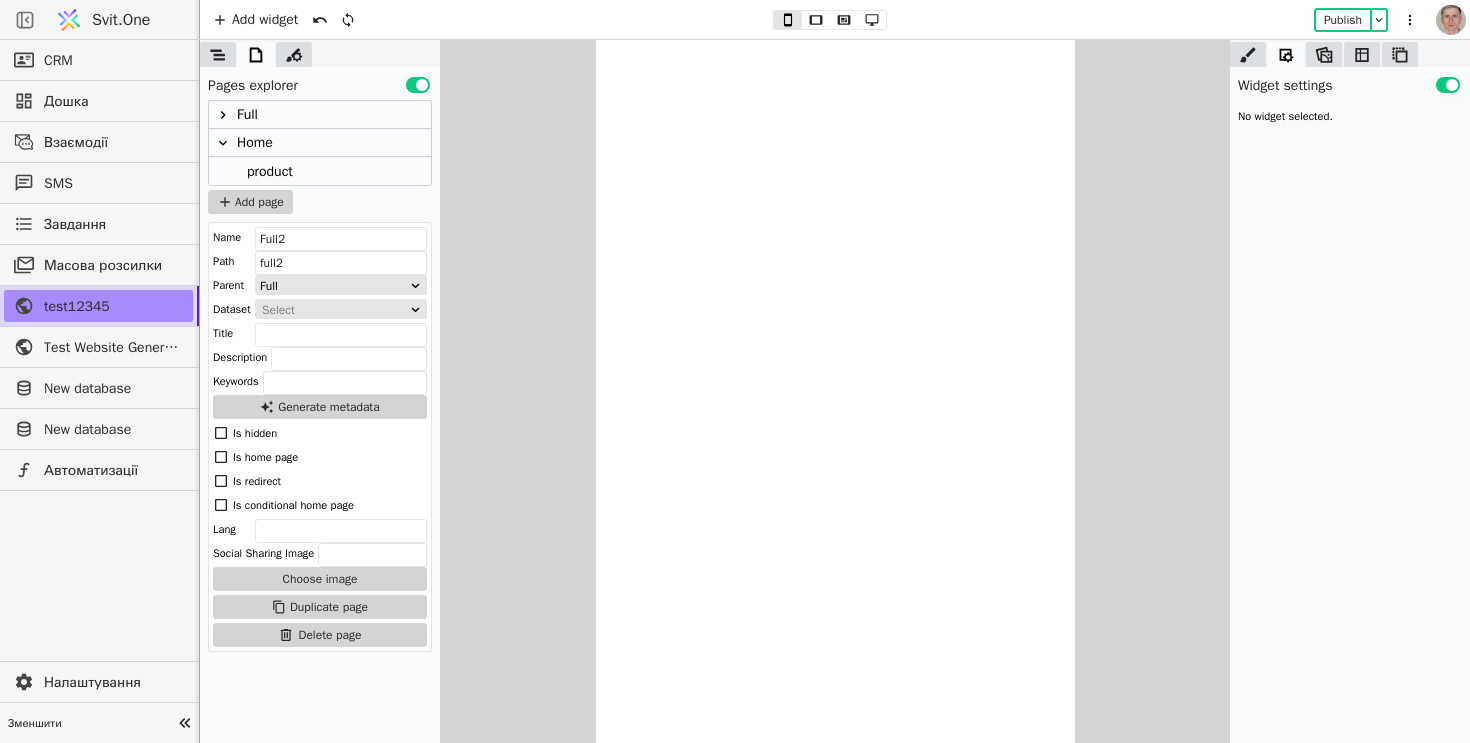 click 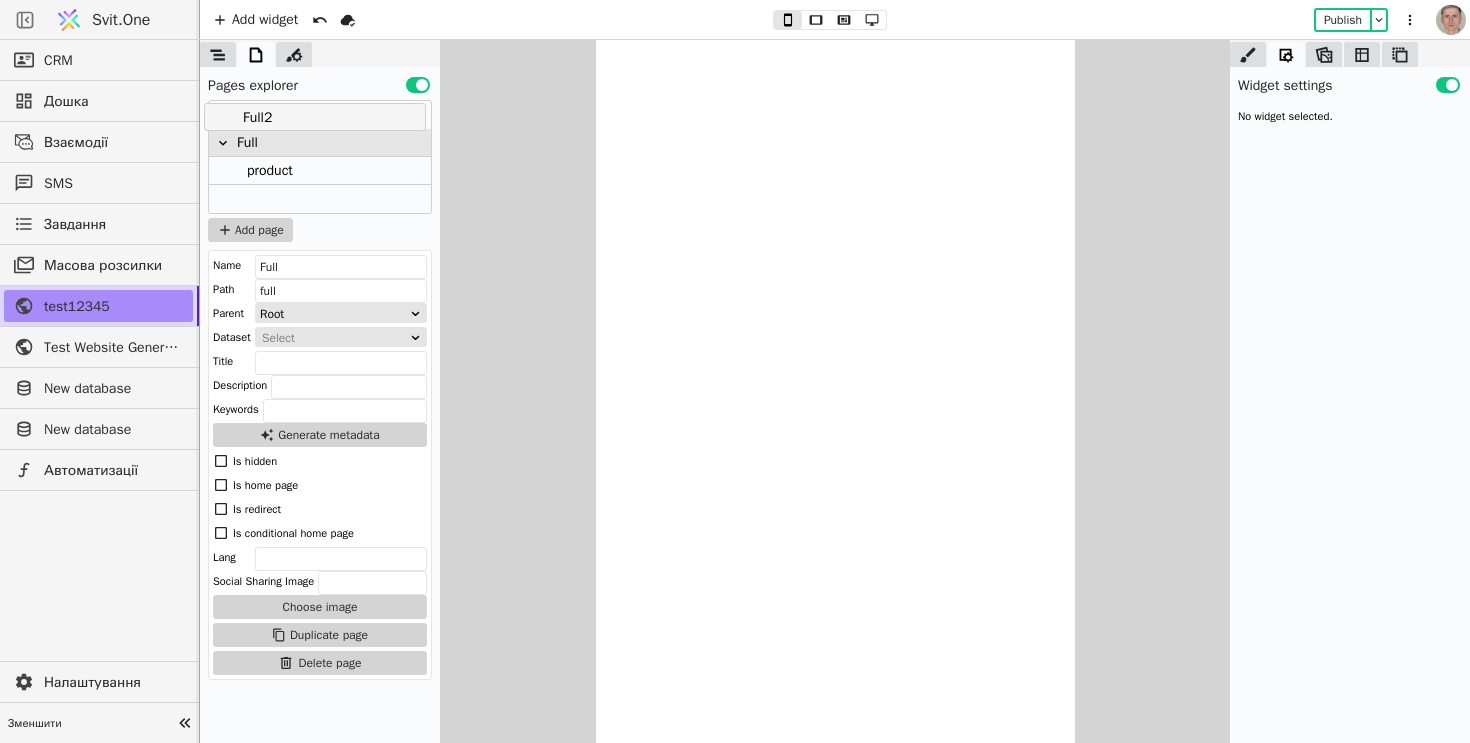drag, startPoint x: 297, startPoint y: 143, endPoint x: 290, endPoint y: 106, distance: 37.65634 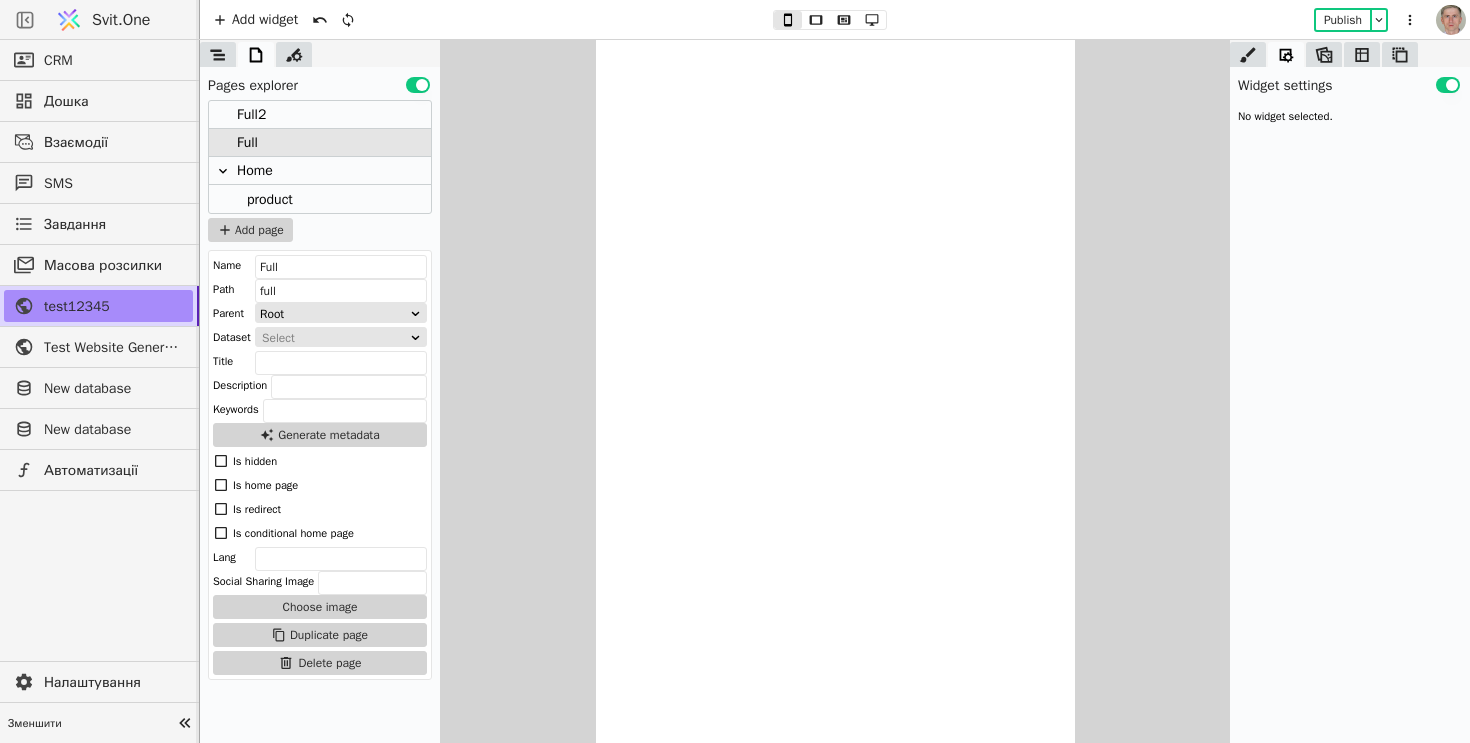 click on "Full2" at bounding box center (320, 115) 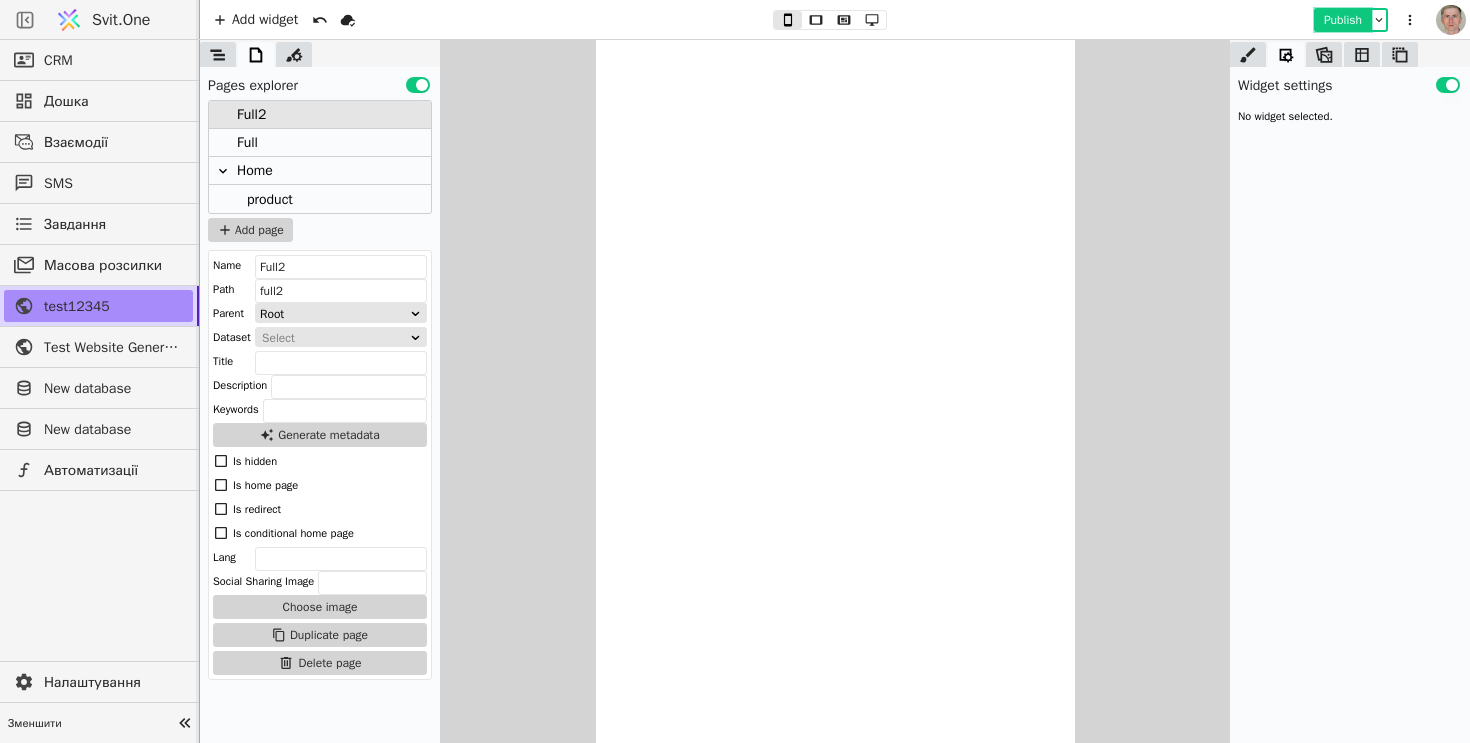 click on "Publish" at bounding box center [1343, 20] 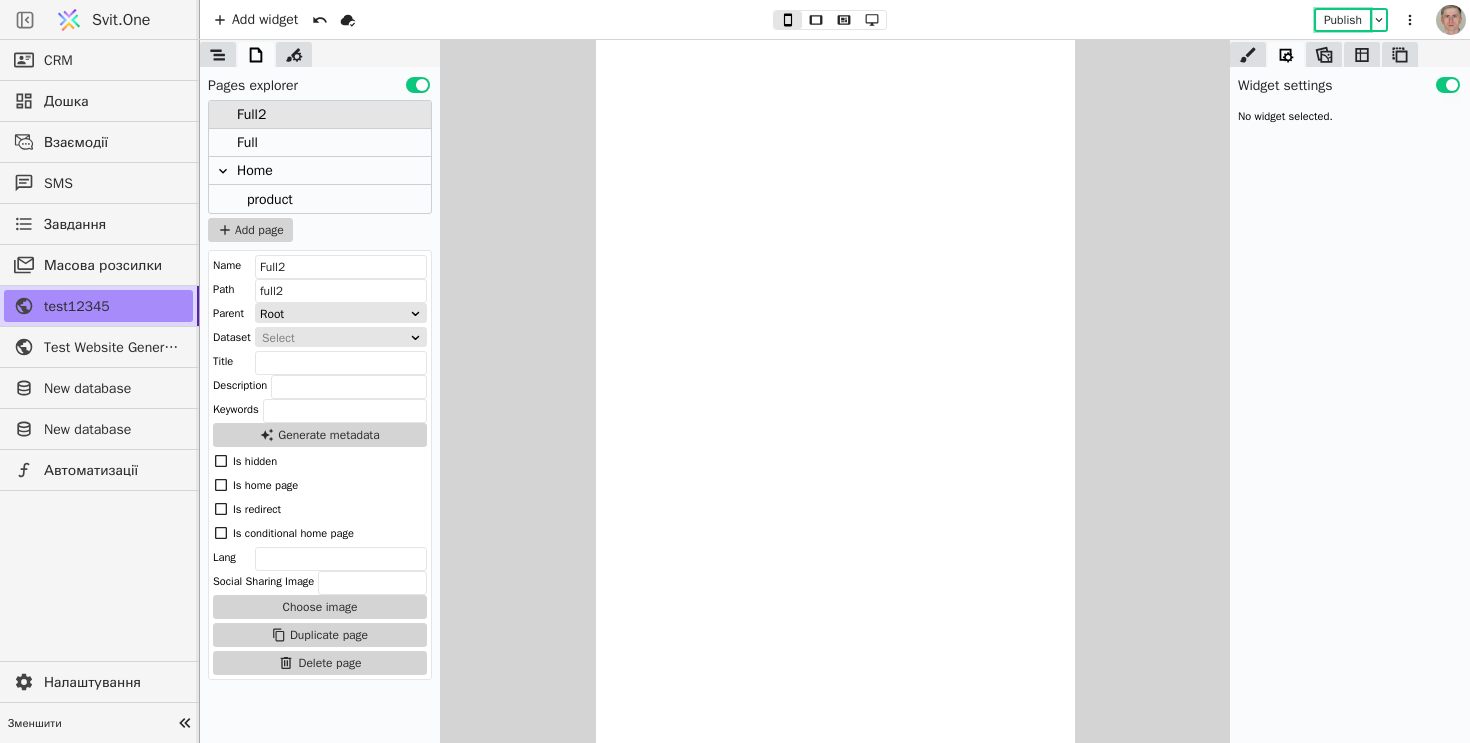 click on "Full" at bounding box center [320, 143] 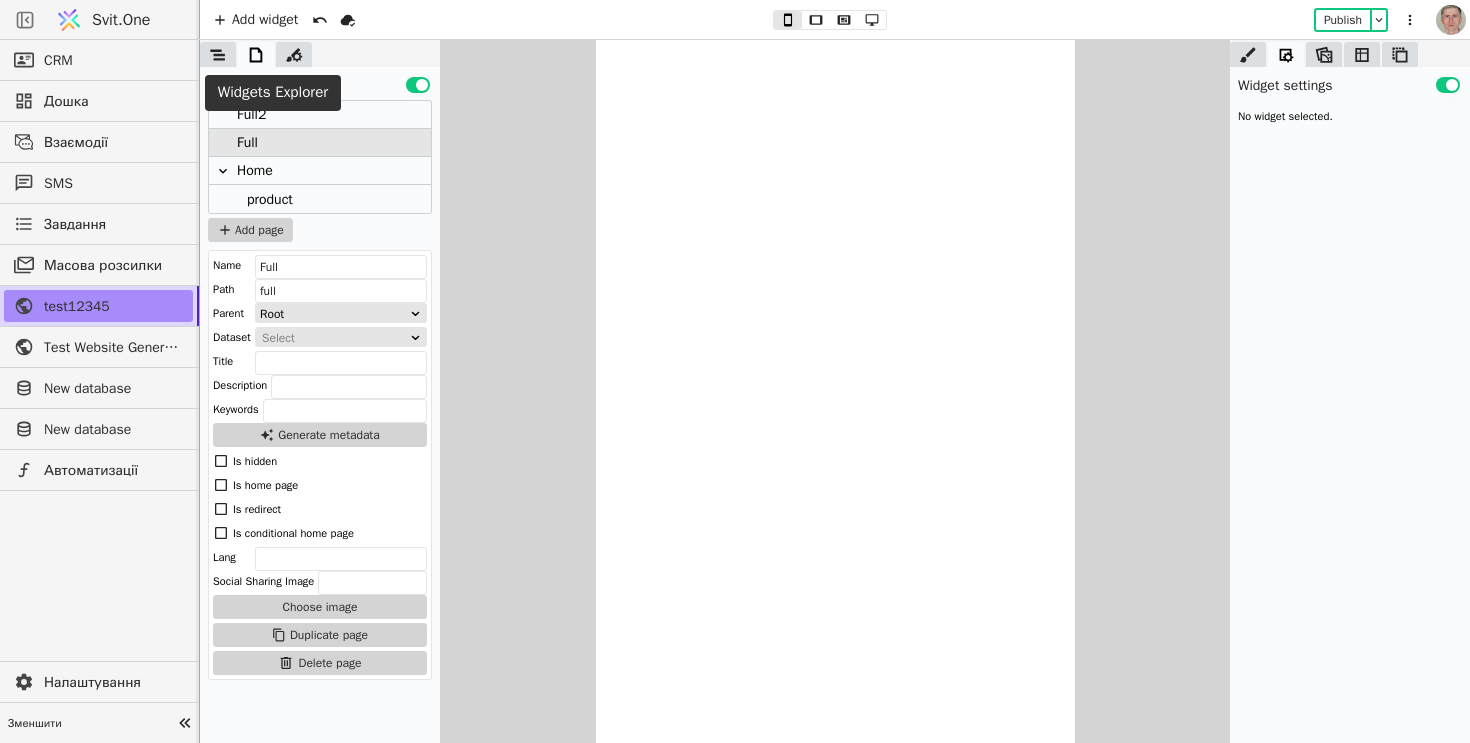 click 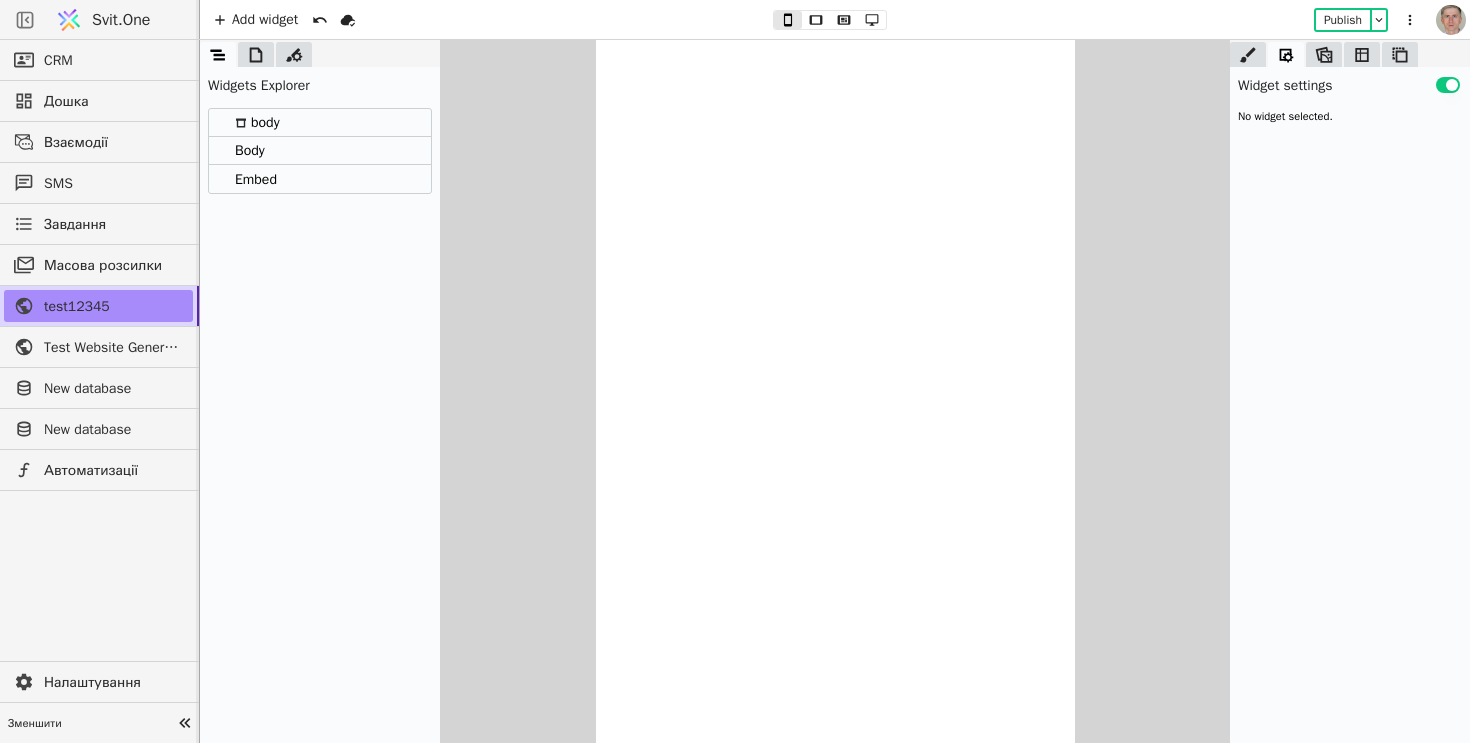 click on "Body" at bounding box center (247, 150) 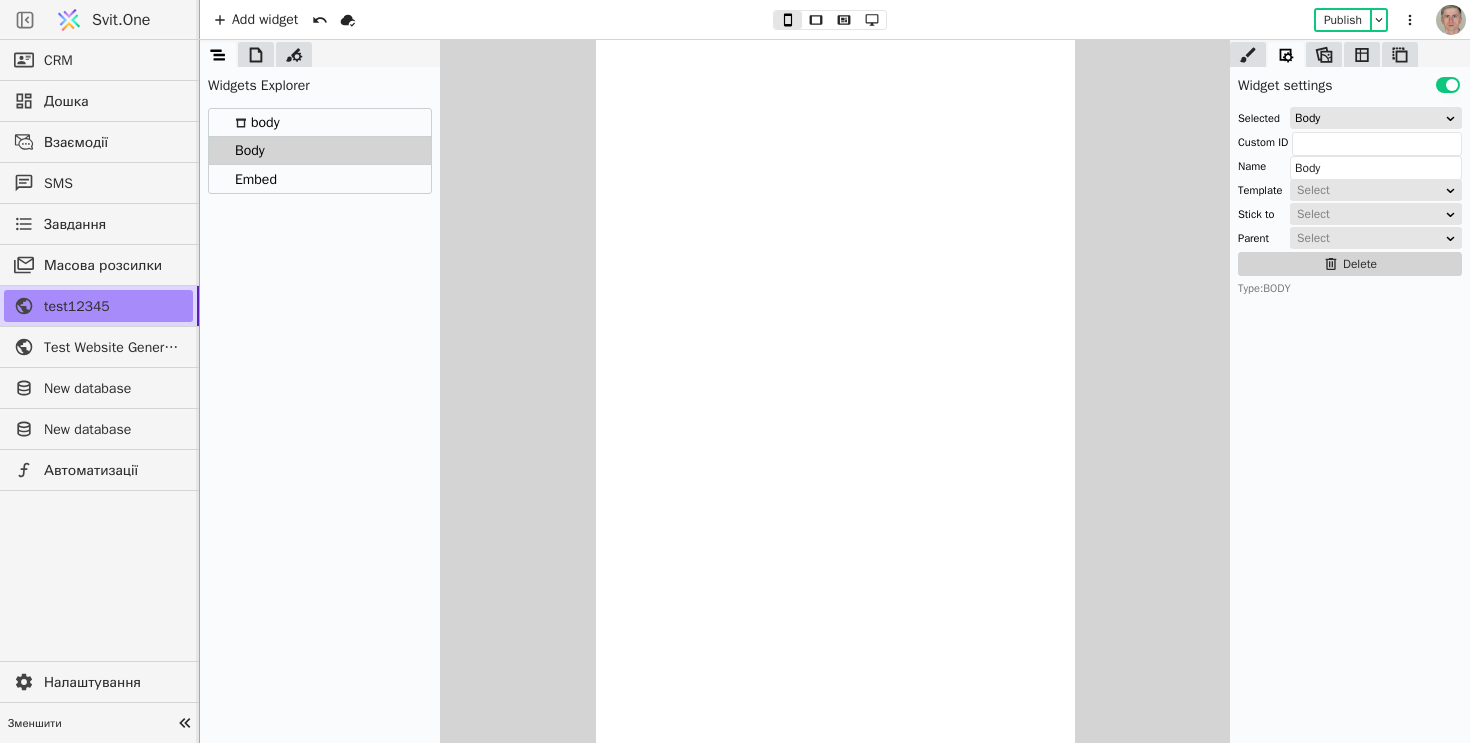 click on "Embed" at bounding box center [320, 179] 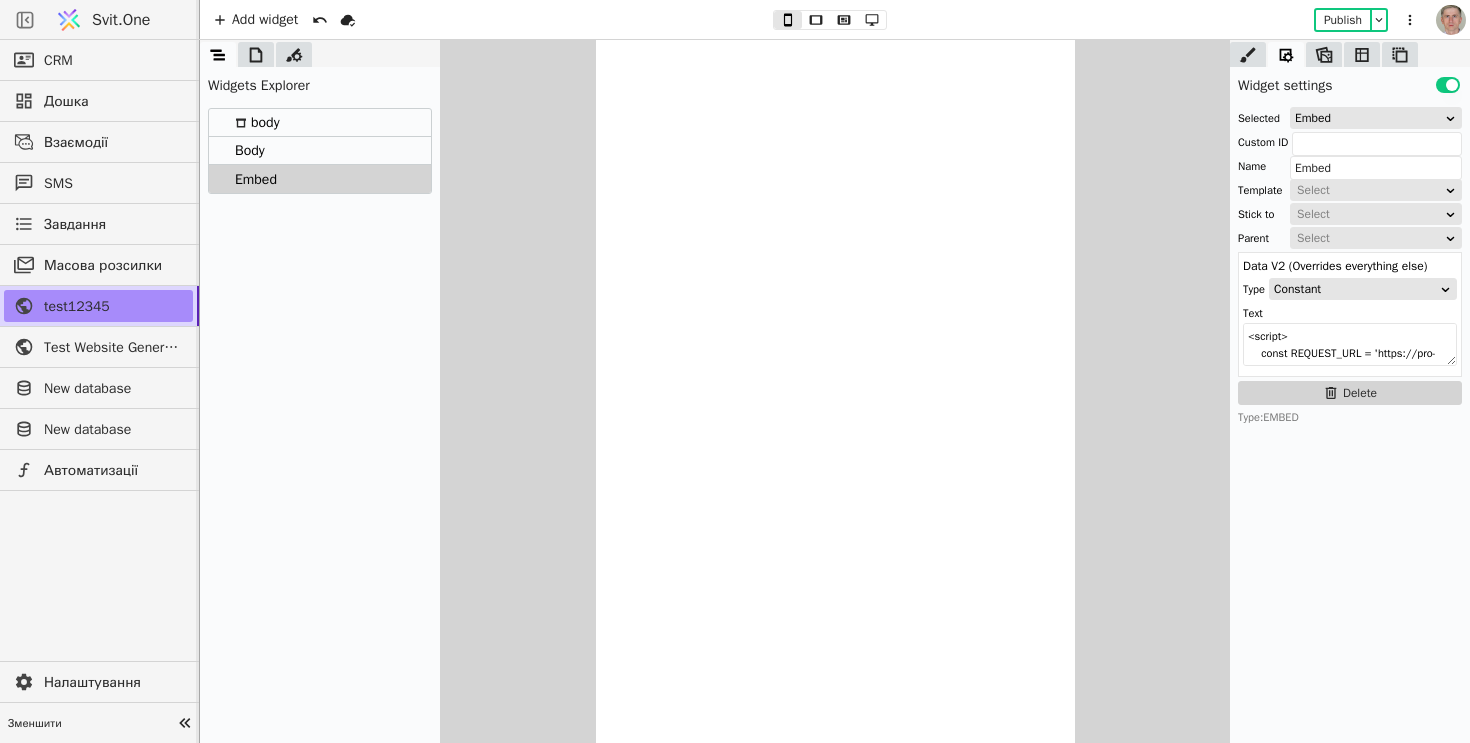 click on "Body" at bounding box center (320, 151) 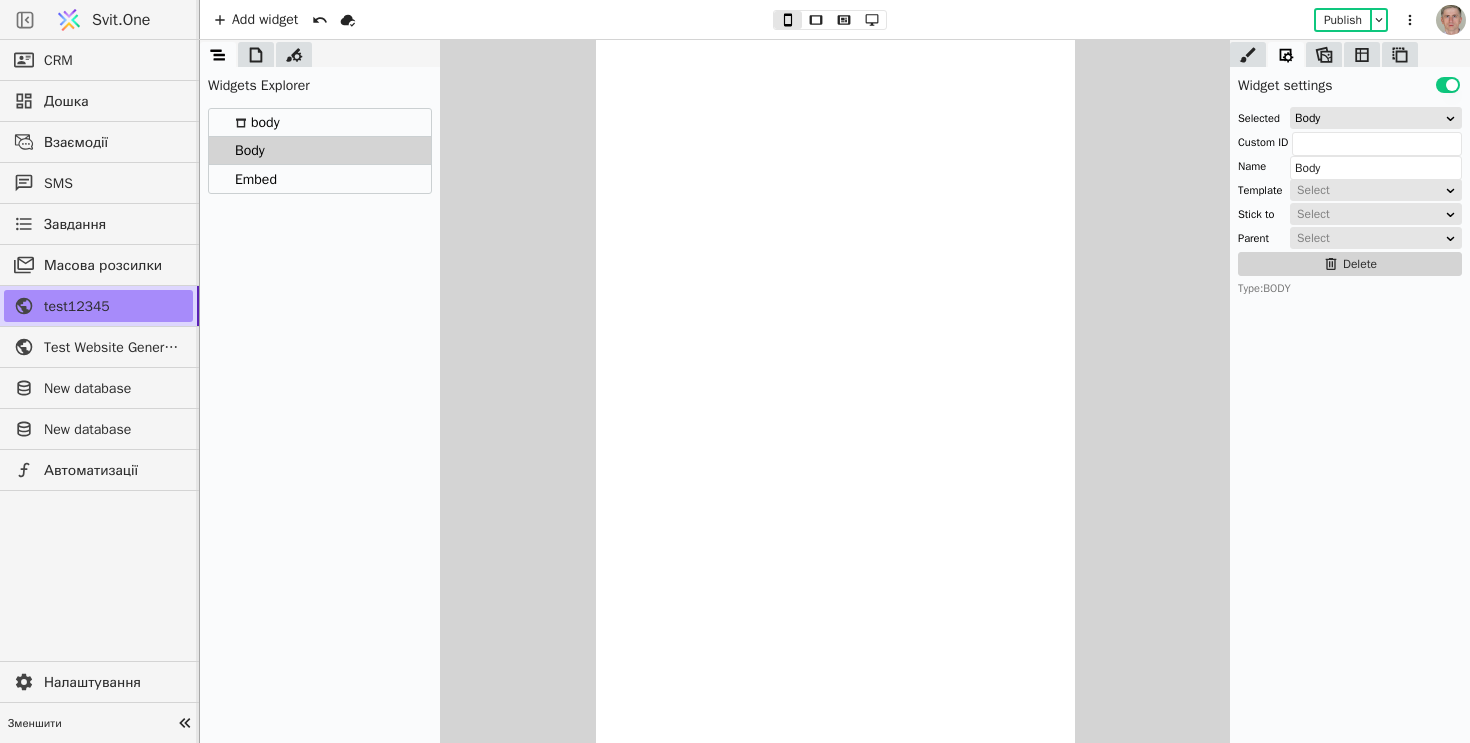 click on "body" at bounding box center (320, 123) 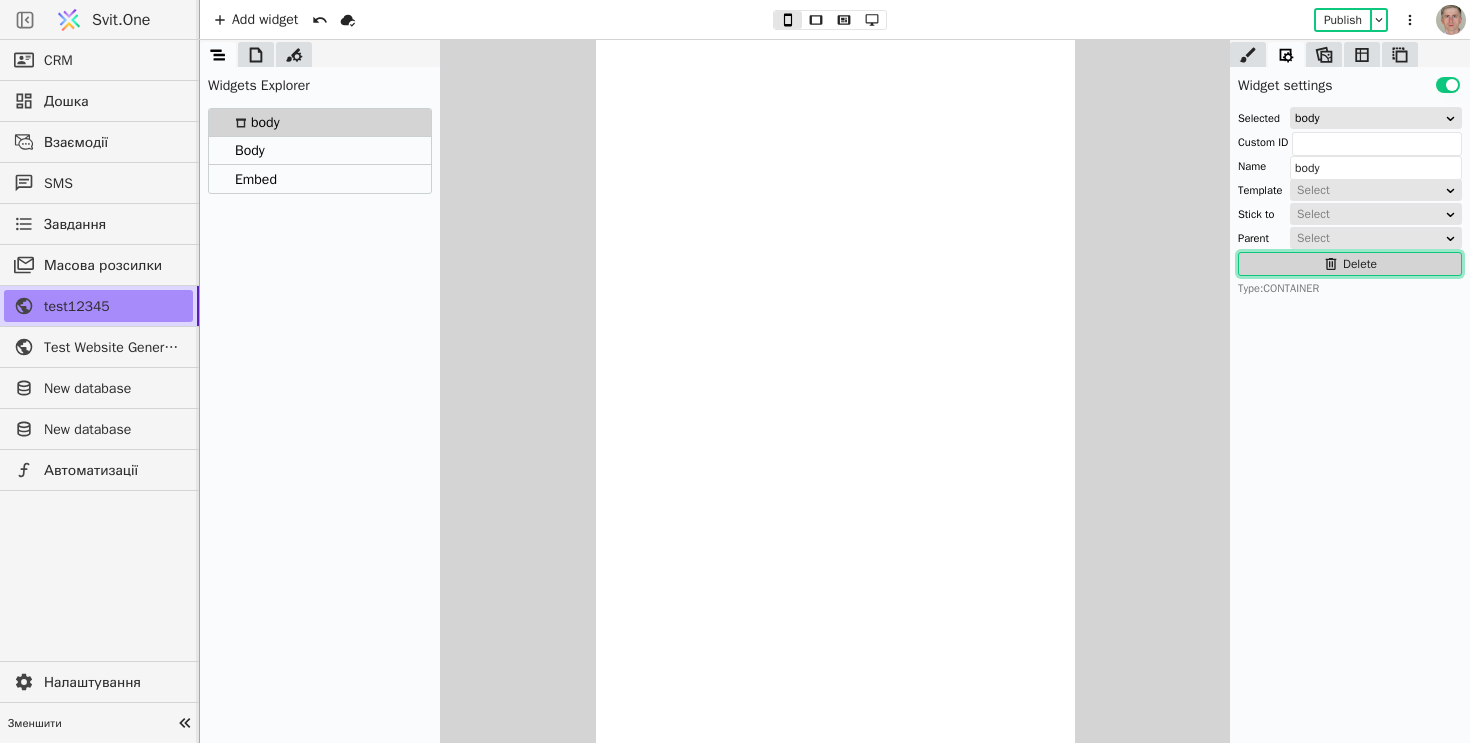 click on "Delete" at bounding box center (1350, 264) 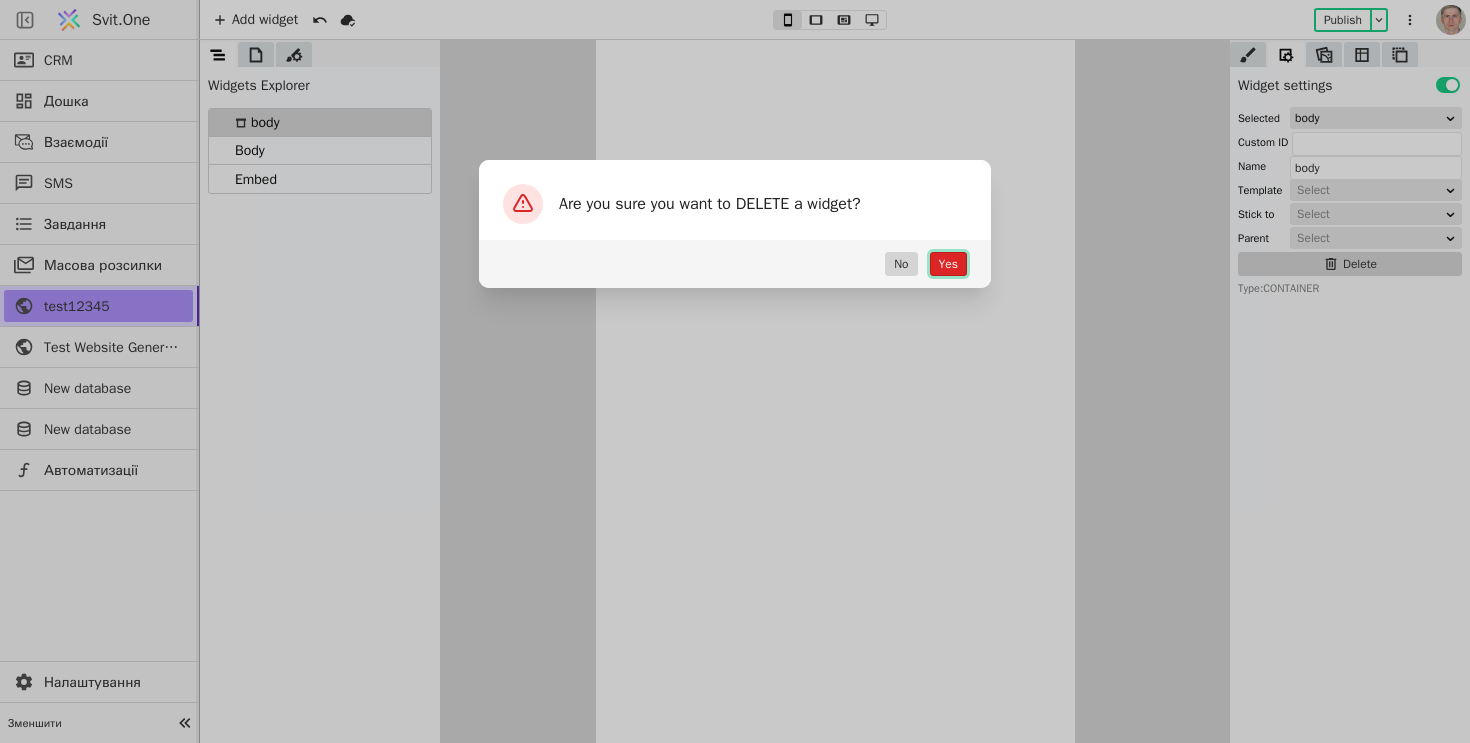 click on "Yes" at bounding box center (948, 264) 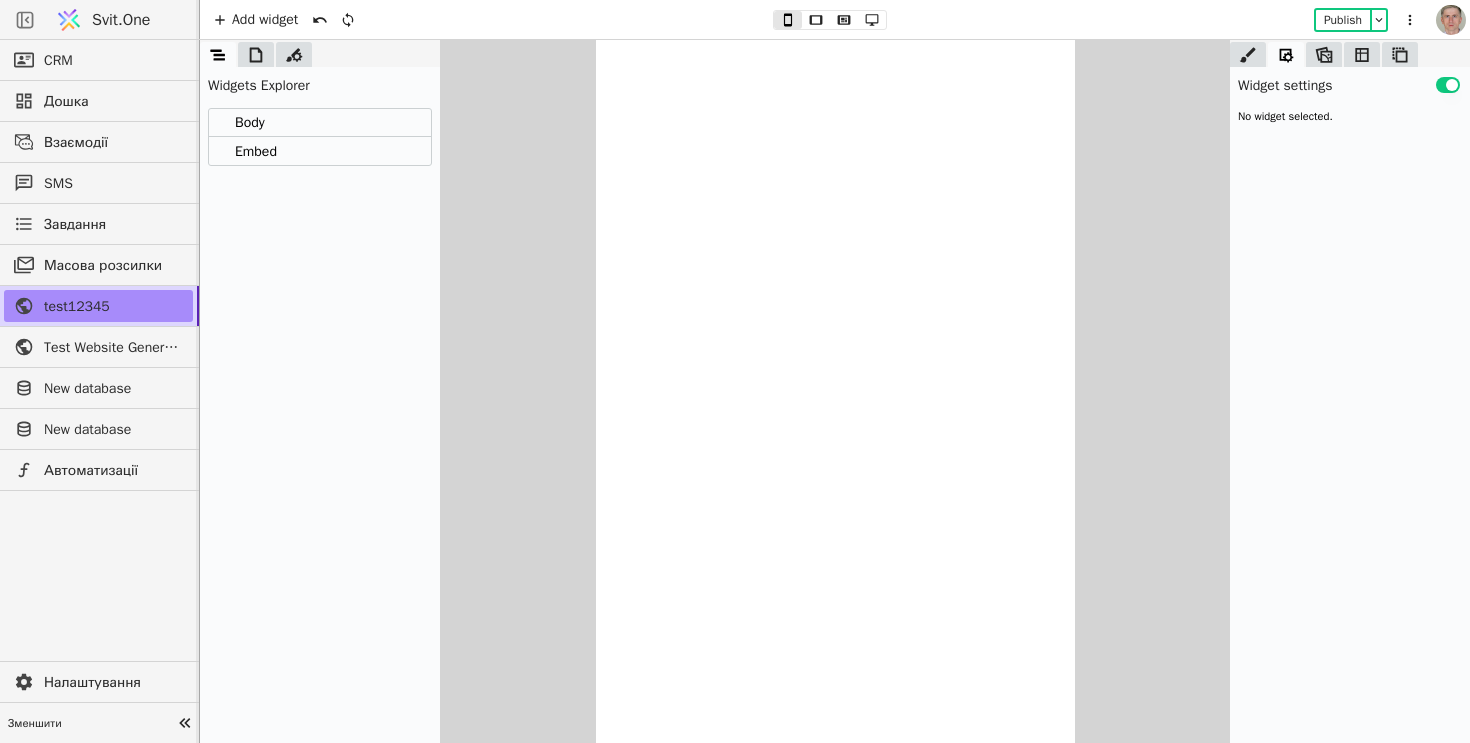 click on "Body" at bounding box center [320, 123] 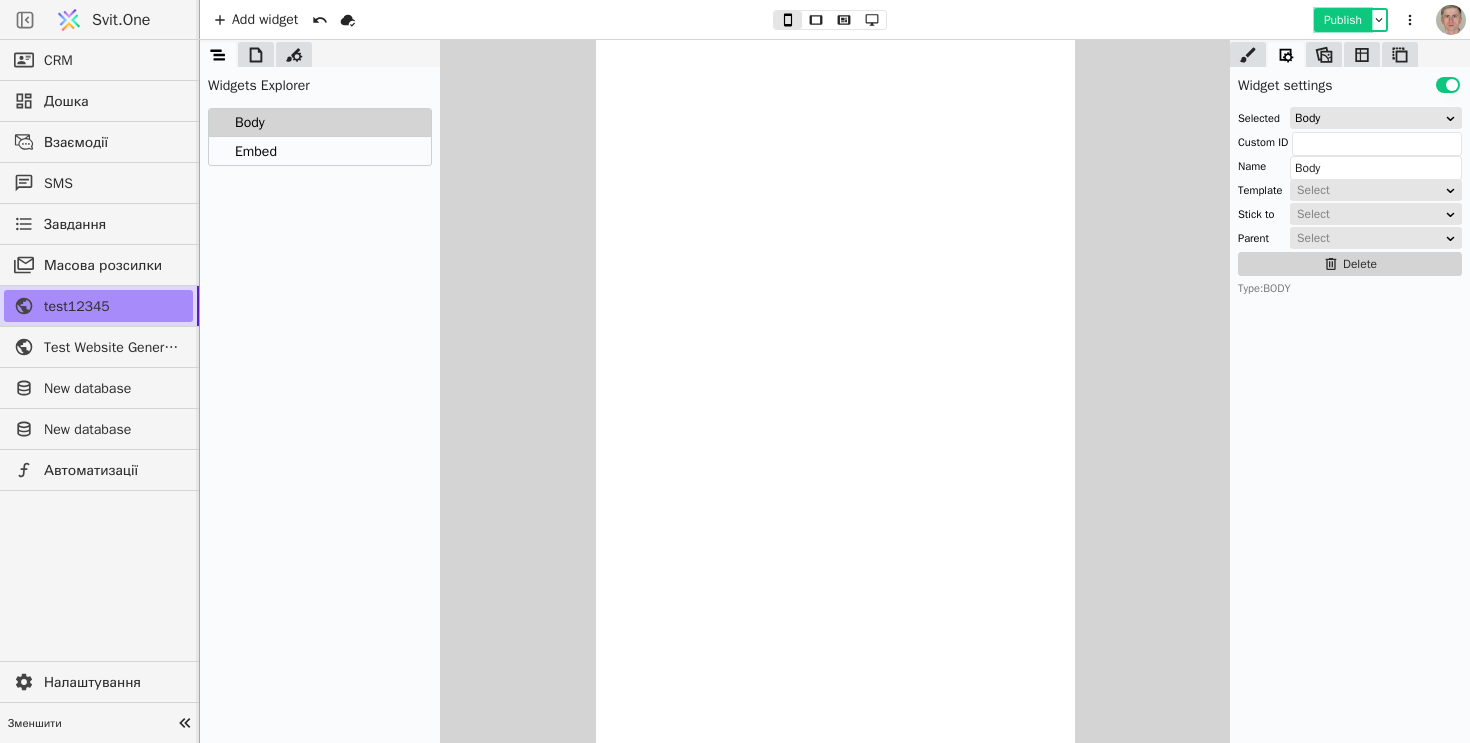 click on "Publish" at bounding box center [1343, 20] 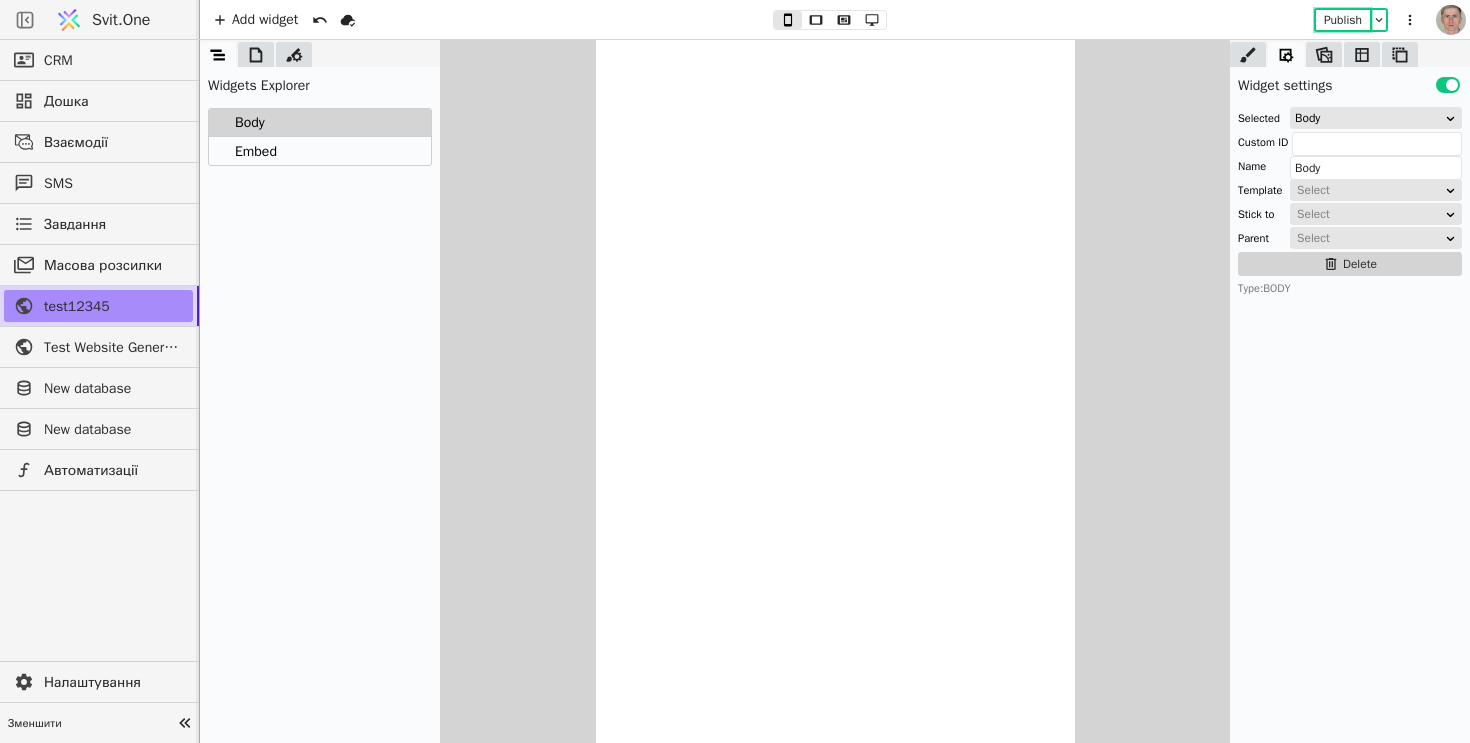 click on "Embed" at bounding box center (320, 151) 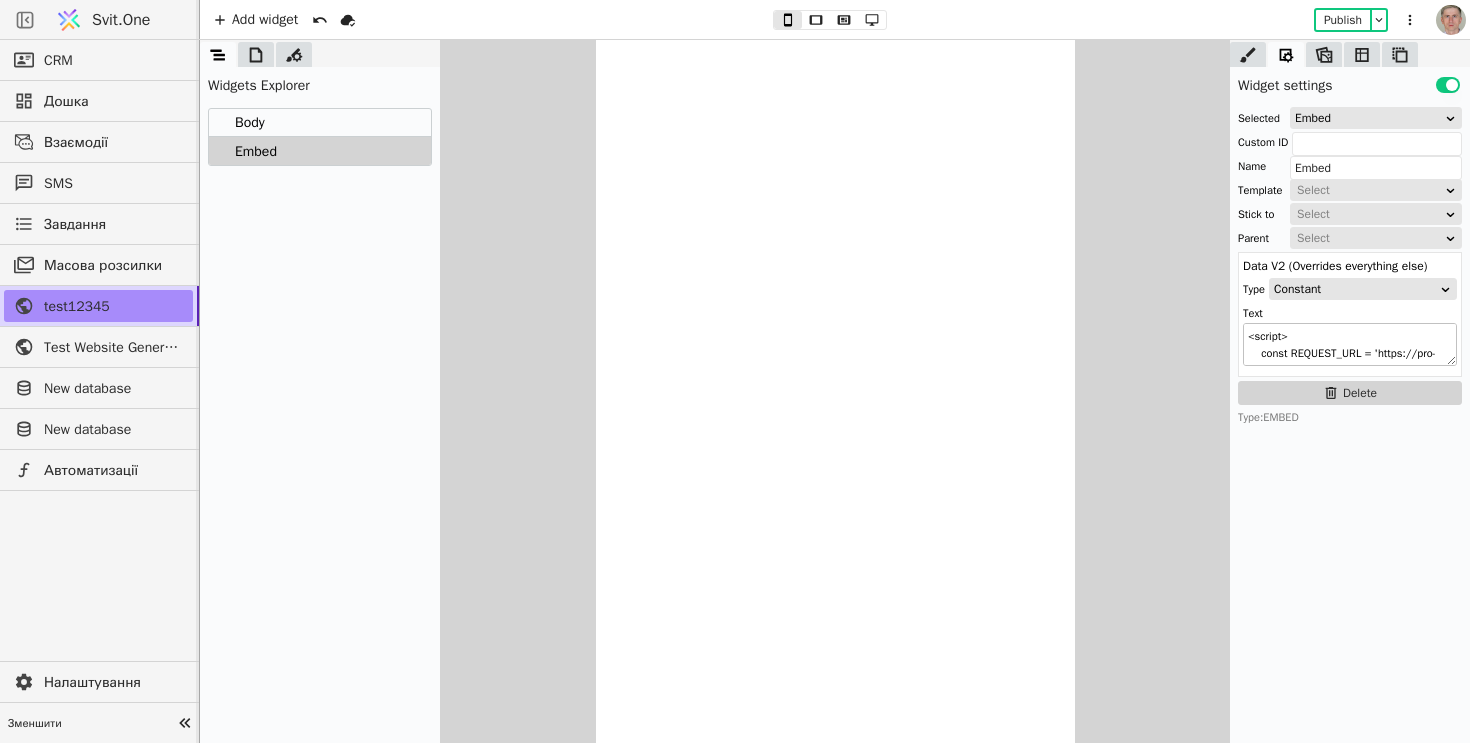 click on "<script>
const REQUEST_URL = 'https://pro-api.flat.show/api/complex/website/index_html';
let clientPageUrl = encodeURI(window.location.href);
;(() => {
rewriteDocument('')
document.addEventListener("DOMContentLoaded", () => {
rewriteDocument('')
getCurrentPage()
});
})();
function getCurrentPage()
{
let xhr = new XMLHttpRequest()
xhr.onerror = xhr.onload = function()
{
let html = this.responseText
if (this.status !== 200)
{
html = `<h1>${this.status}</h1>`
setTimeout(getCurrentPage, 10000)
}
rewriteDocument('')
rewriteDocument(html)
}
xhr.open('GET', REQUEST_URL + '?clientPageUrl=' + clientPageUrl)
xhr.send()
}
function rewriteDocument(body)
{
document.open()
document.write(body)
document.close()
}
</script>" at bounding box center (1350, 344) 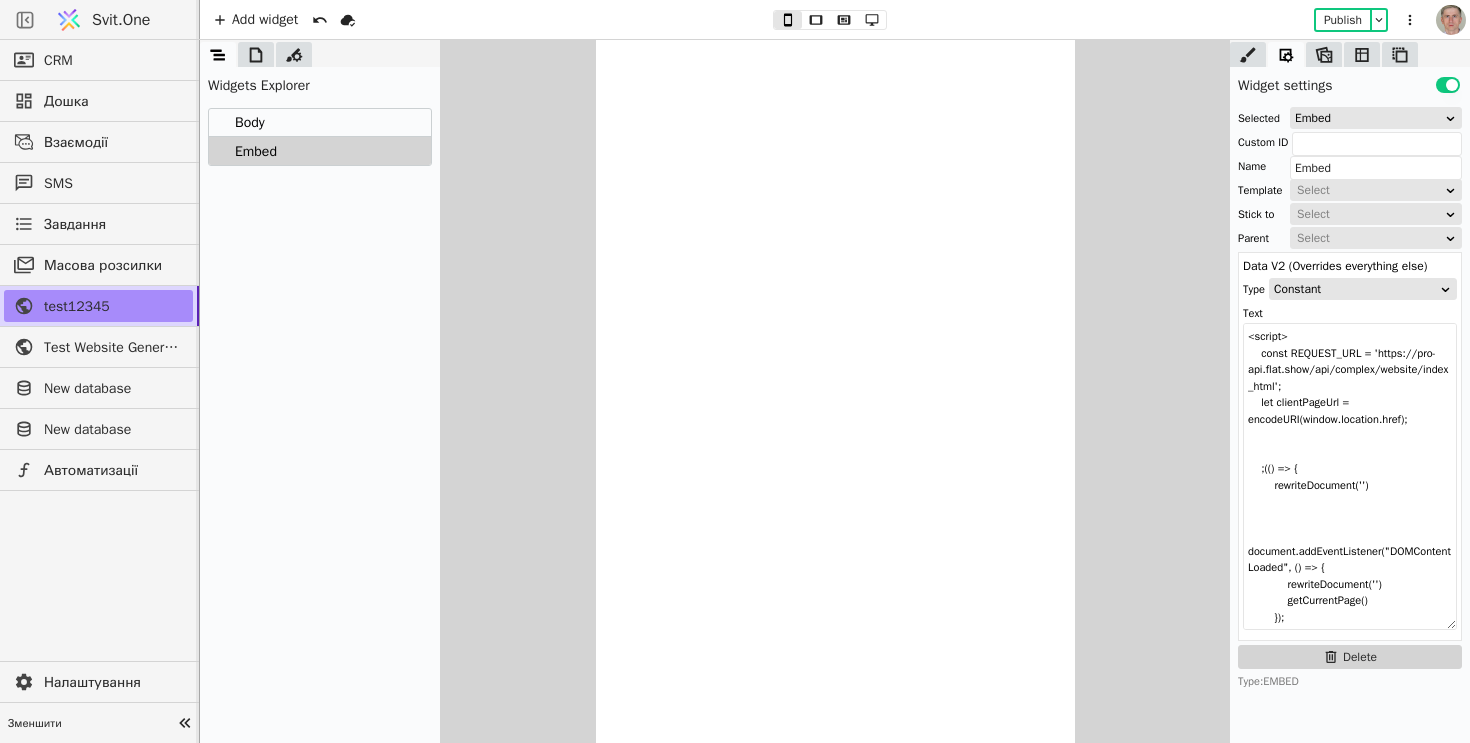 drag, startPoint x: 1449, startPoint y: 363, endPoint x: 1469, endPoint y: 628, distance: 265.75363 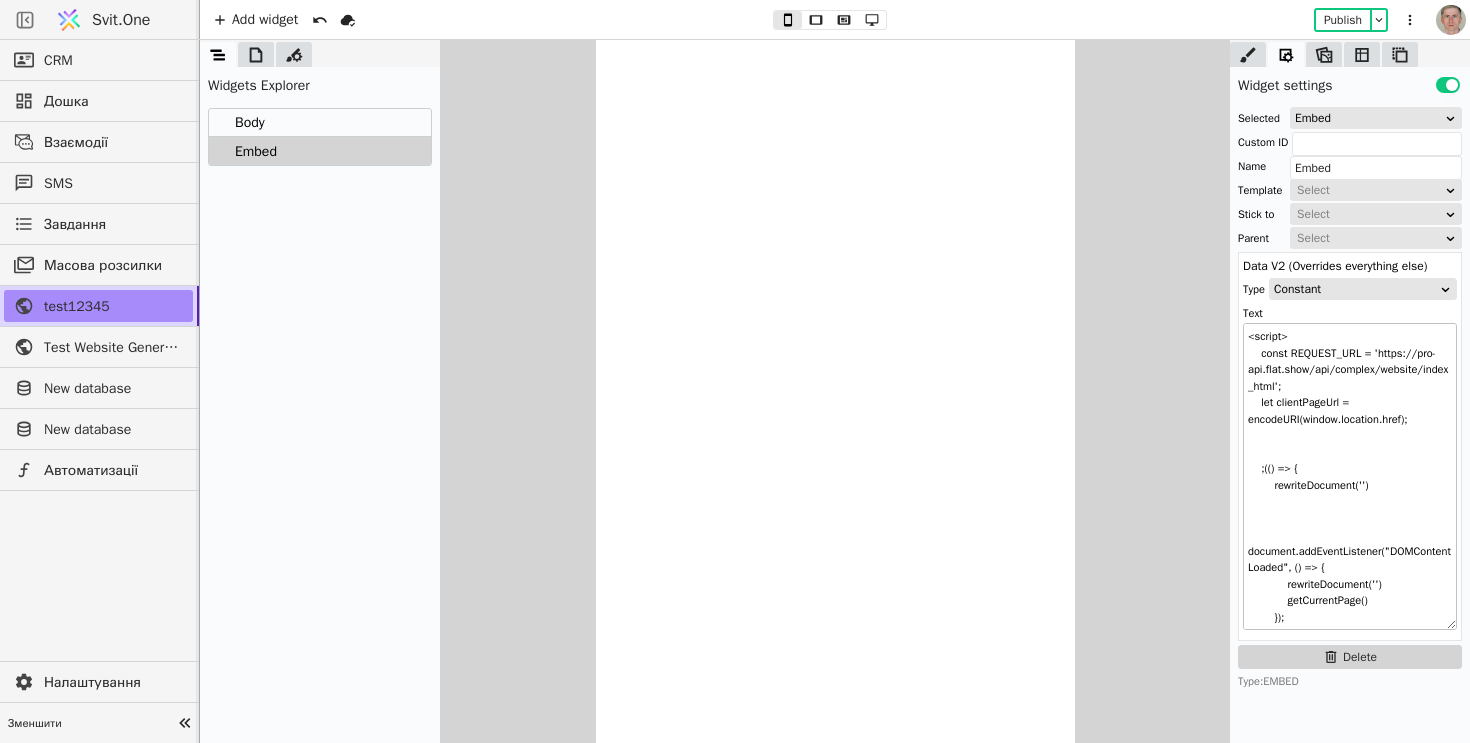 click on "<script>
const REQUEST_URL = 'https://pro-api.flat.show/api/complex/website/index_html';
let clientPageUrl = encodeURI(window.location.href);
;(() => {
rewriteDocument('')
document.addEventListener("DOMContentLoaded", () => {
rewriteDocument('')
getCurrentPage()
});
})();
function getCurrentPage()
{
let xhr = new XMLHttpRequest()
xhr.onerror = xhr.onload = function()
{
let html = this.responseText
if (this.status !== 200)
{
html = `<h1>${this.status}</h1>`
setTimeout(getCurrentPage, 10000)
}
rewriteDocument('')
rewriteDocument(html)
}
xhr.open('GET', REQUEST_URL + '?clientPageUrl=' + clientPageUrl)
xhr.send()
}
function rewriteDocument(body)
{
document.open()
document.write(body)
document.close()
}
</script>" at bounding box center [1350, 476] 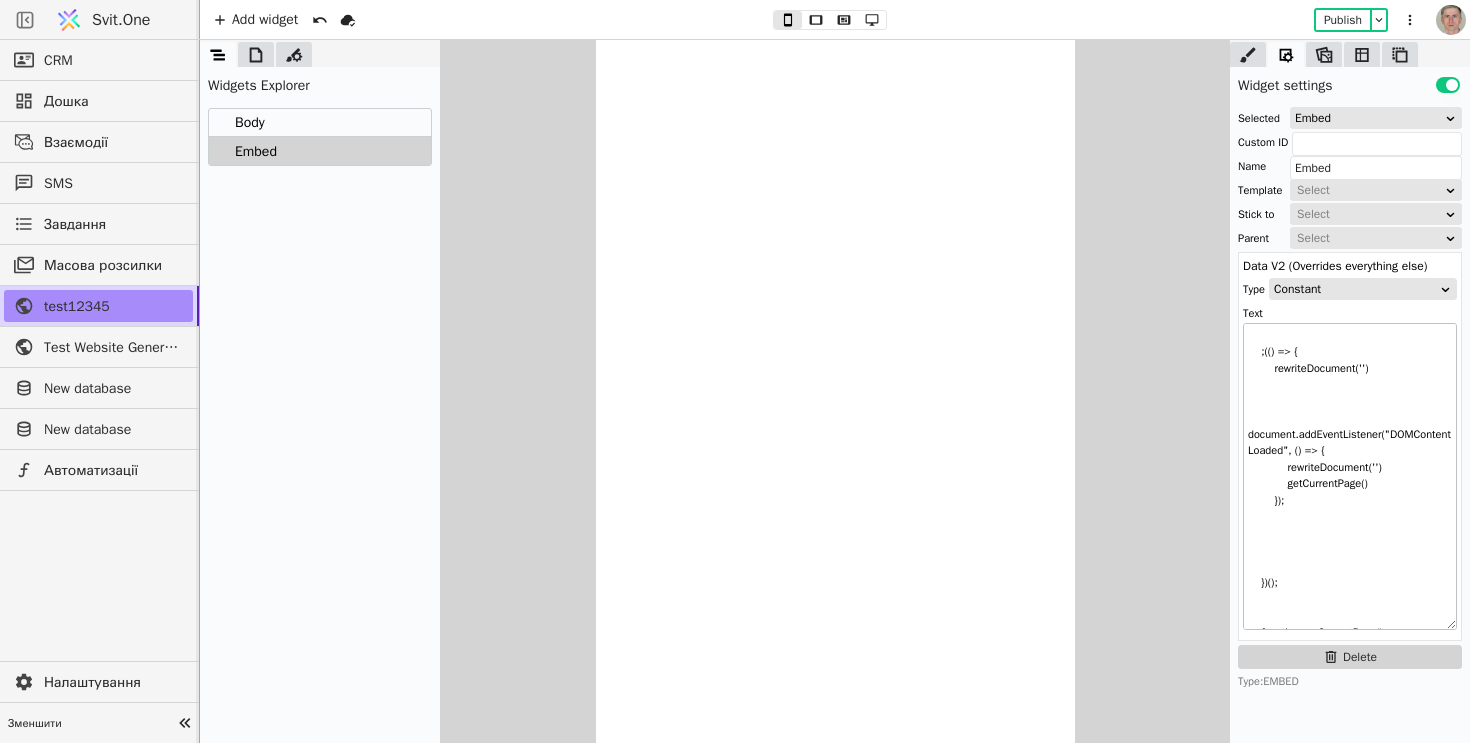 scroll, scrollTop: 0, scrollLeft: 0, axis: both 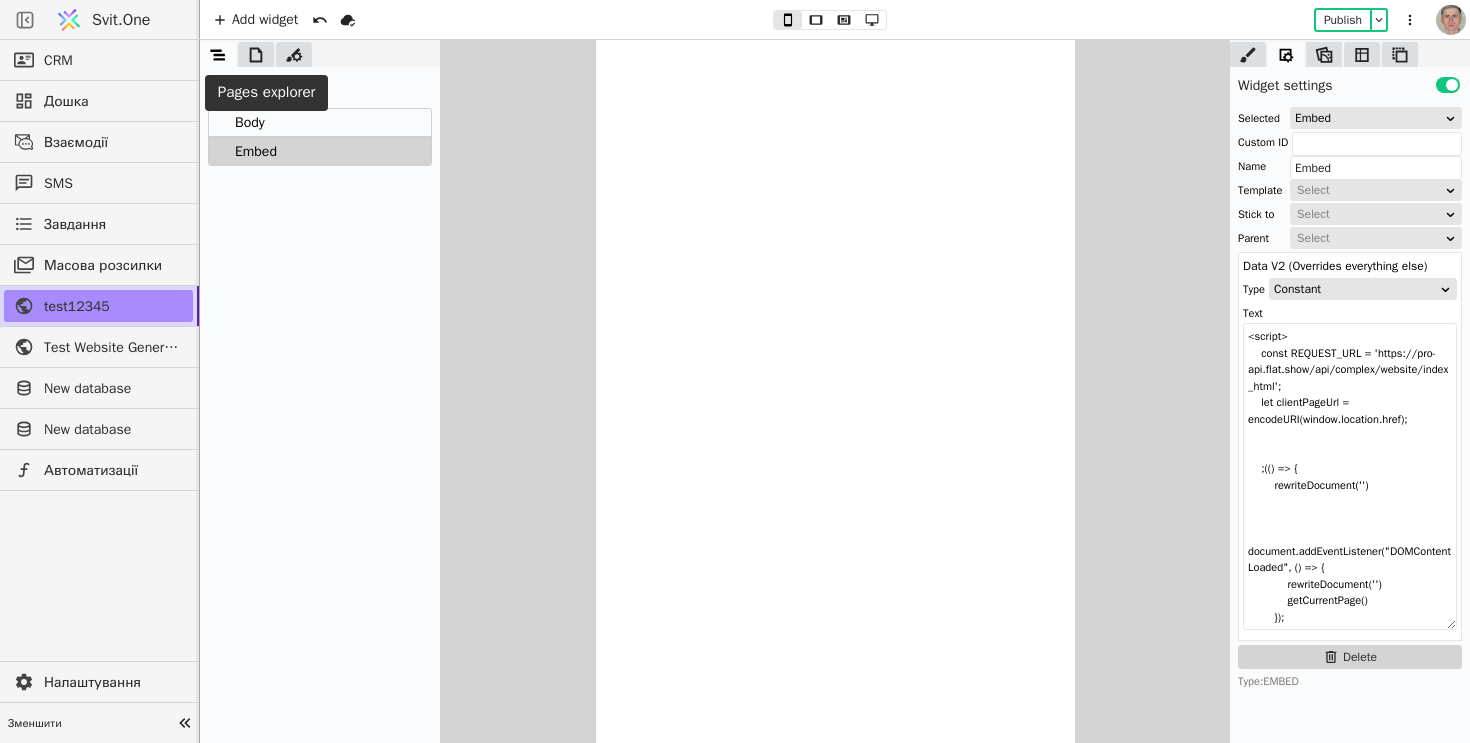 click 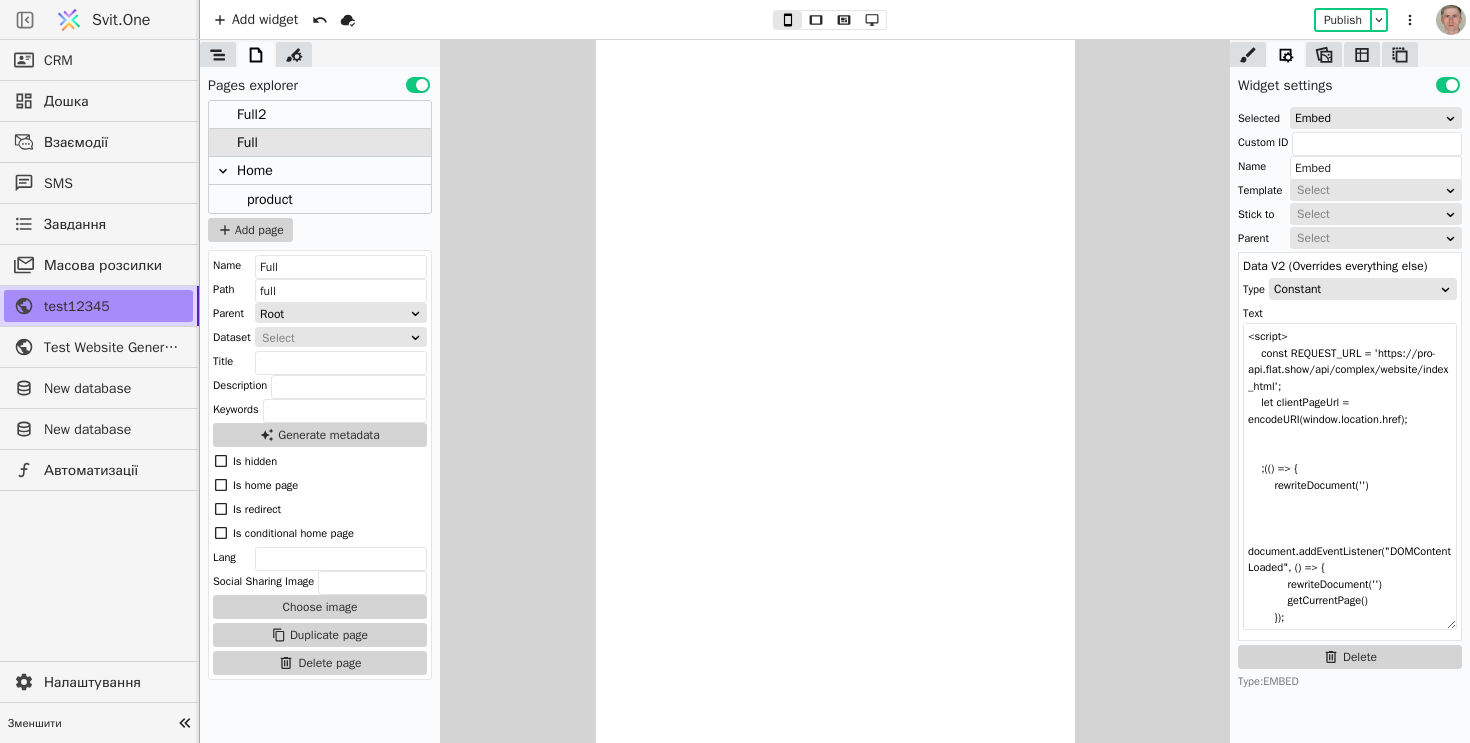 click on "Full2" at bounding box center (320, 115) 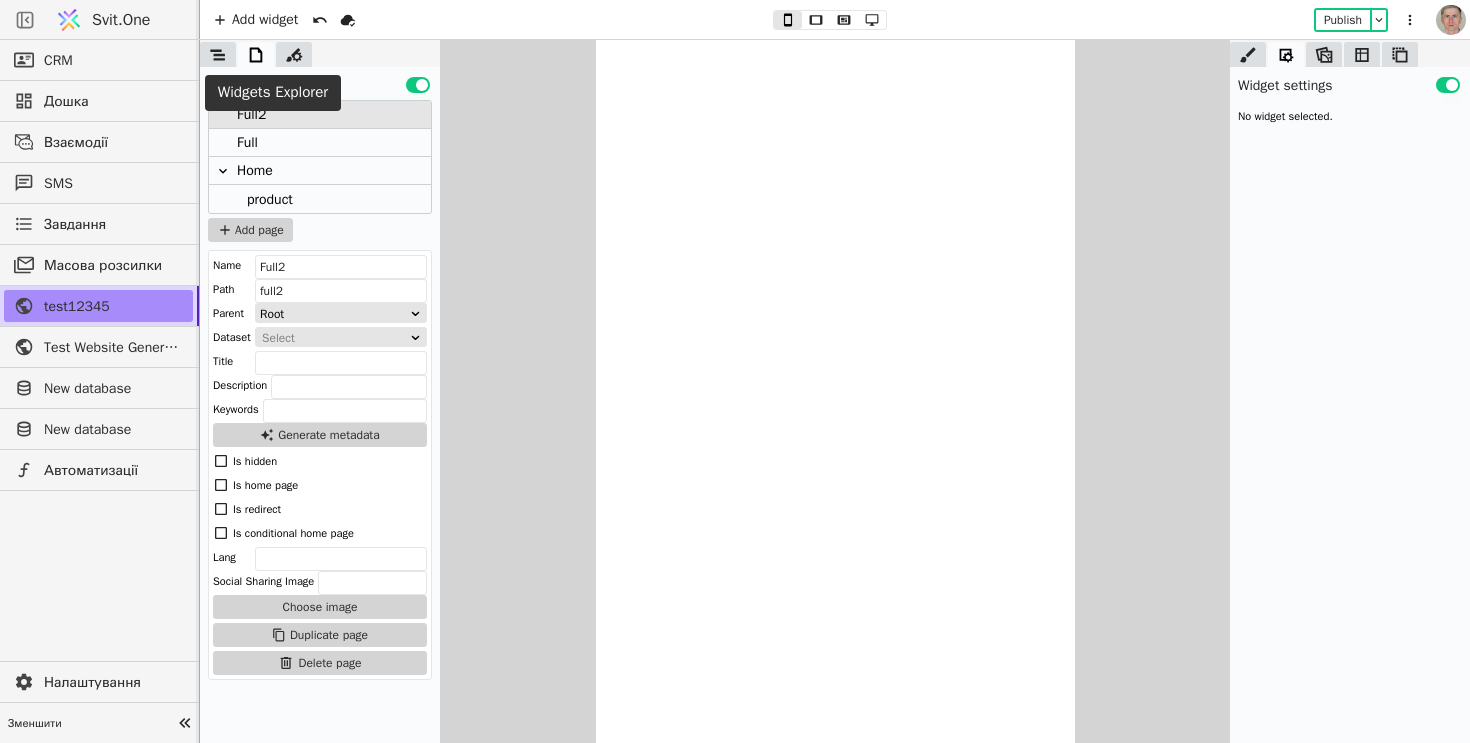 click 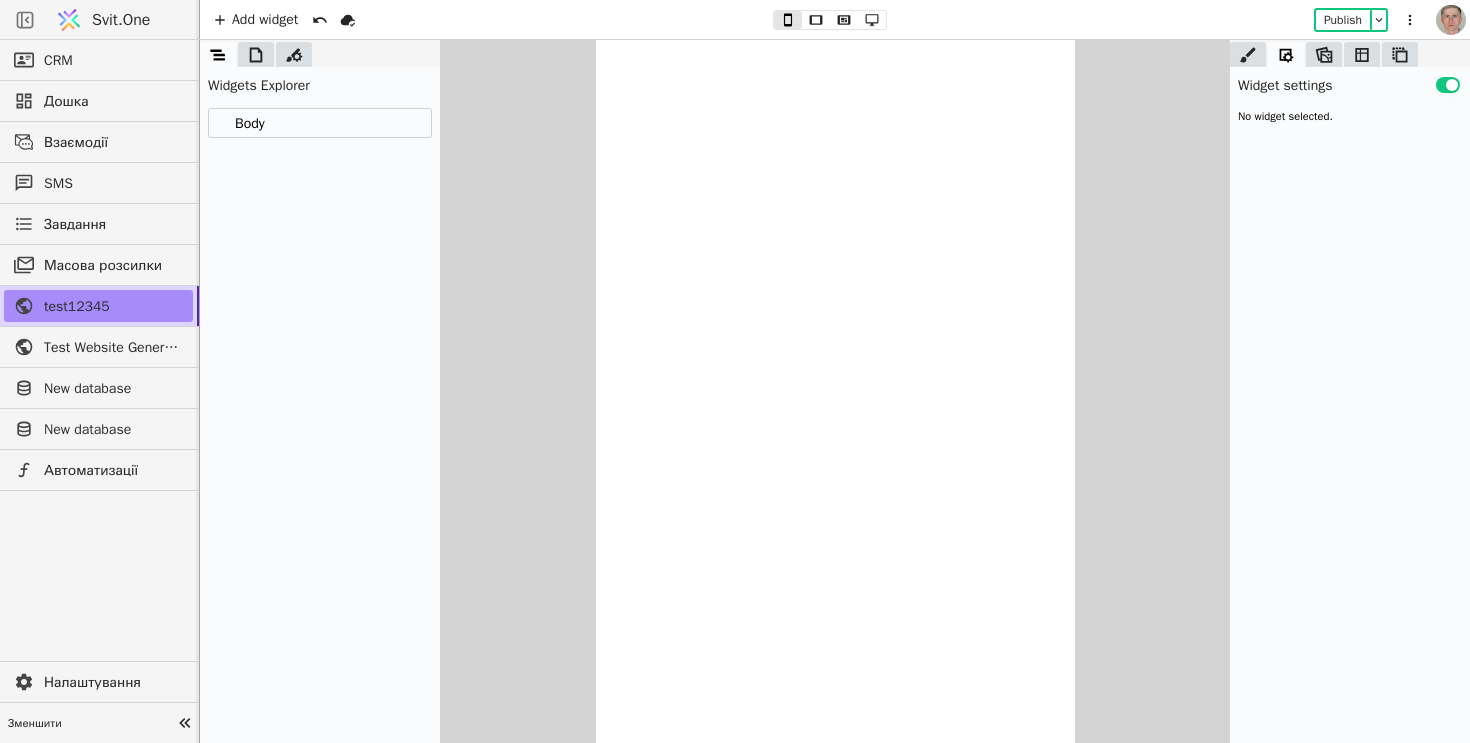 click on "Body" at bounding box center (320, 123) 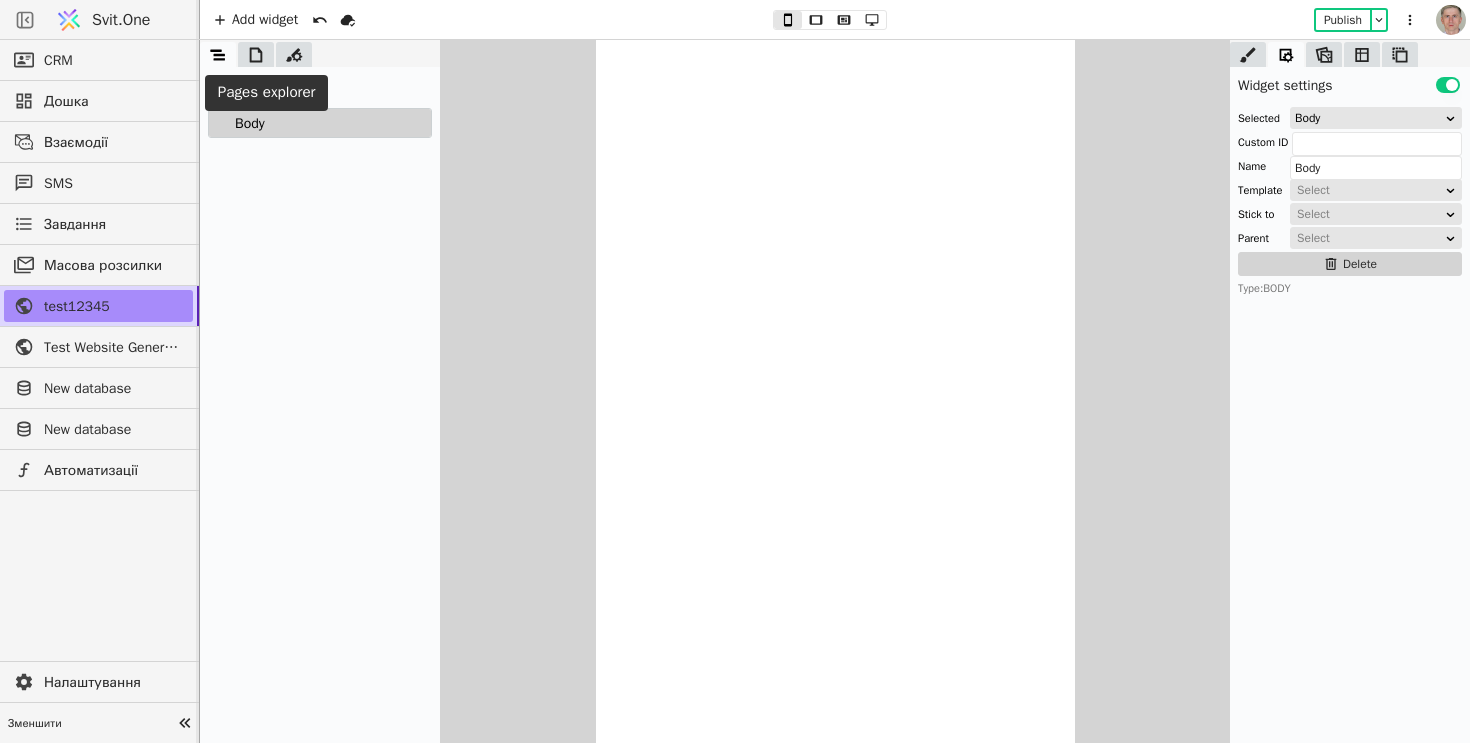 click 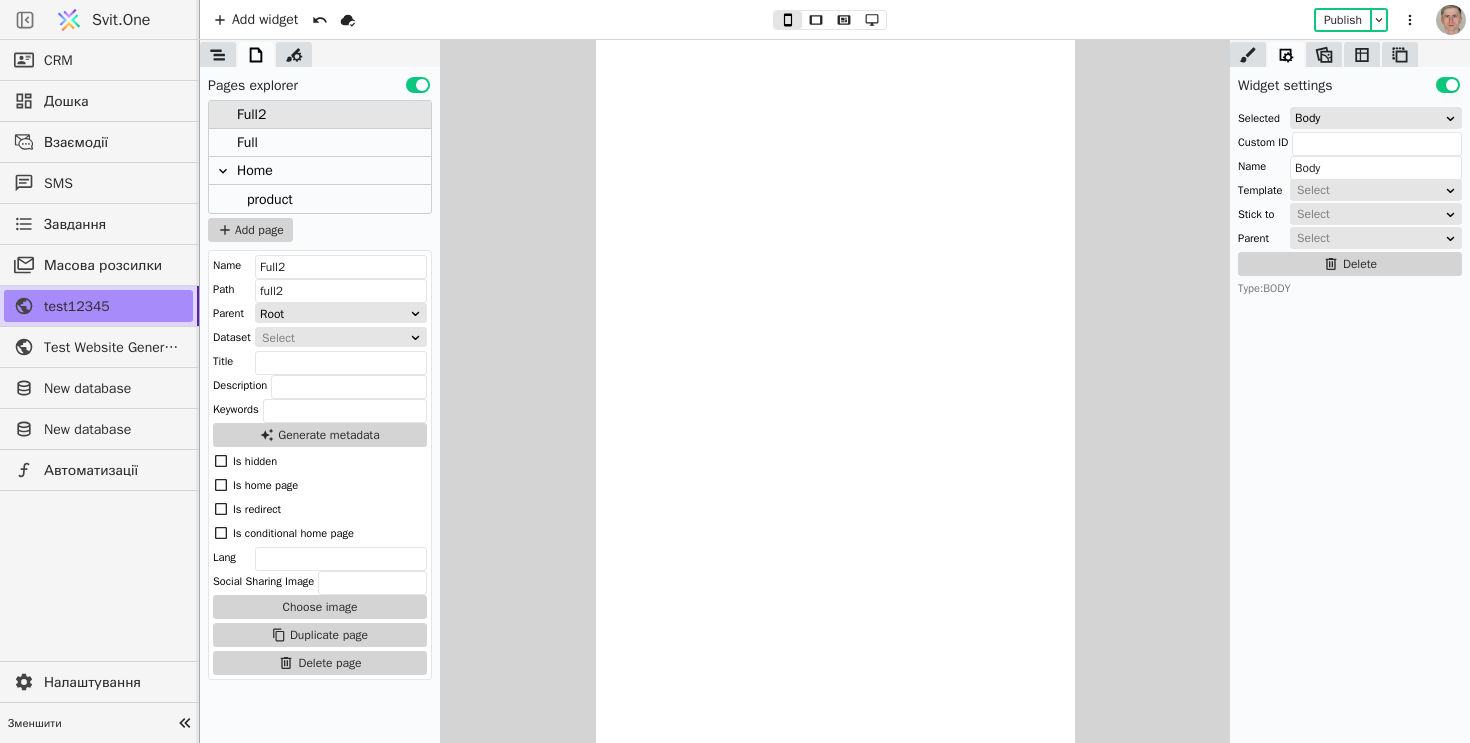 click on "Full" at bounding box center [320, 143] 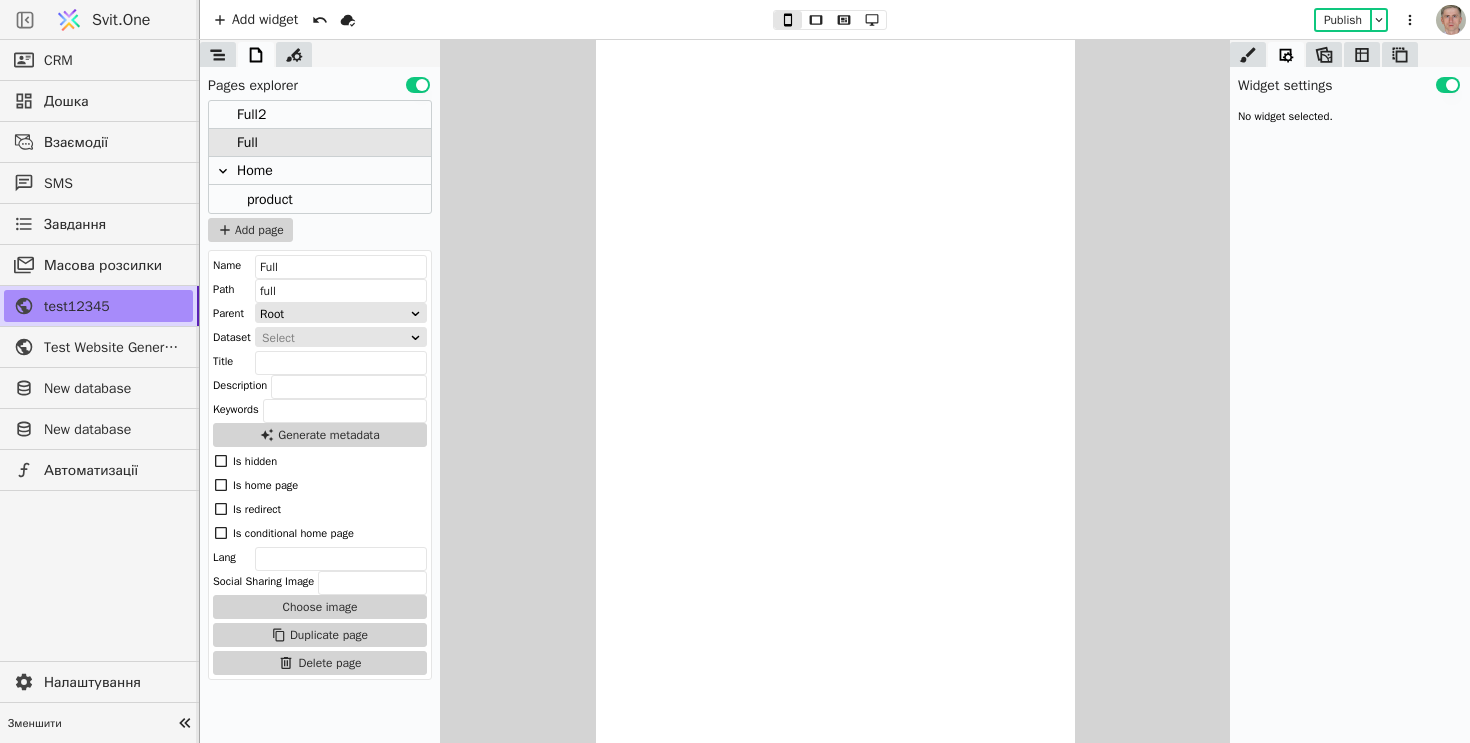 click on "Full2" at bounding box center [320, 115] 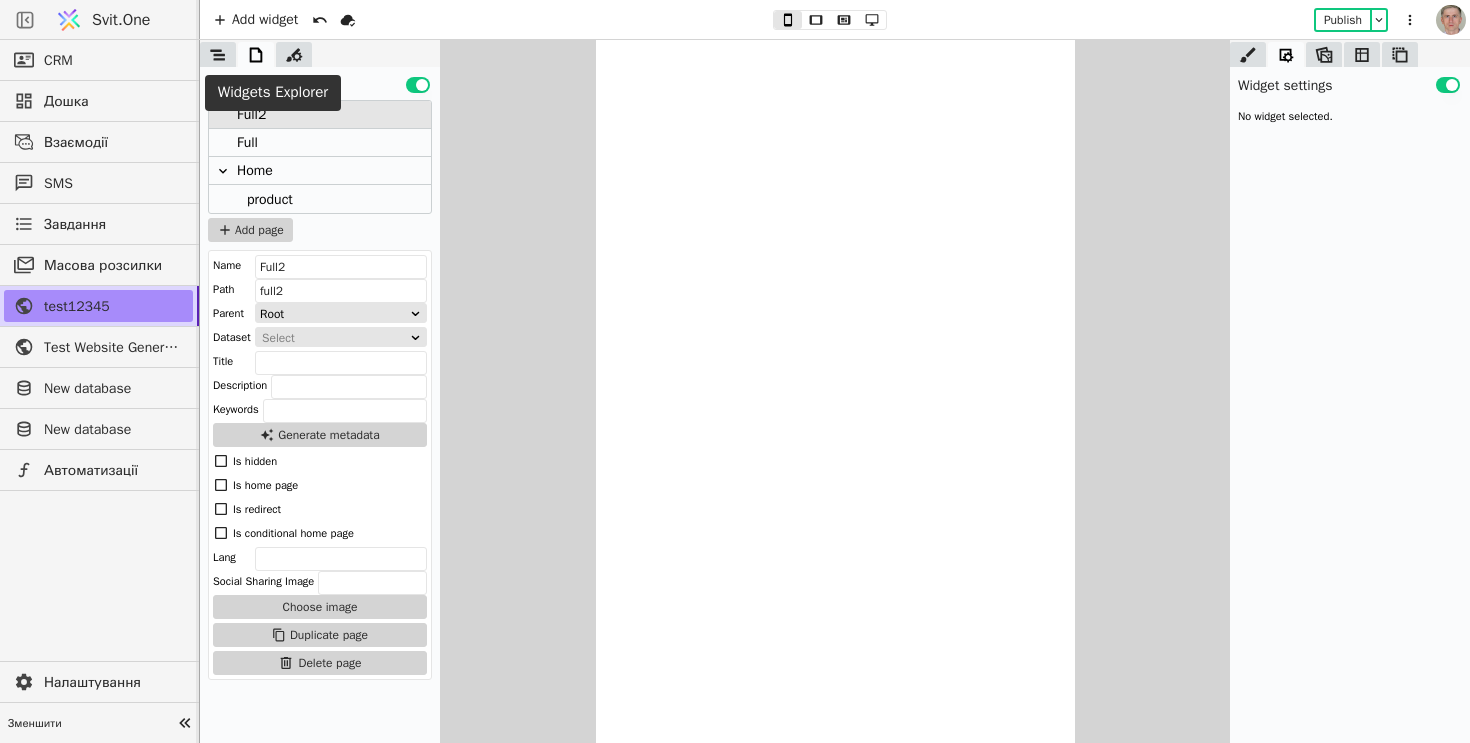 click 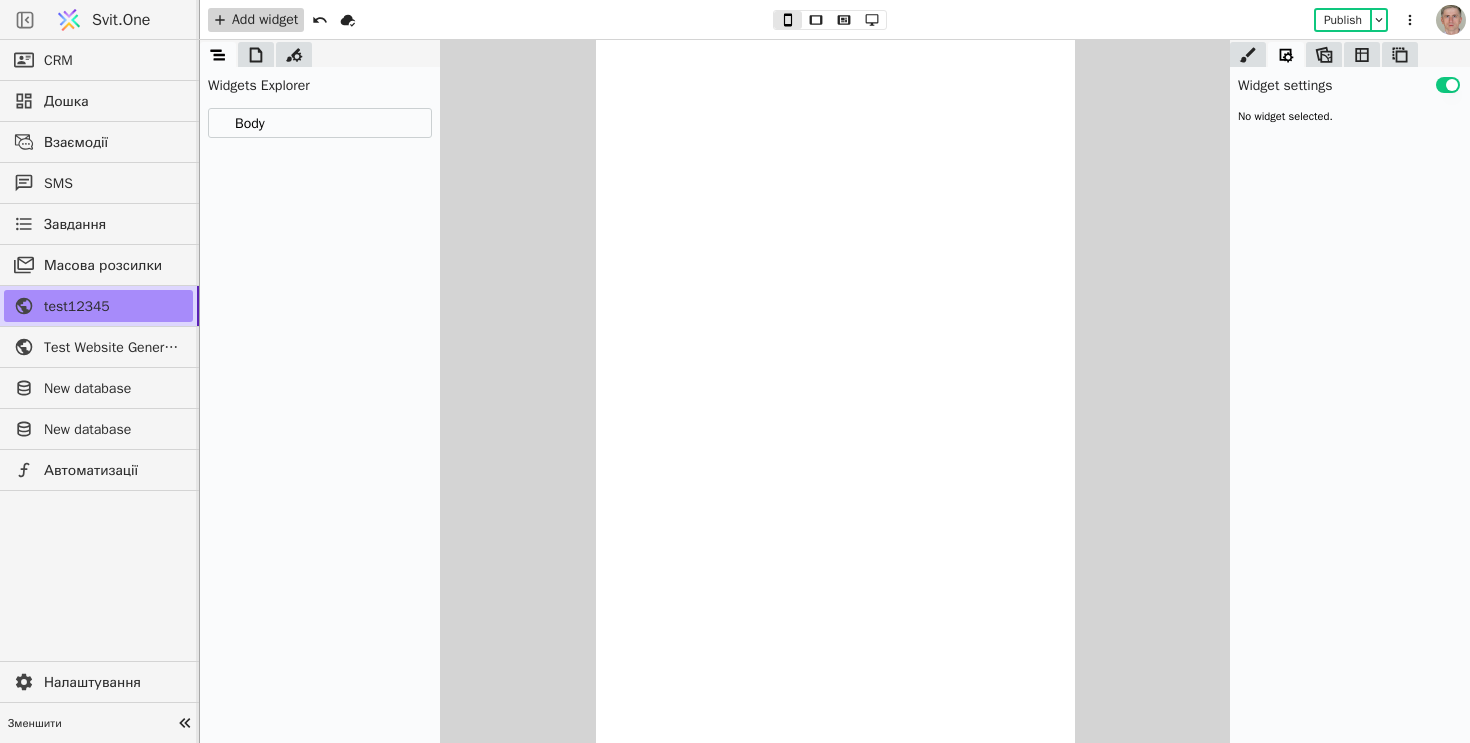 click on "Add widget" at bounding box center (256, 20) 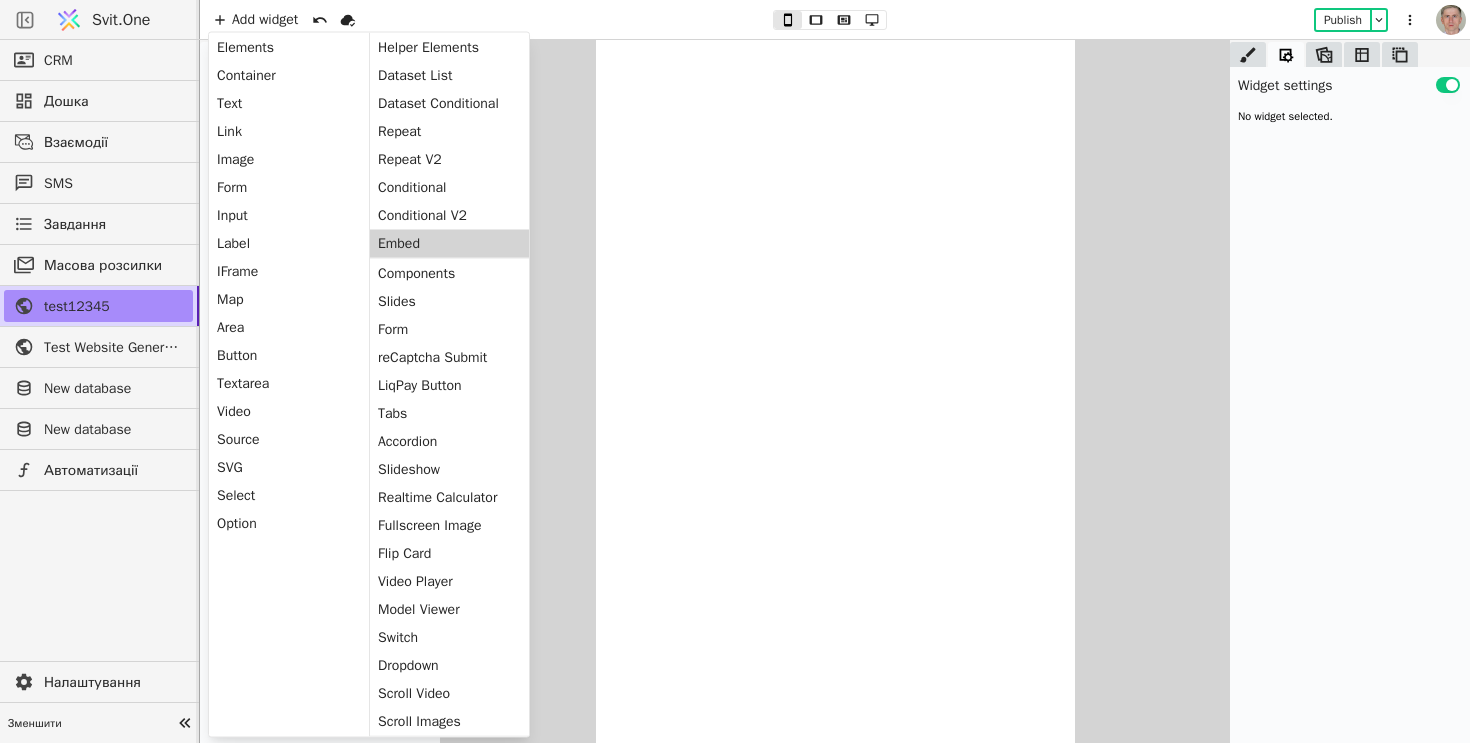 click on "Embed" at bounding box center (449, 244) 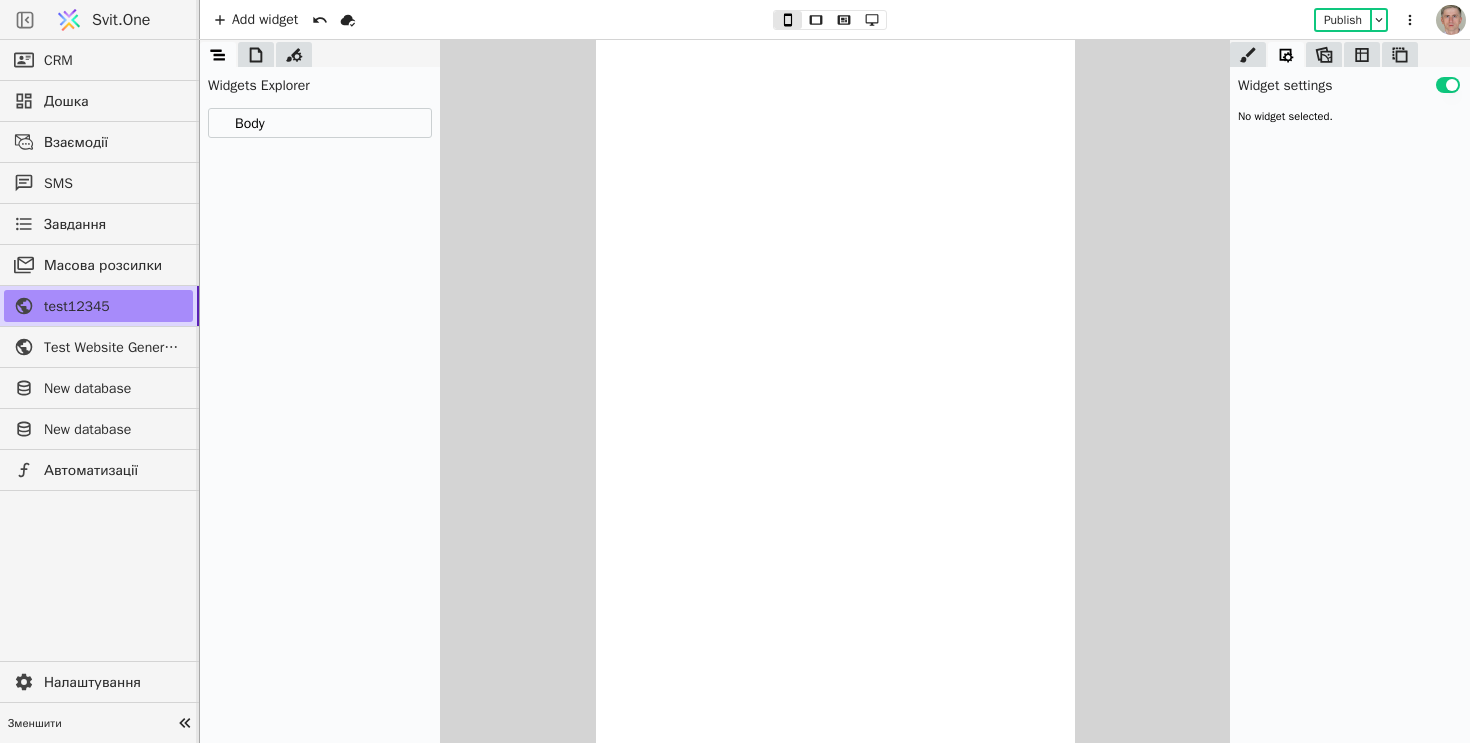click at bounding box center (835, 391) 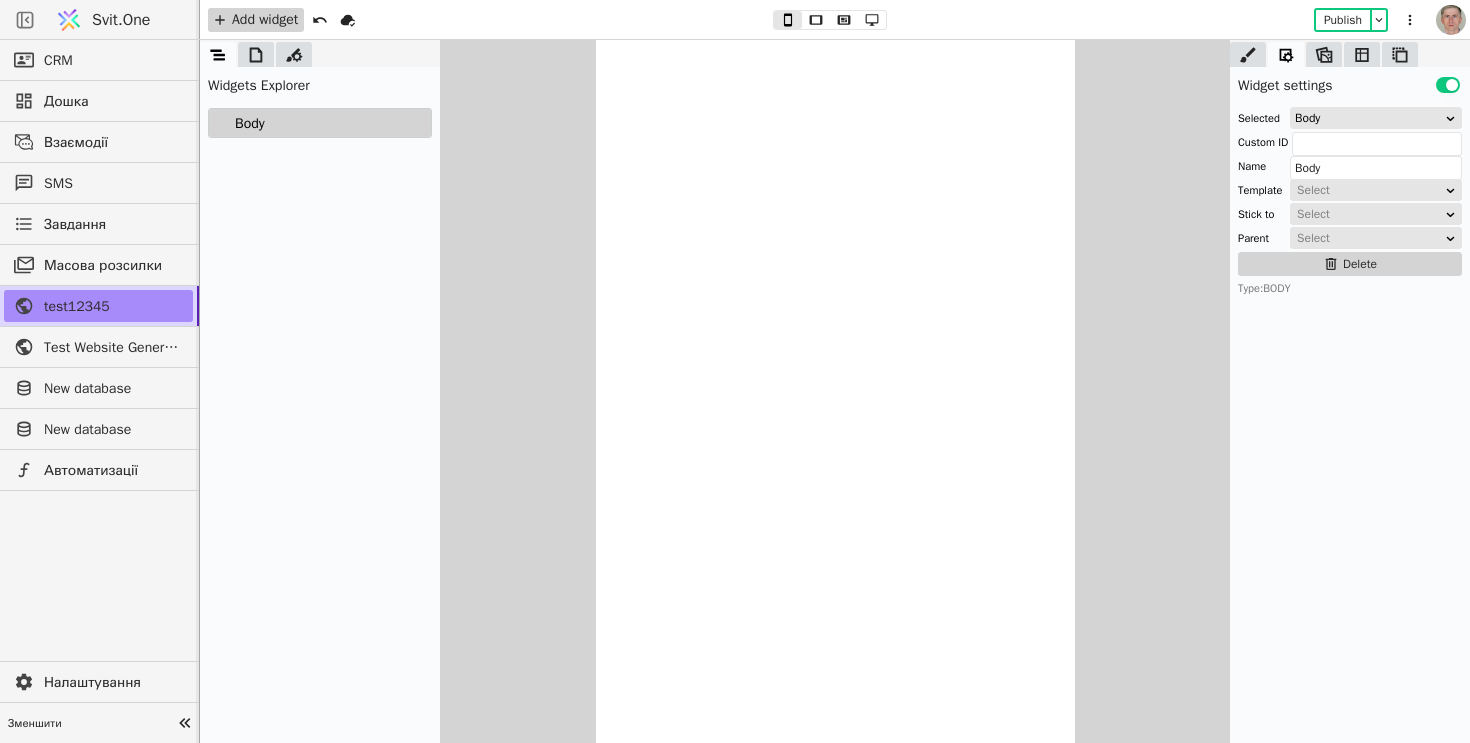 click on "Add widget" at bounding box center [256, 20] 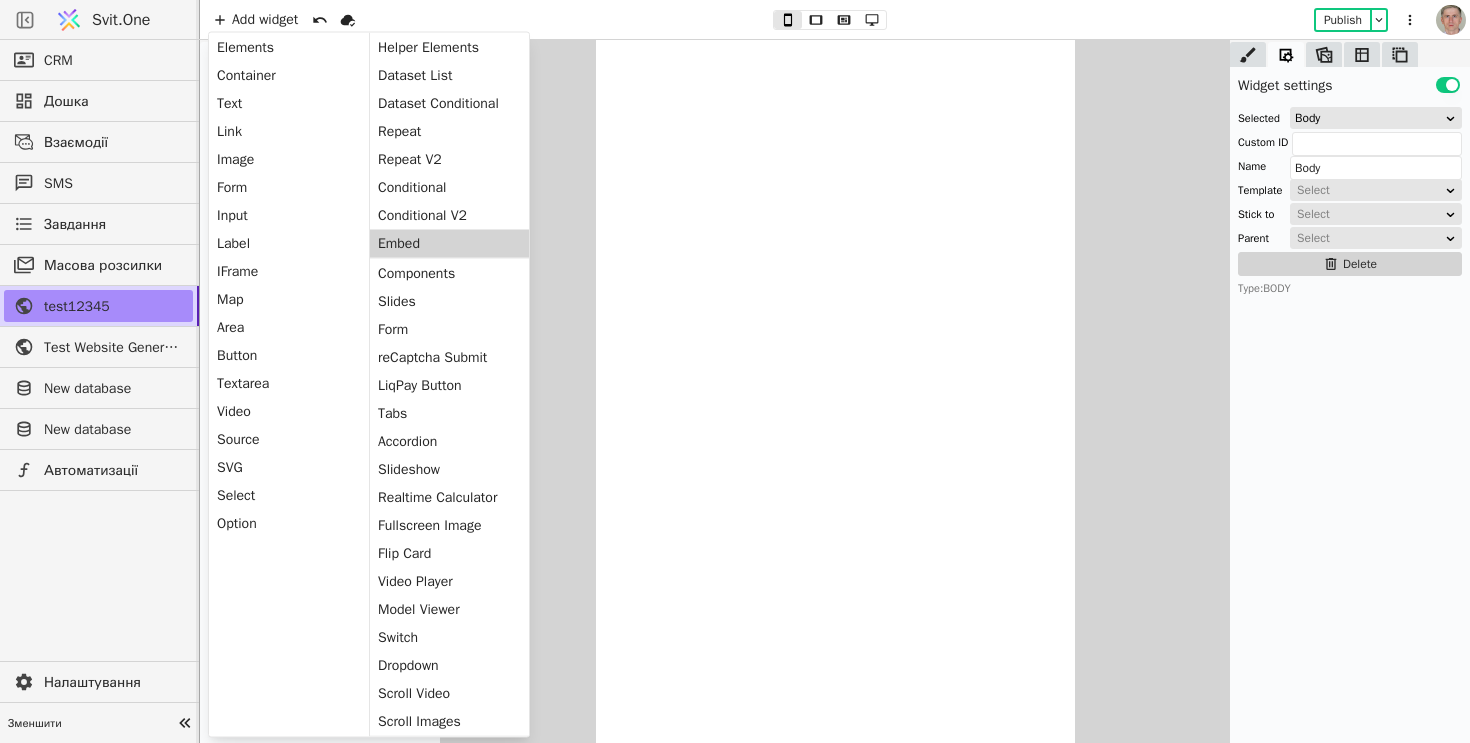 click on "Embed" at bounding box center (449, 244) 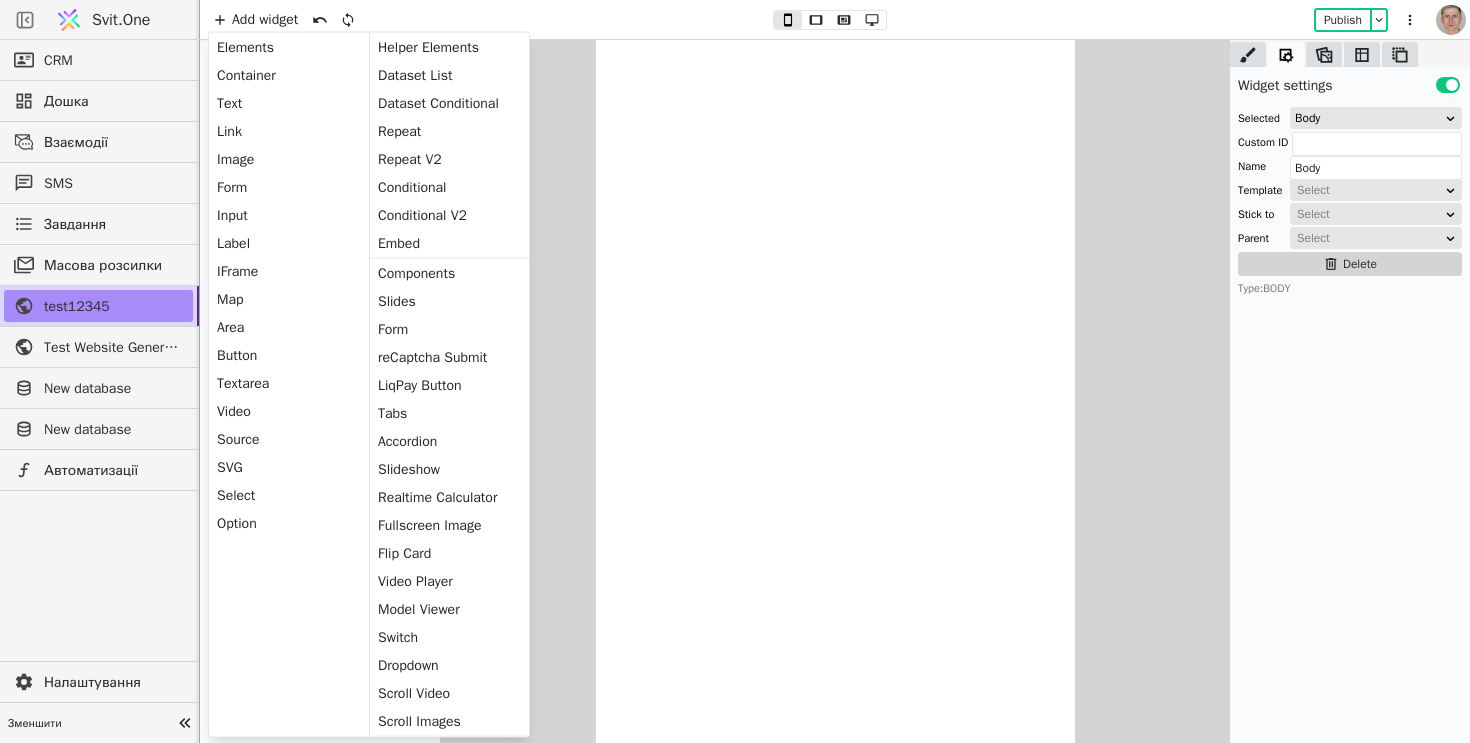 click at bounding box center [835, 391] 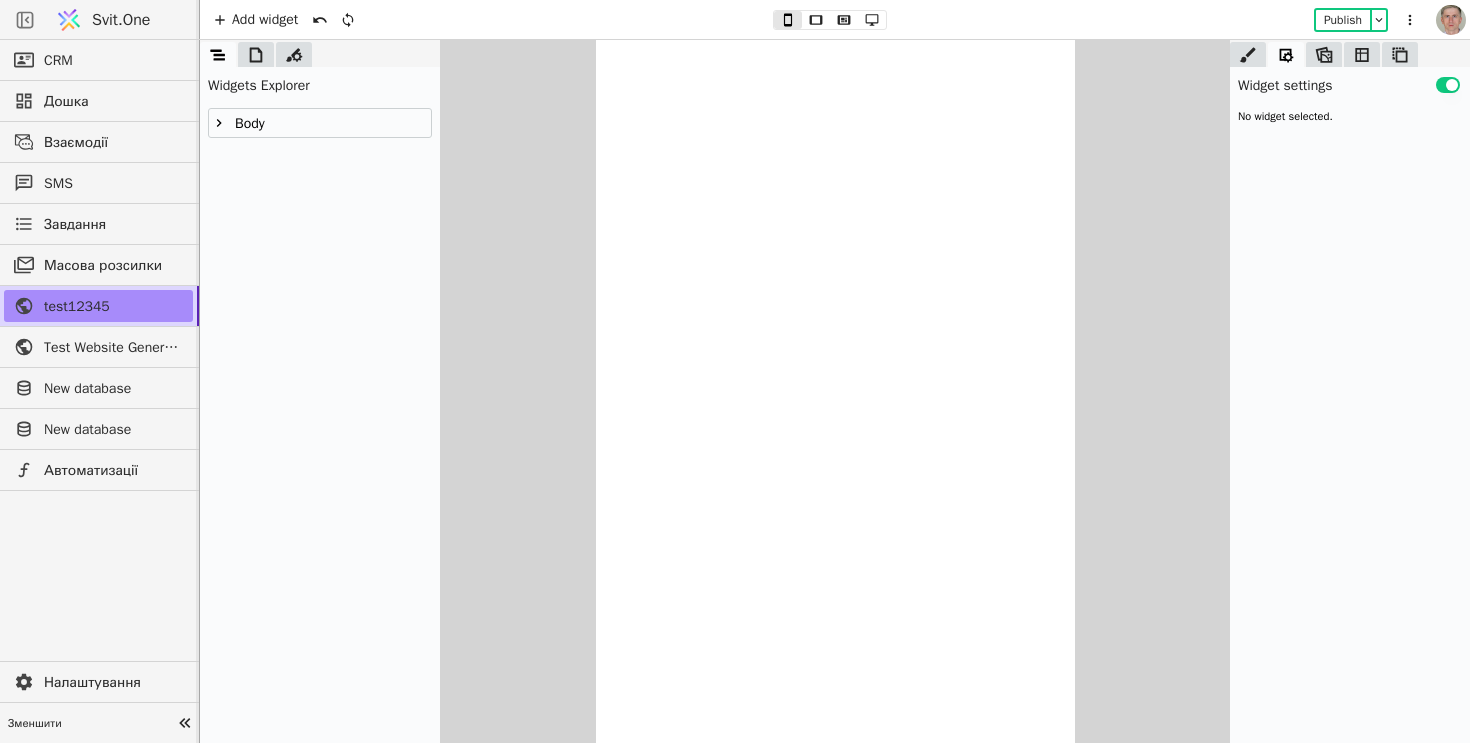 click 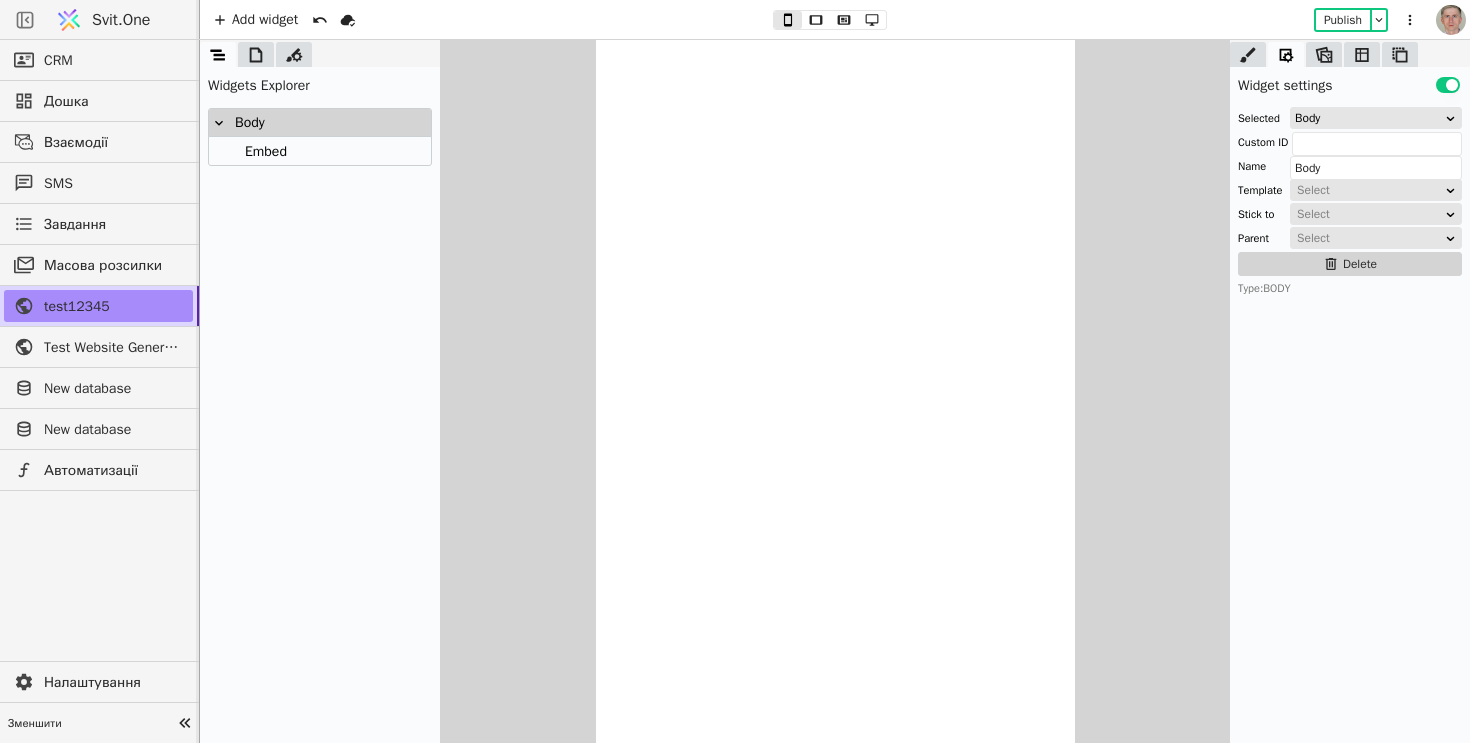 click on "Body Embed" at bounding box center (320, 137) 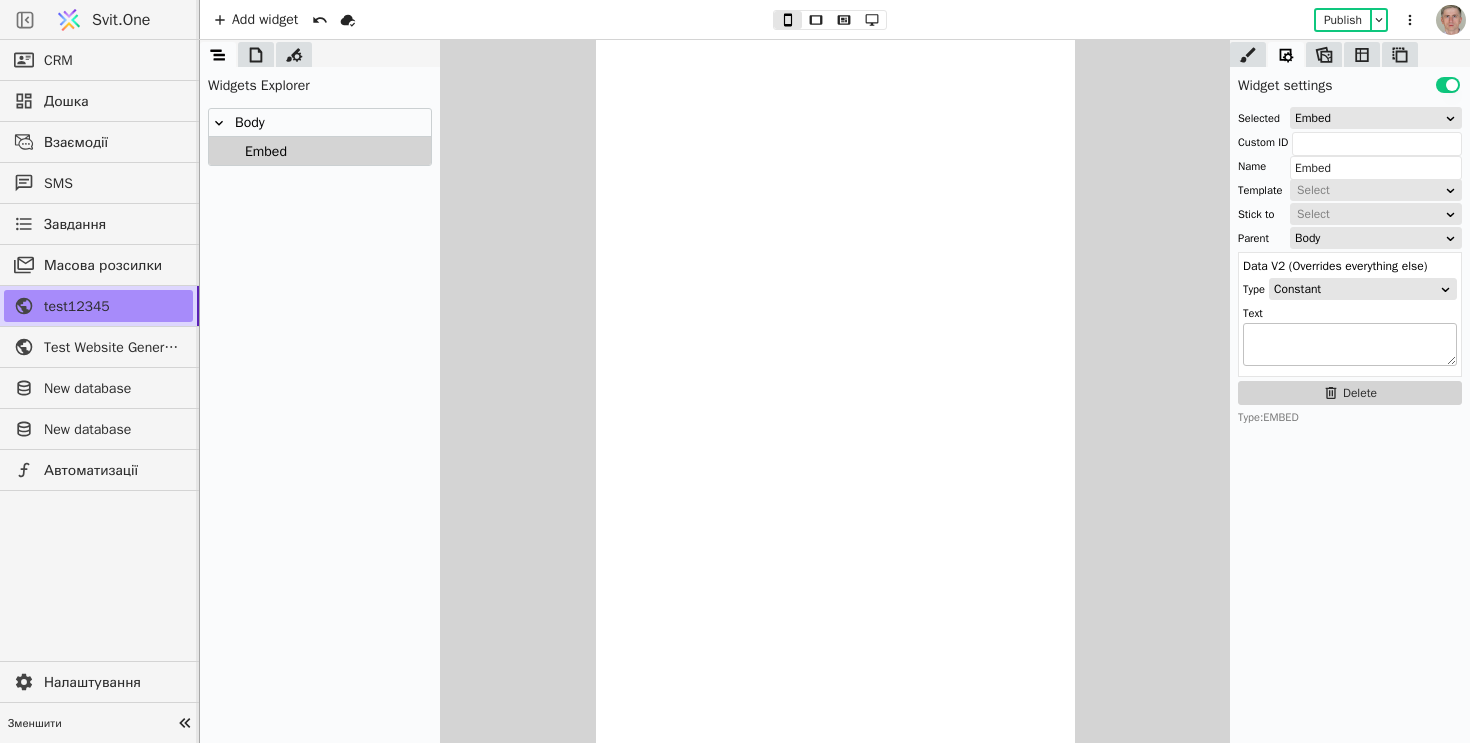 click at bounding box center (1350, 344) 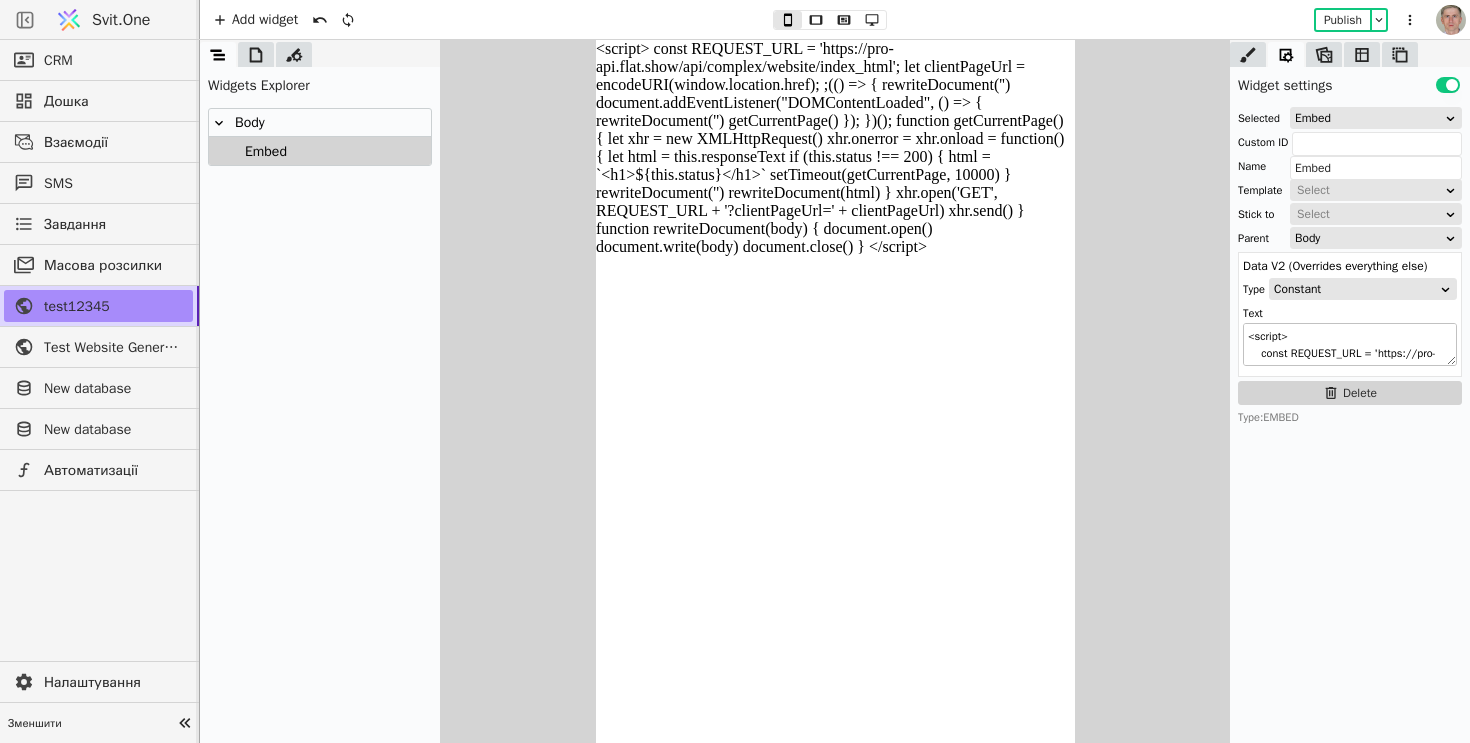 scroll, scrollTop: 918, scrollLeft: 0, axis: vertical 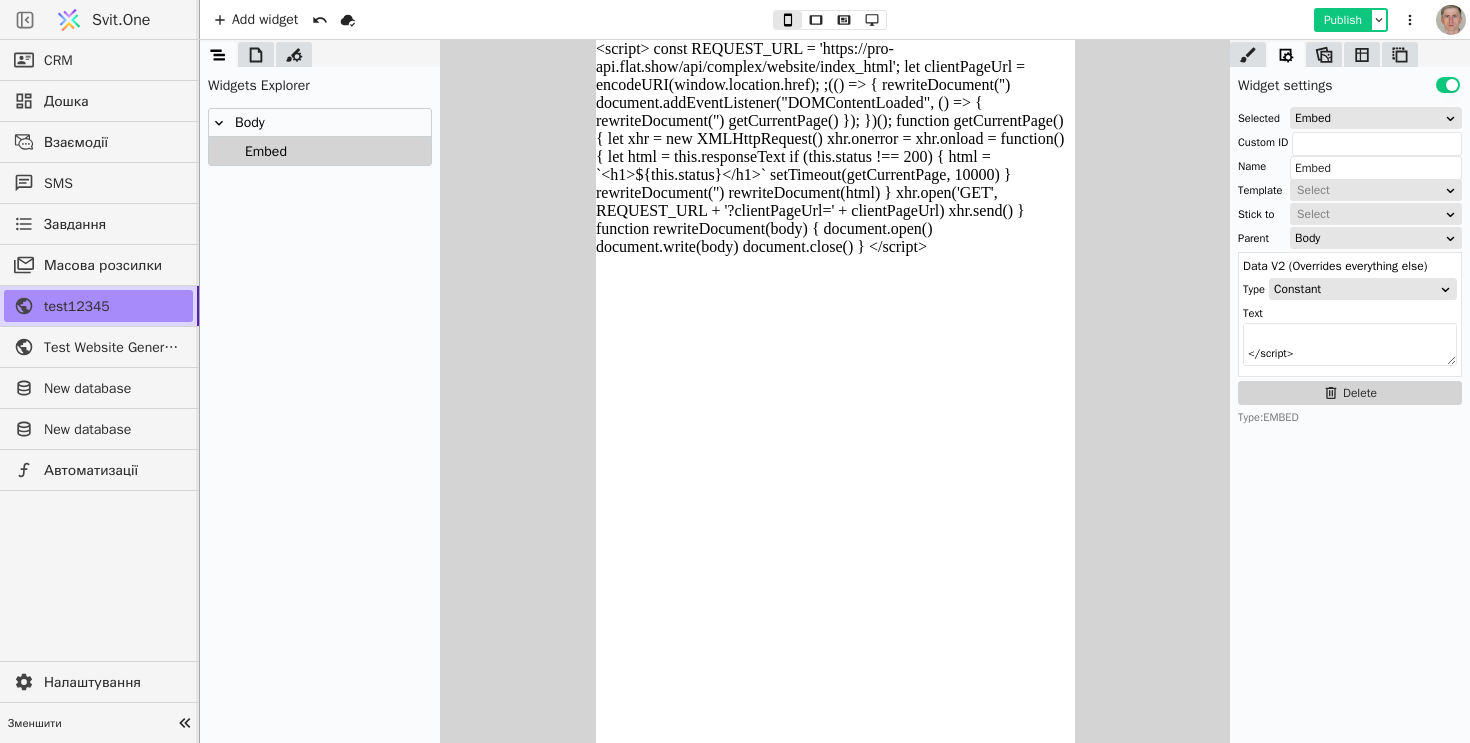 type on "<script>
const REQUEST_URL = 'https://pro-api.flat.show/api/complex/website/index_html';
let clientPageUrl = encodeURI(window.location.href);
;(() => {
rewriteDocument('')
document.addEventListener("DOMContentLoaded", () => {
rewriteDocument('')
getCurrentPage()
});
})();
function getCurrentPage()
{
let xhr = new XMLHttpRequest()
xhr.onerror = xhr.onload = function()
{
let html = this.responseText
if (this.status !== 200)
{
html = `<h1>${this.status}</h1>`
setTimeout(getCurrentPage, 10000)
}
rewriteDocument('')
rewriteDocument(html)
}
xhr.open('GET', REQUEST_URL + '?clientPageUrl=' + clientPageUrl)
xhr.send()
}
function rewriteDocument(body)
{
document.open()
document.write(body)
document.close()
}
</script>" 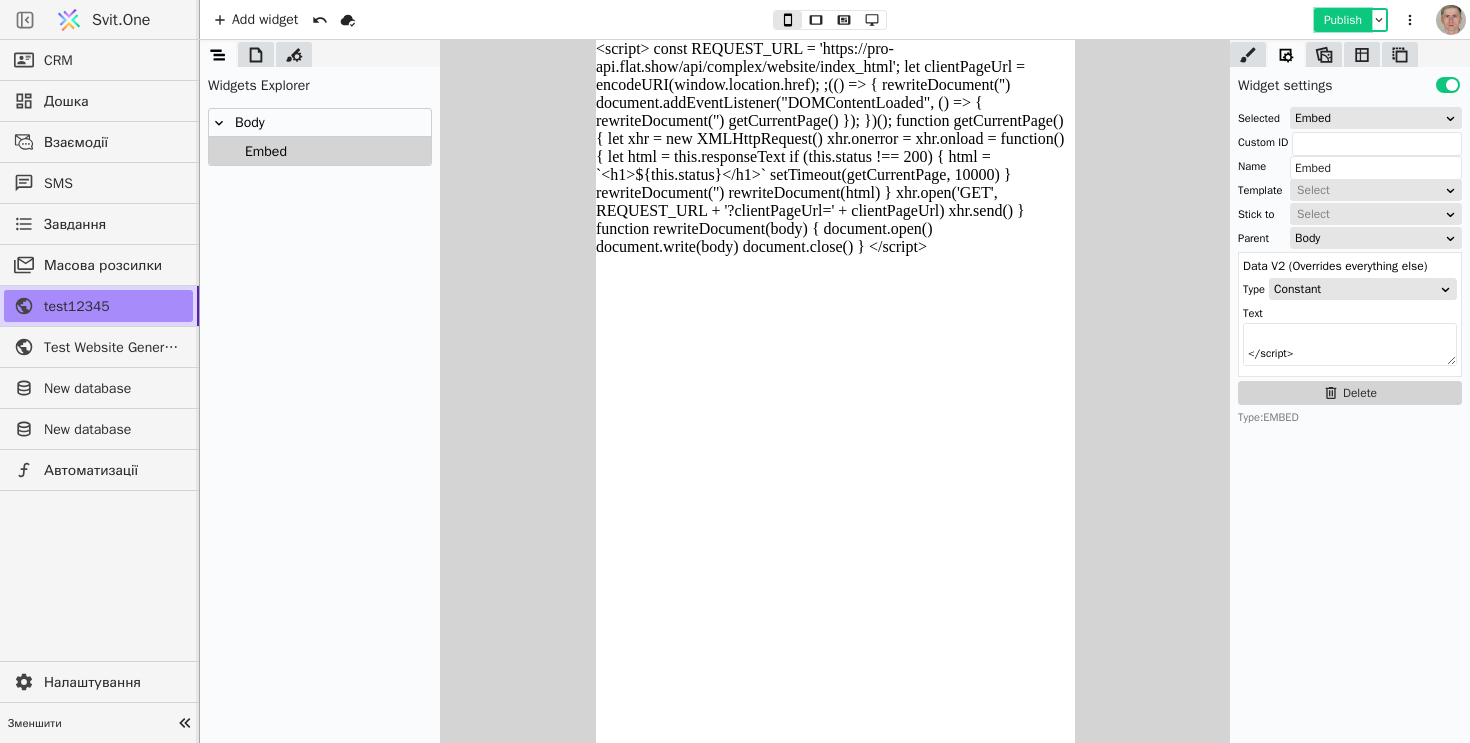 click on "Publish" at bounding box center [1343, 20] 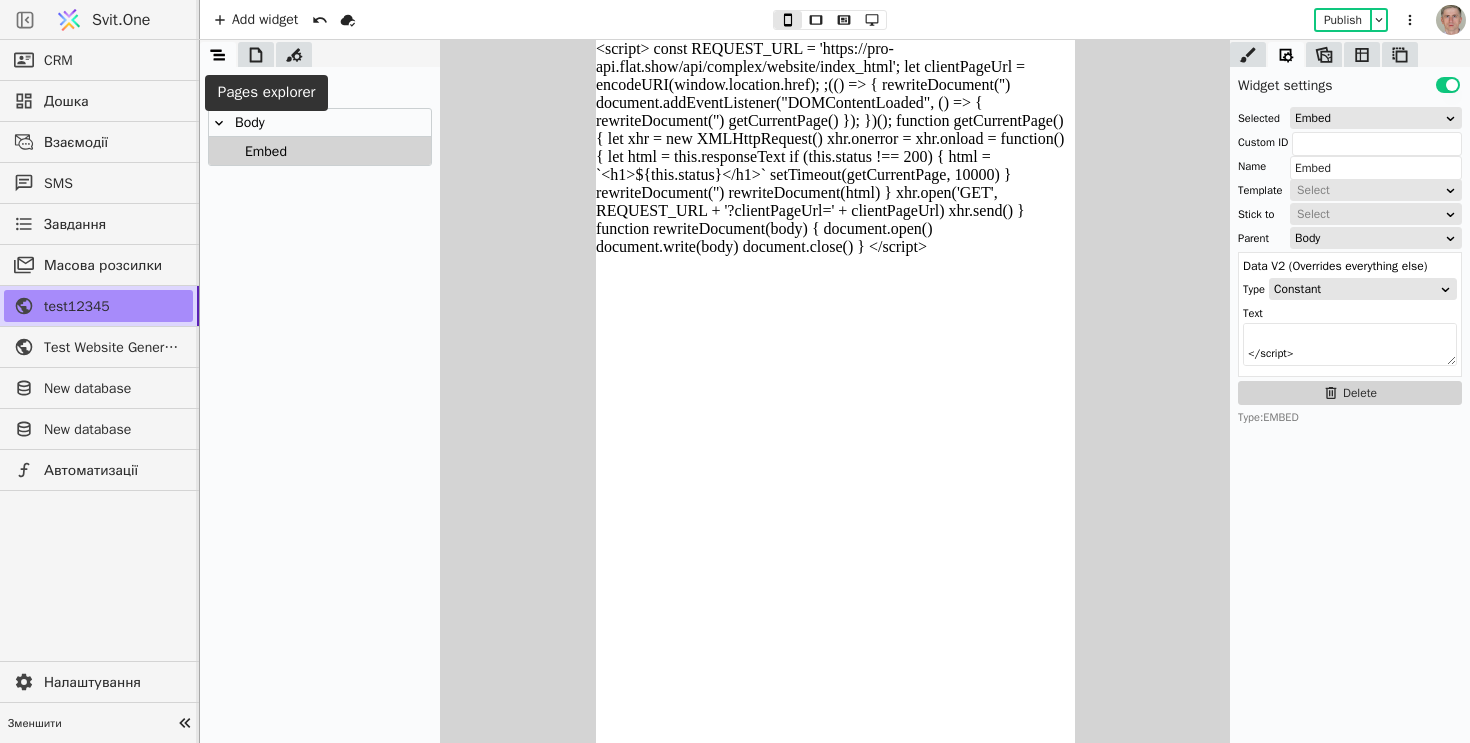 click 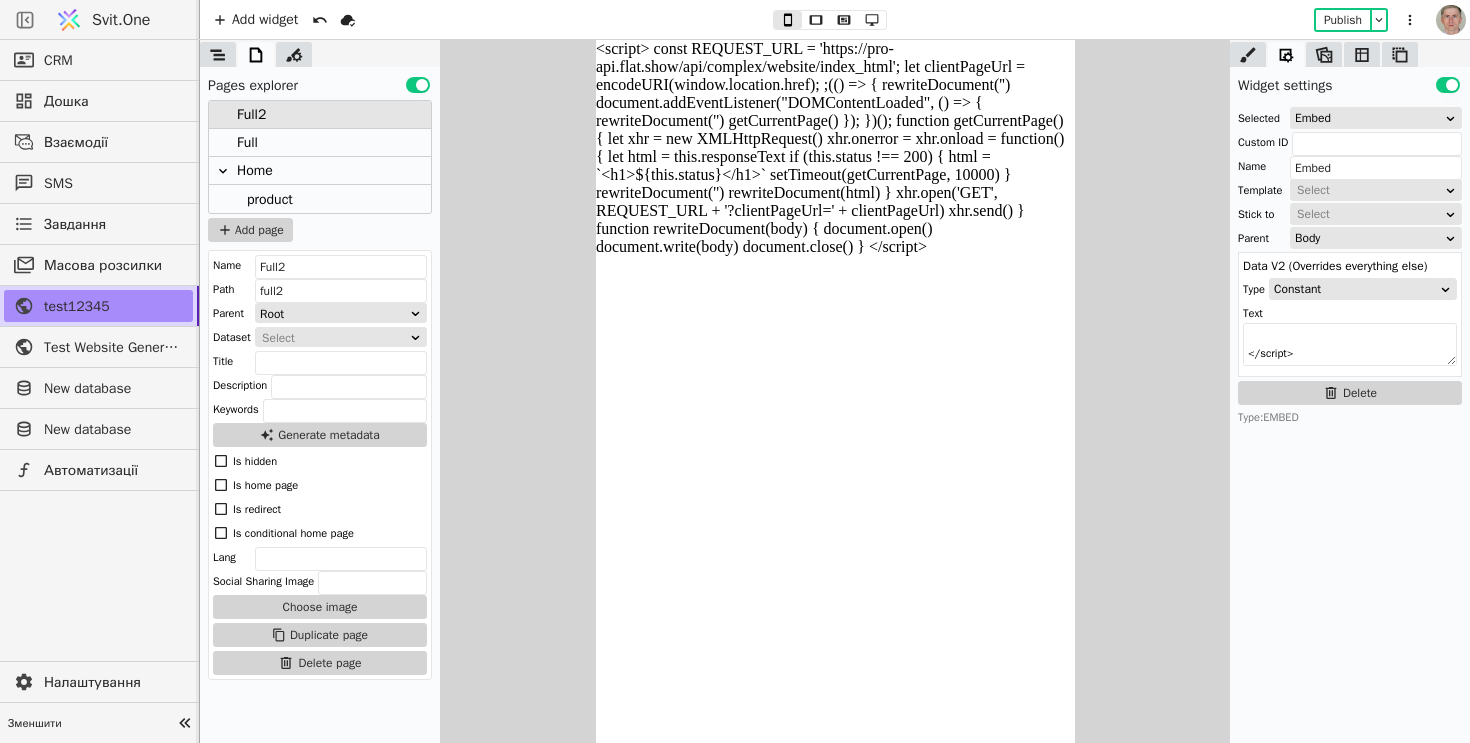 click on "Full" at bounding box center (320, 143) 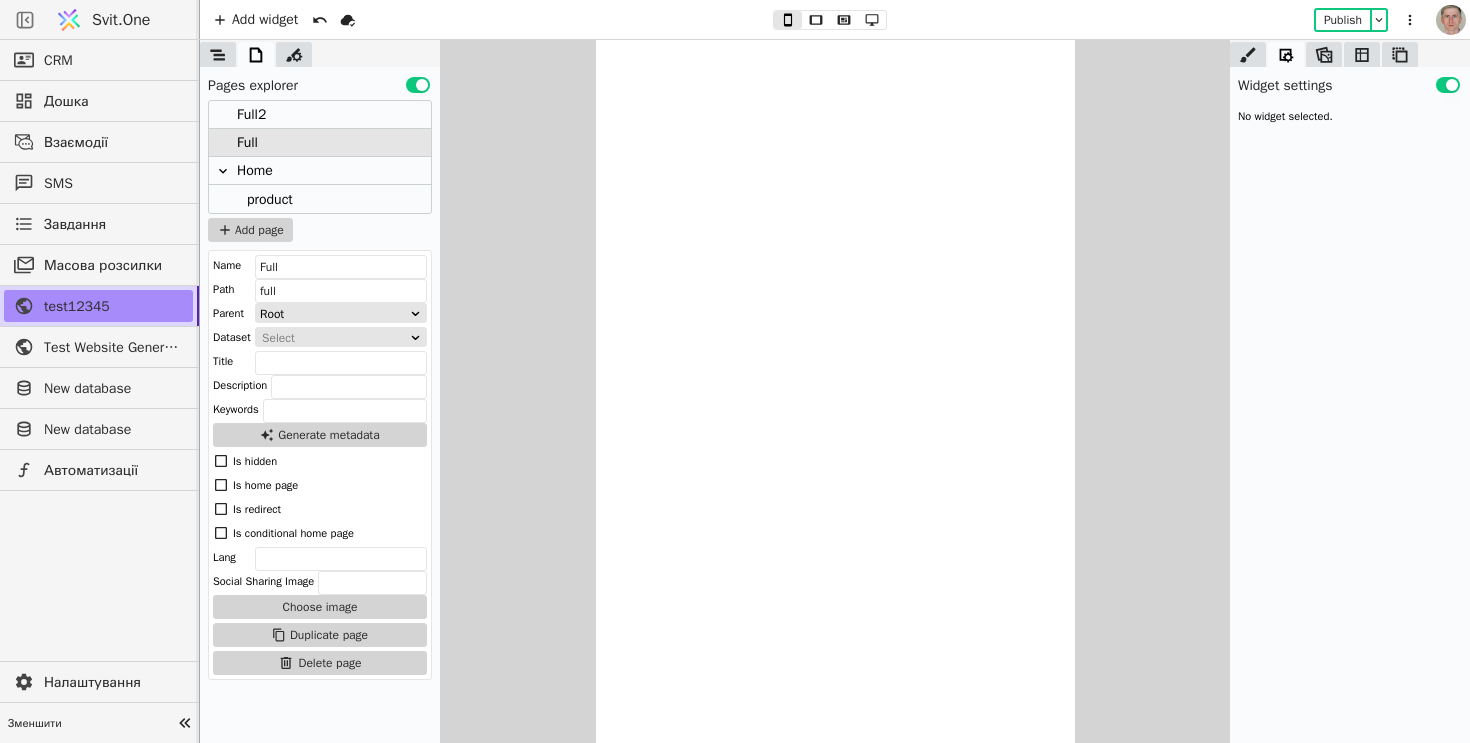 click on "Full2" at bounding box center (320, 115) 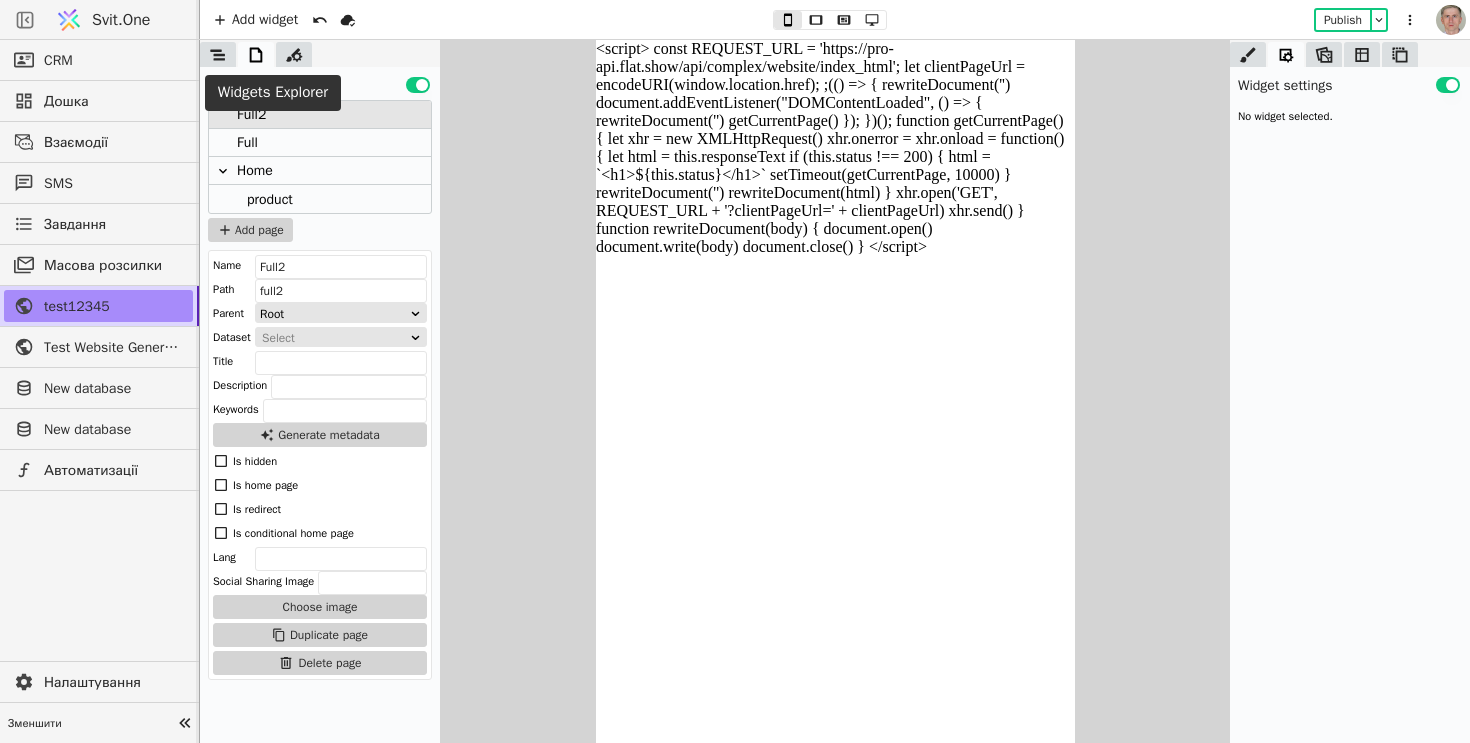 click 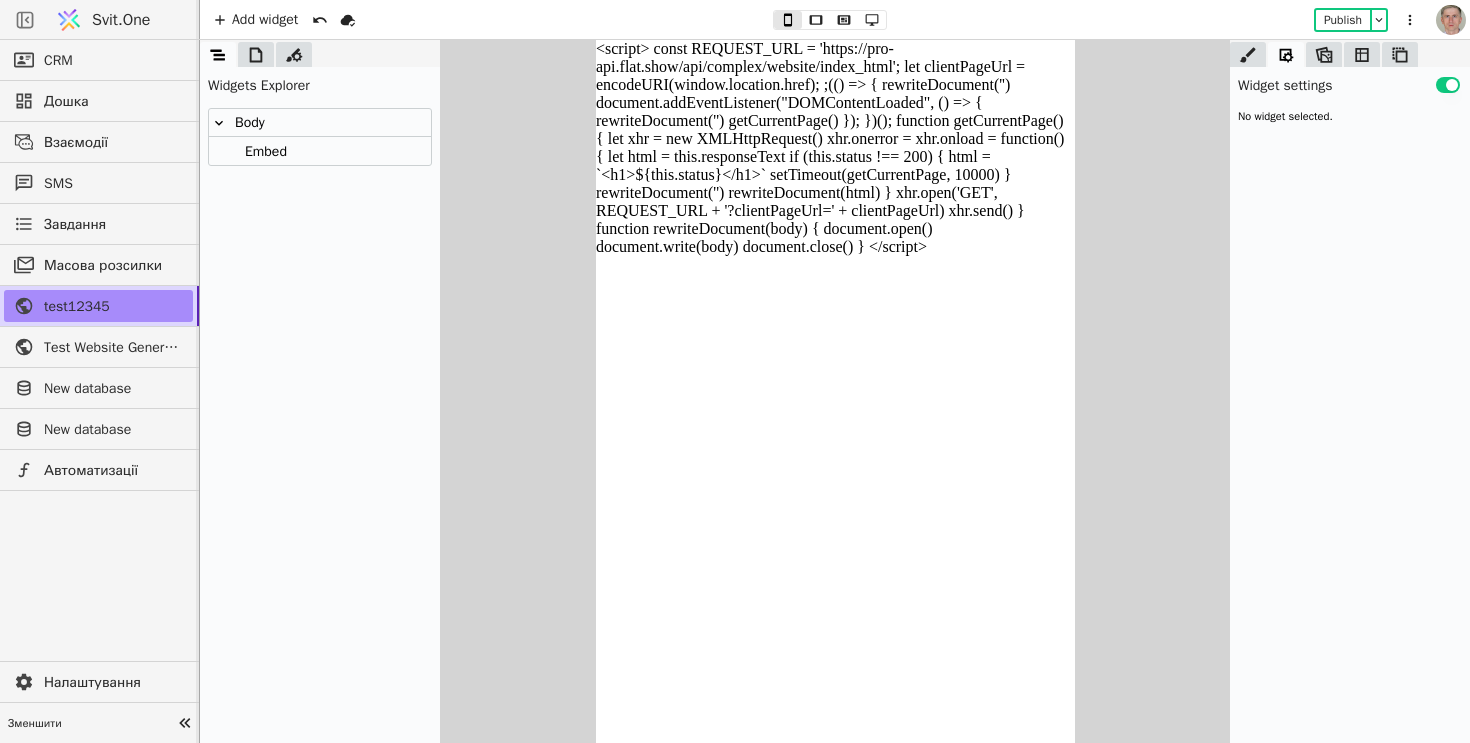 click on "Embed" at bounding box center [263, 151] 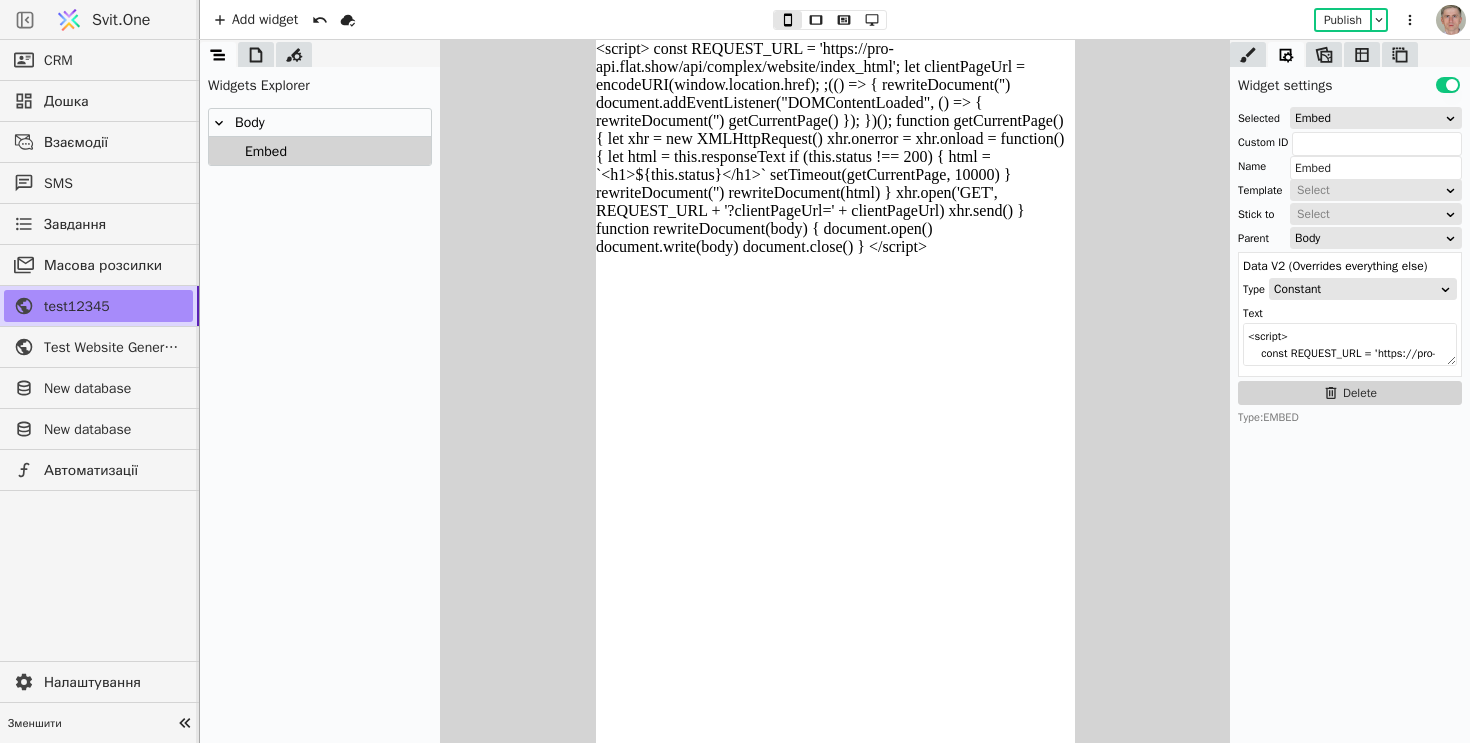 click on "Body" at bounding box center [320, 123] 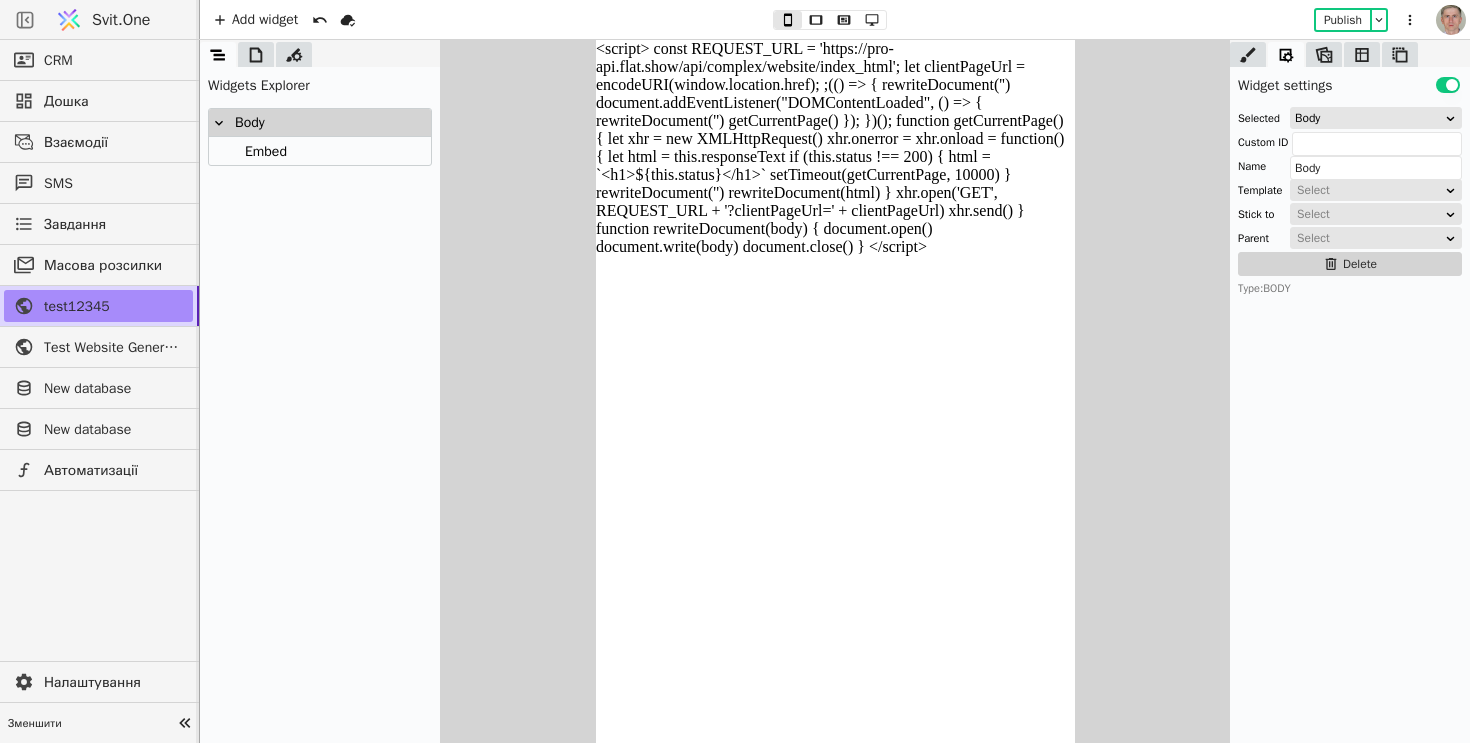 click at bounding box center [256, 54] 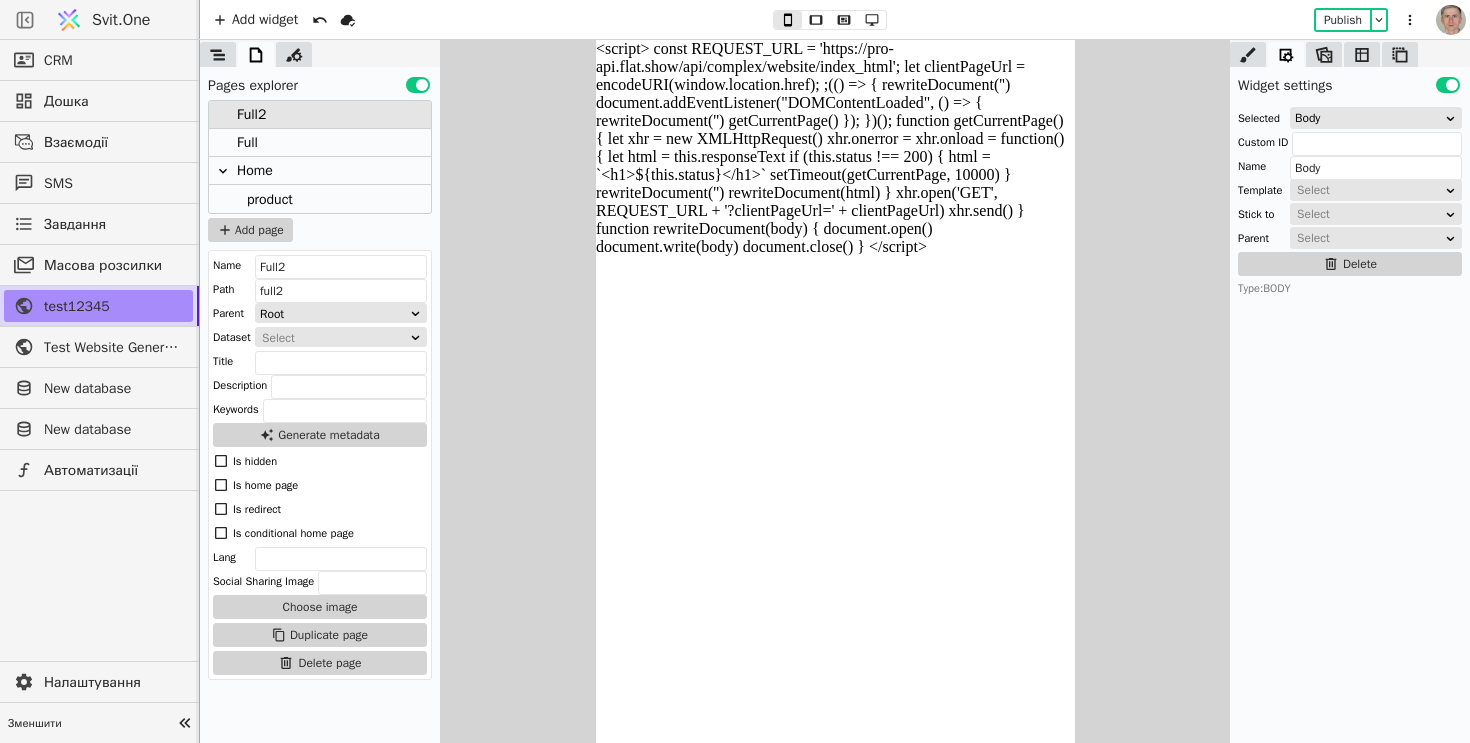 click on "Full" at bounding box center [320, 143] 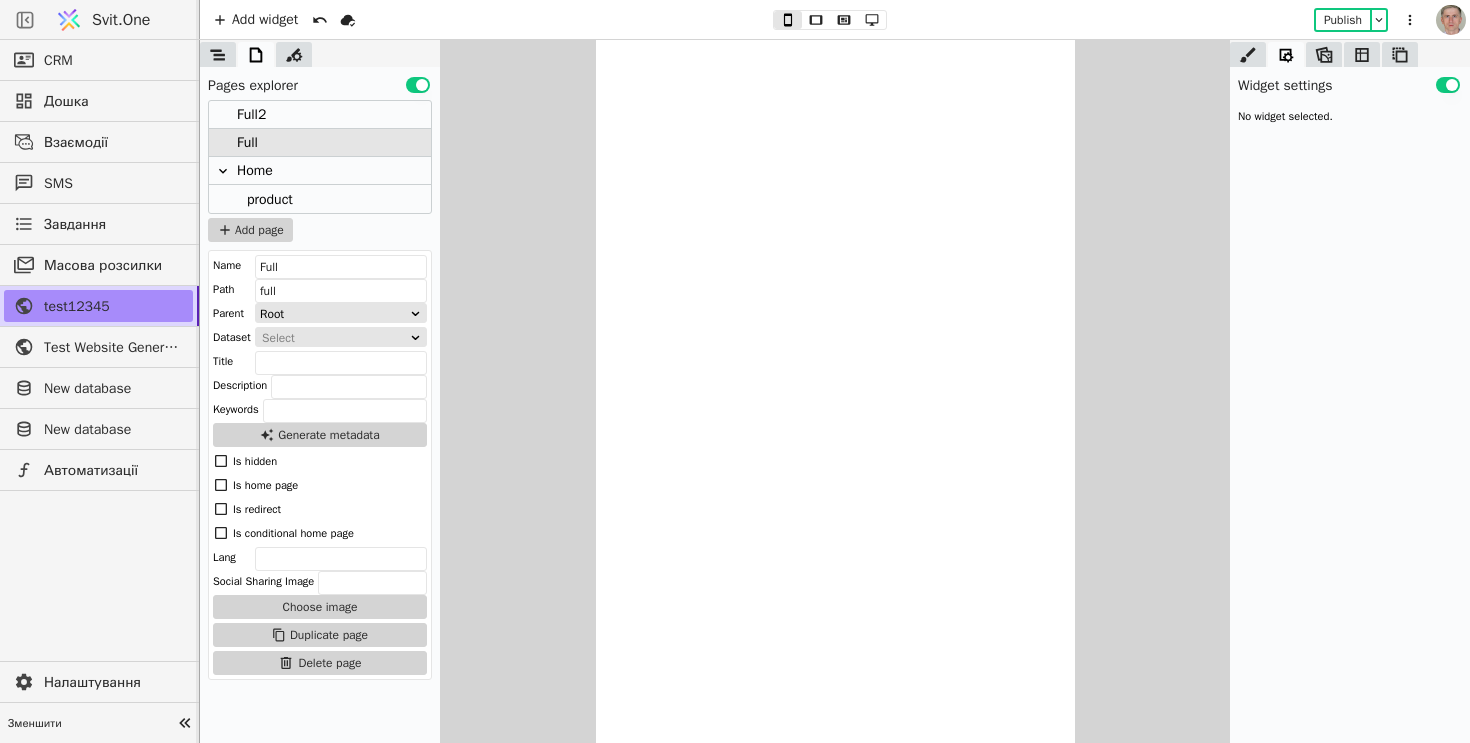 click 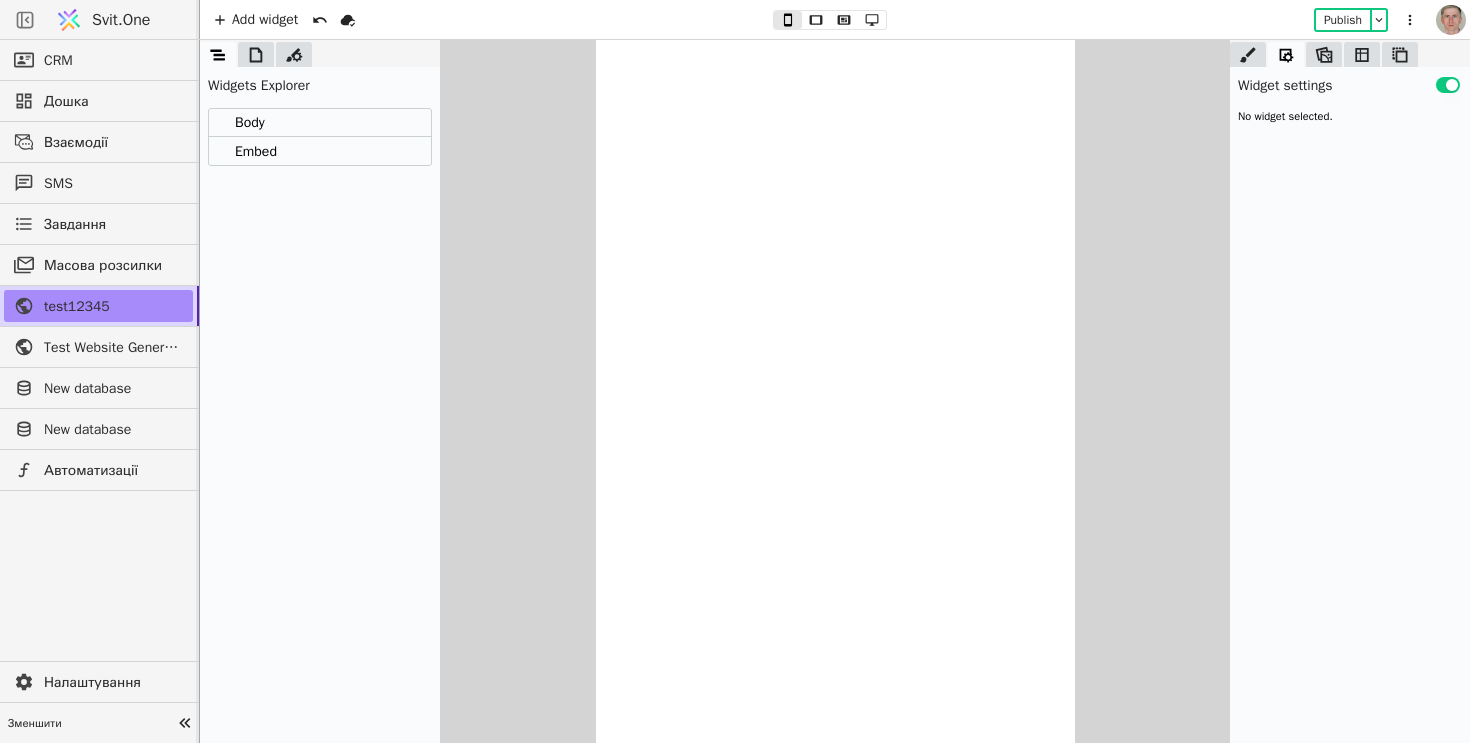 click on "Body" at bounding box center (320, 123) 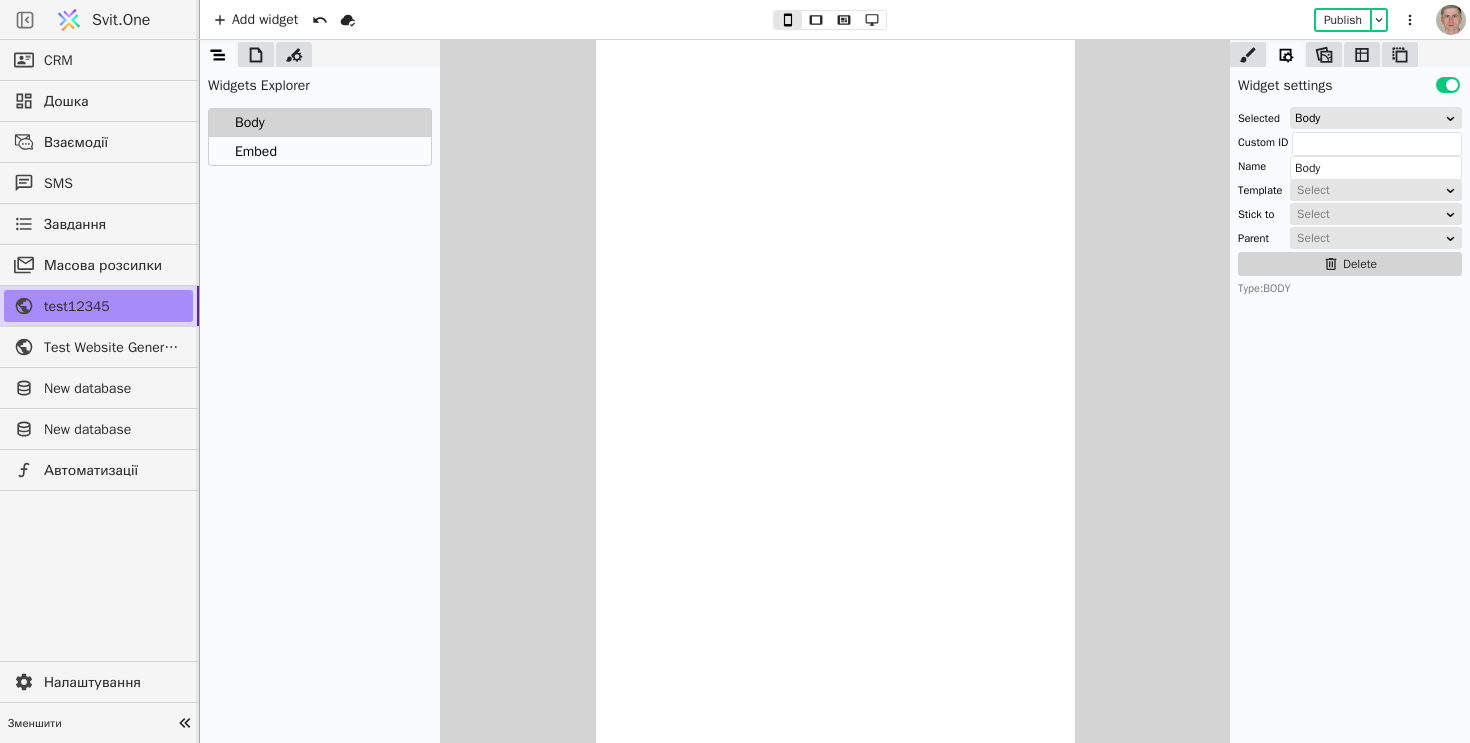 click on "Embed" at bounding box center (320, 151) 